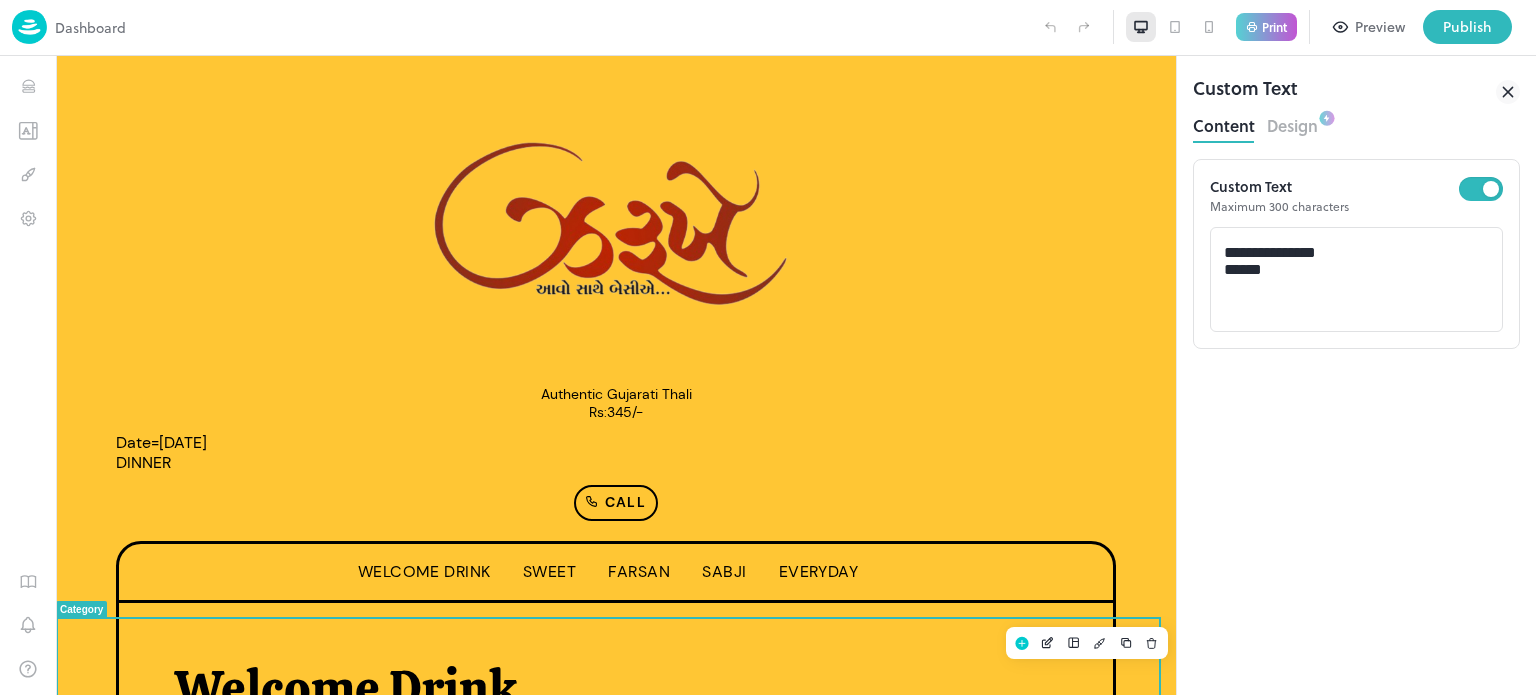 scroll, scrollTop: 444, scrollLeft: 0, axis: vertical 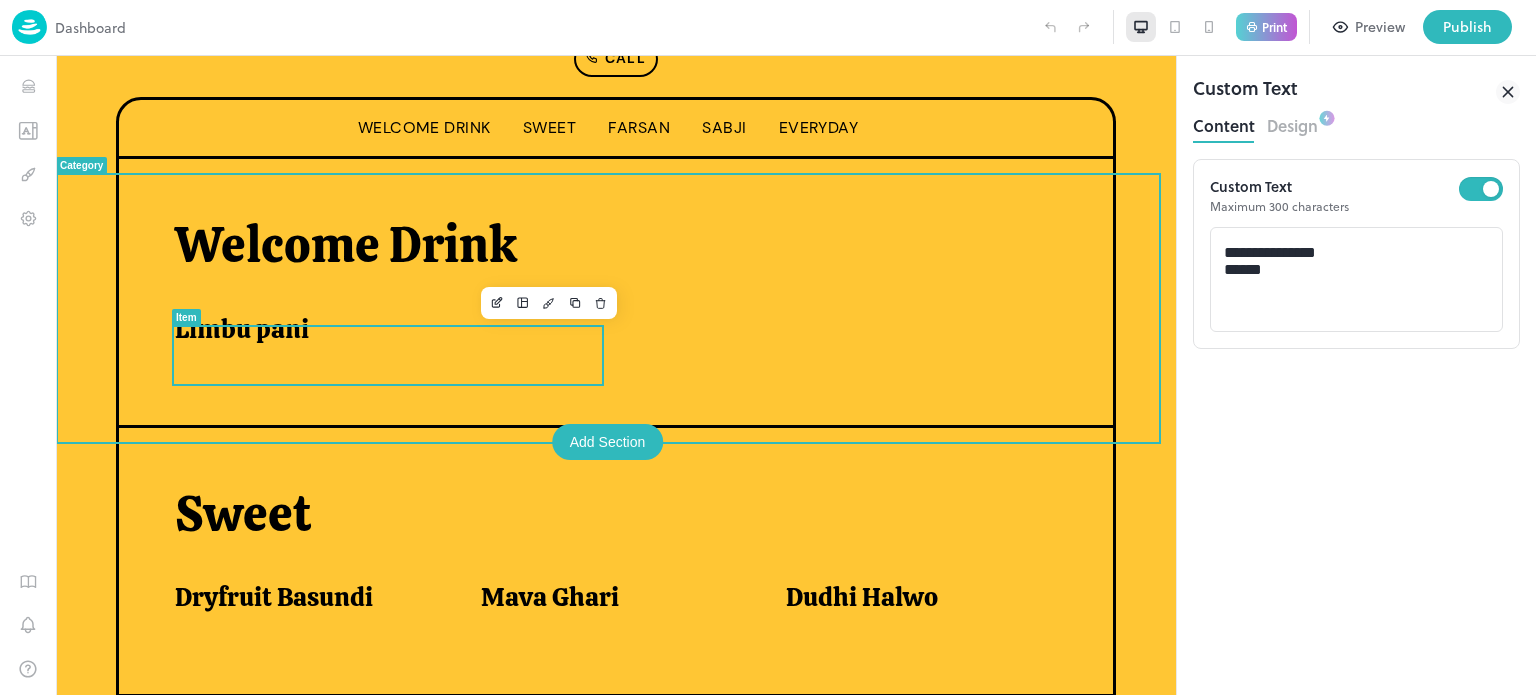 click on "Limbu pani" at bounding box center [242, 329] 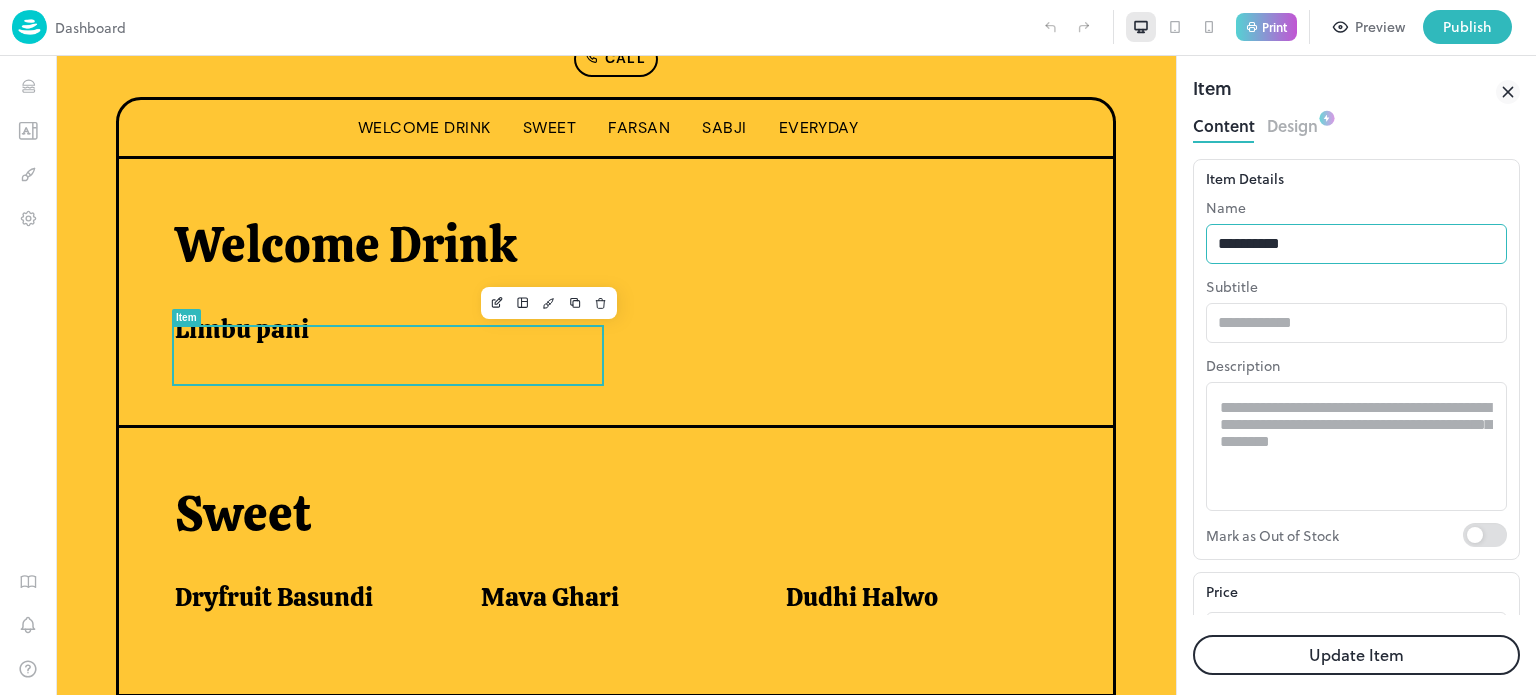 click on "**********" at bounding box center [1356, 244] 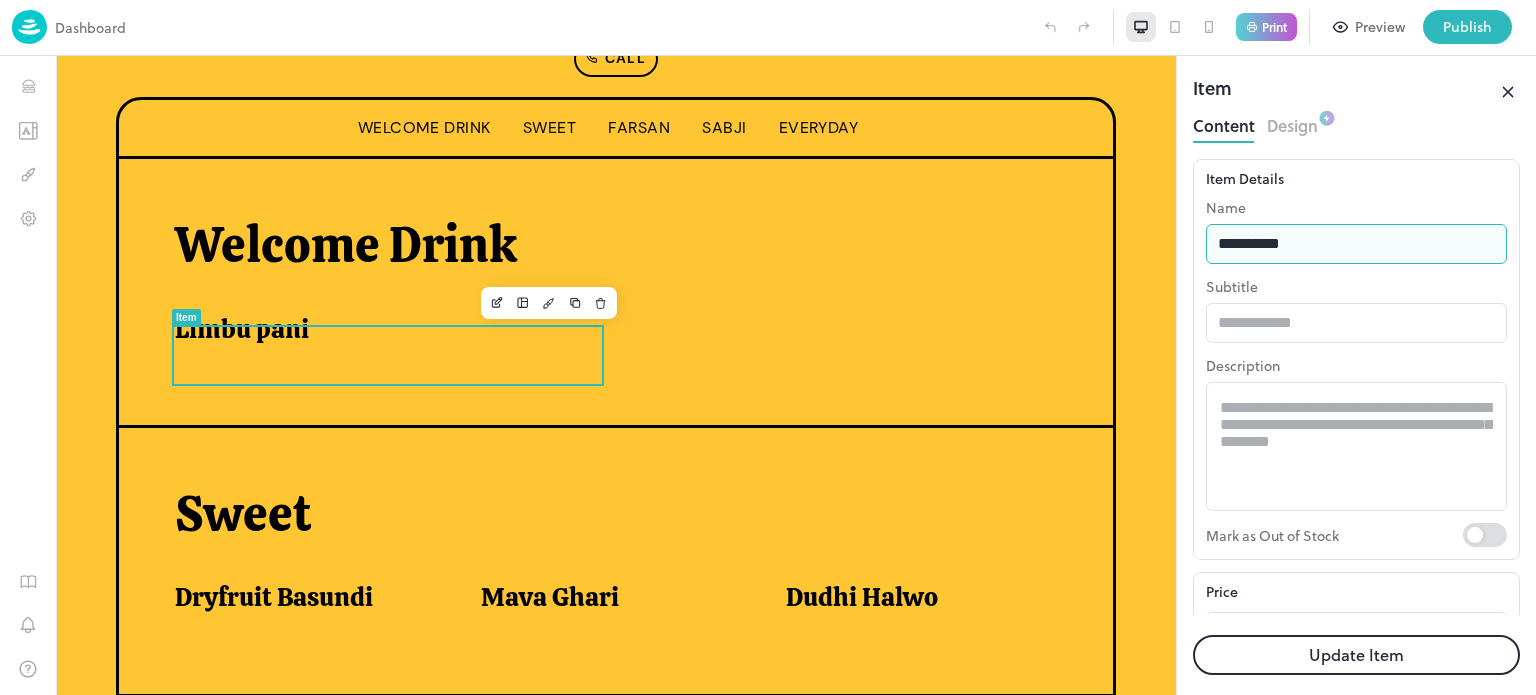 click on "**********" at bounding box center (1356, 244) 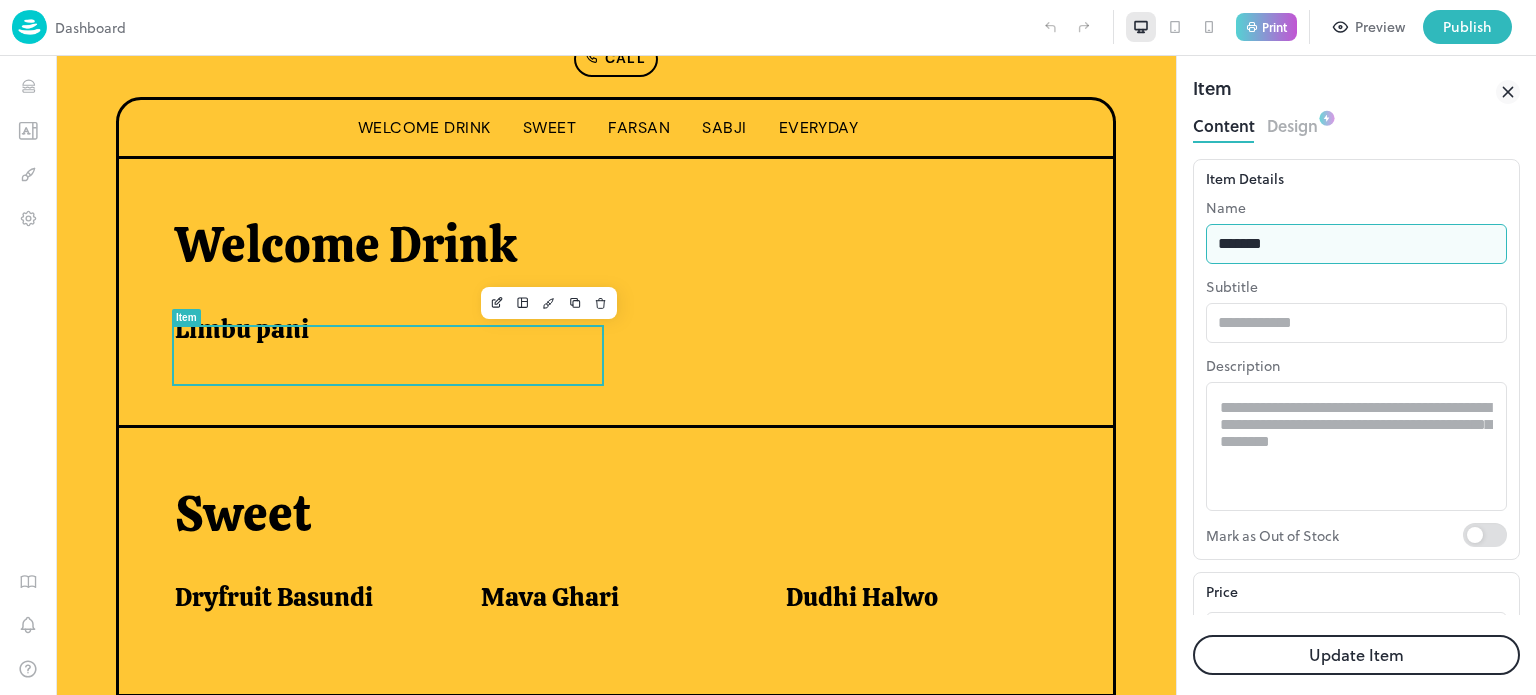 type on "**********" 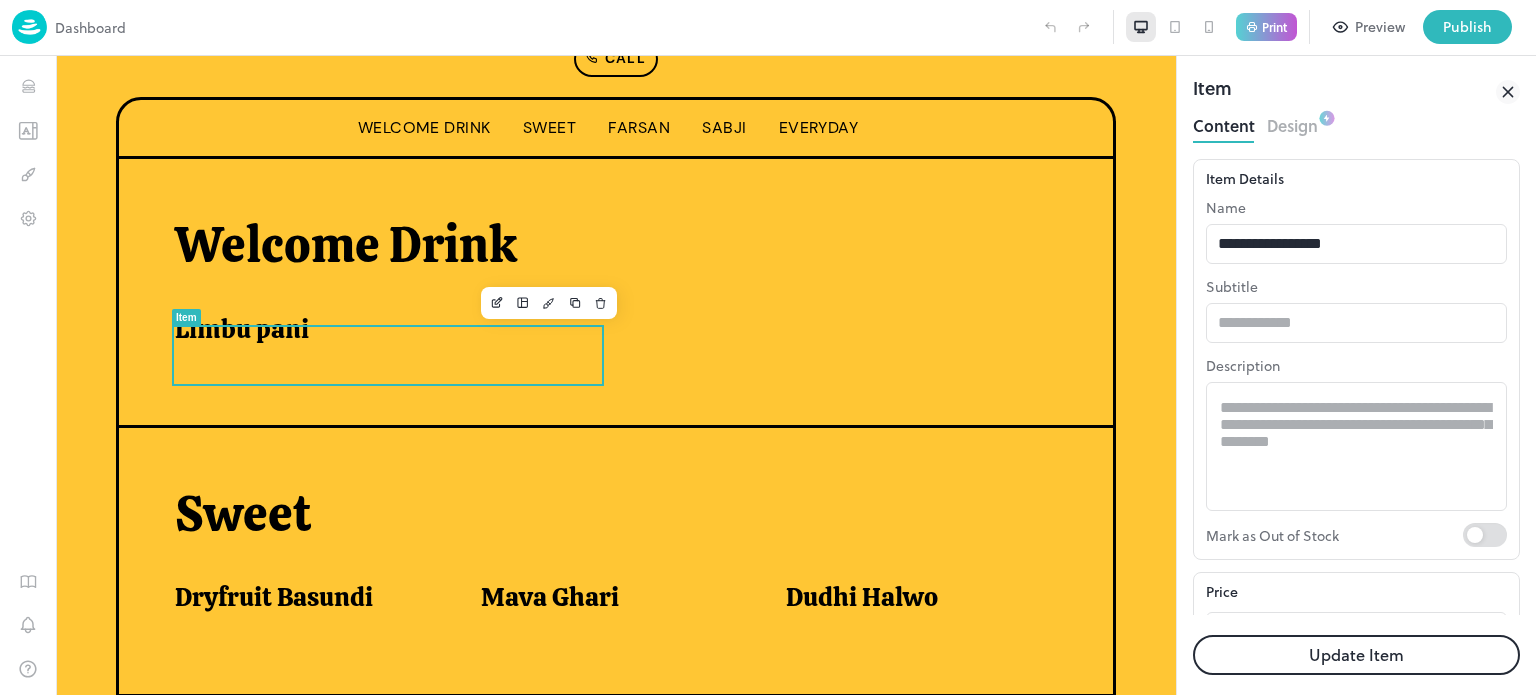 click on "Update Item" at bounding box center (1356, 655) 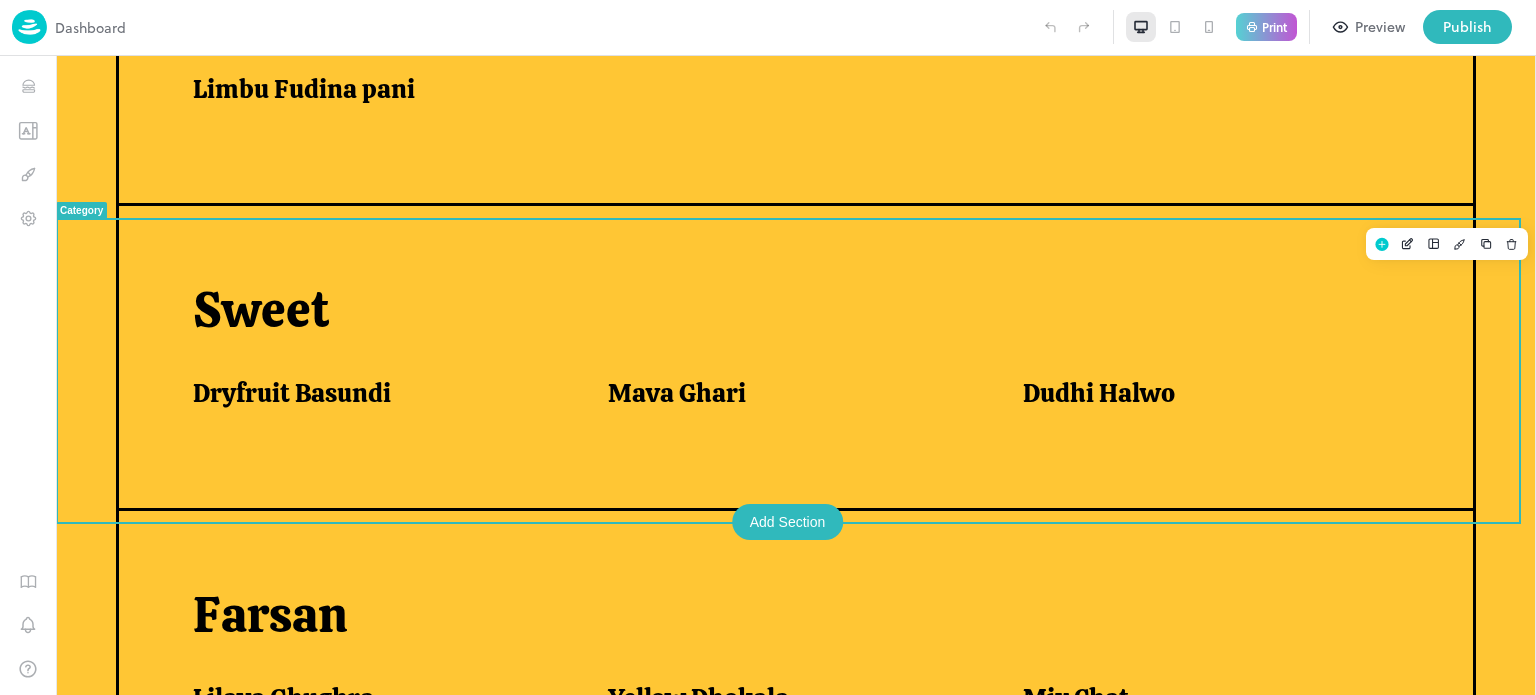 scroll, scrollTop: 704, scrollLeft: 0, axis: vertical 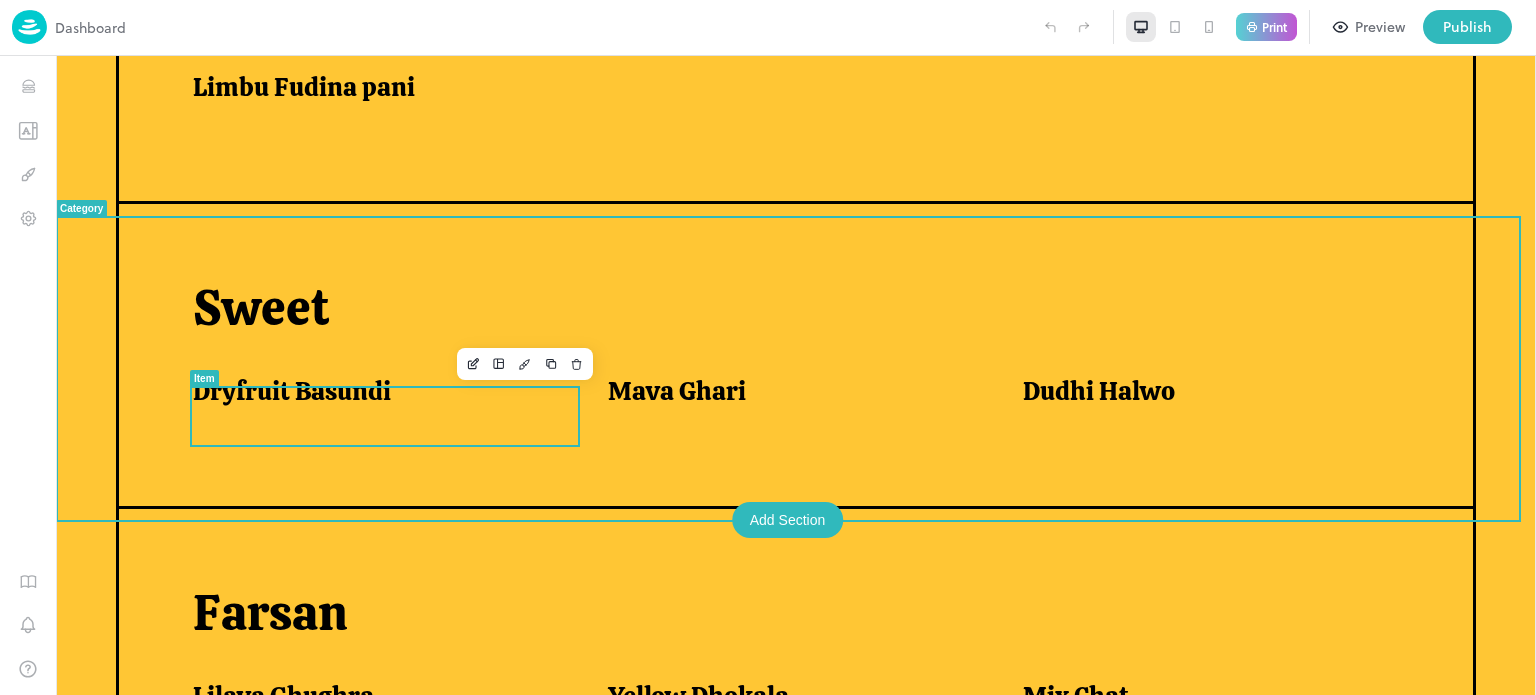 click on "Dryfruit Basundi" at bounding box center (388, 403) 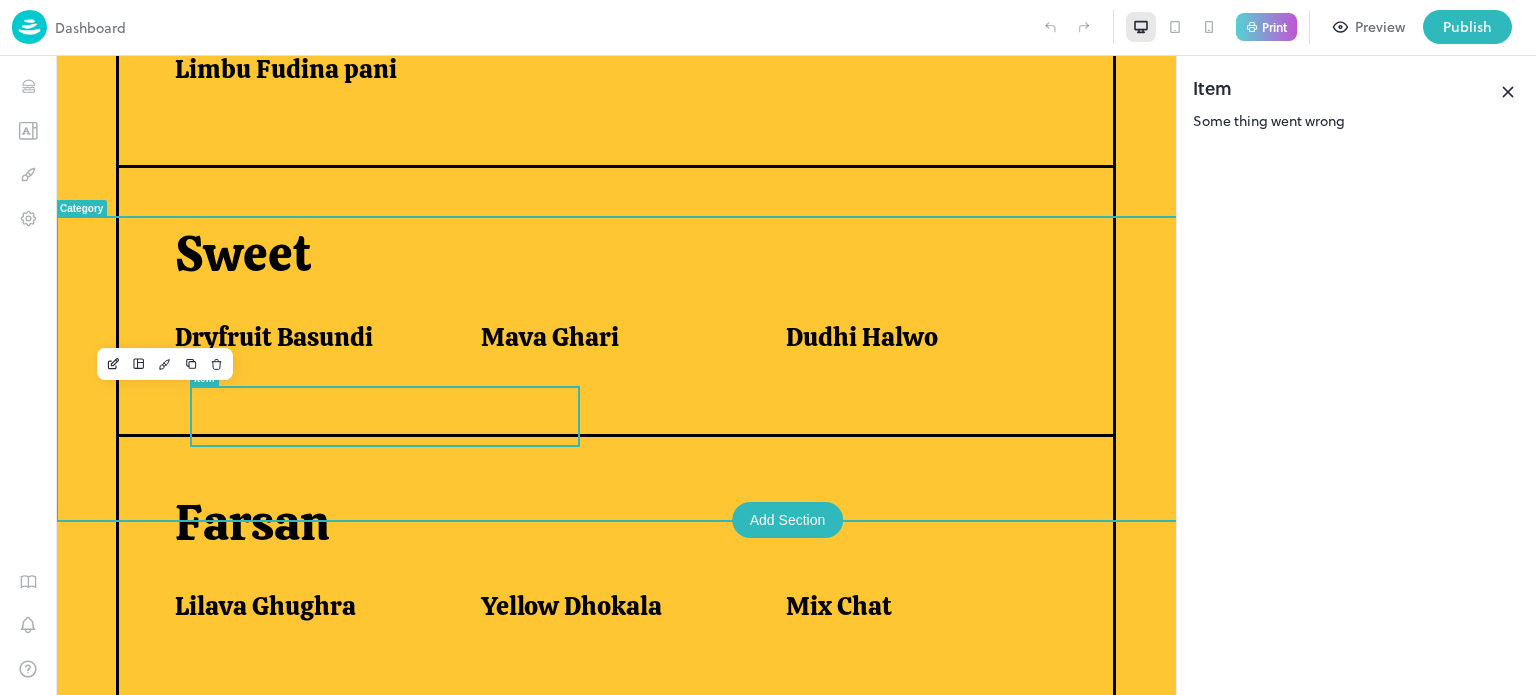 scroll, scrollTop: 738, scrollLeft: 0, axis: vertical 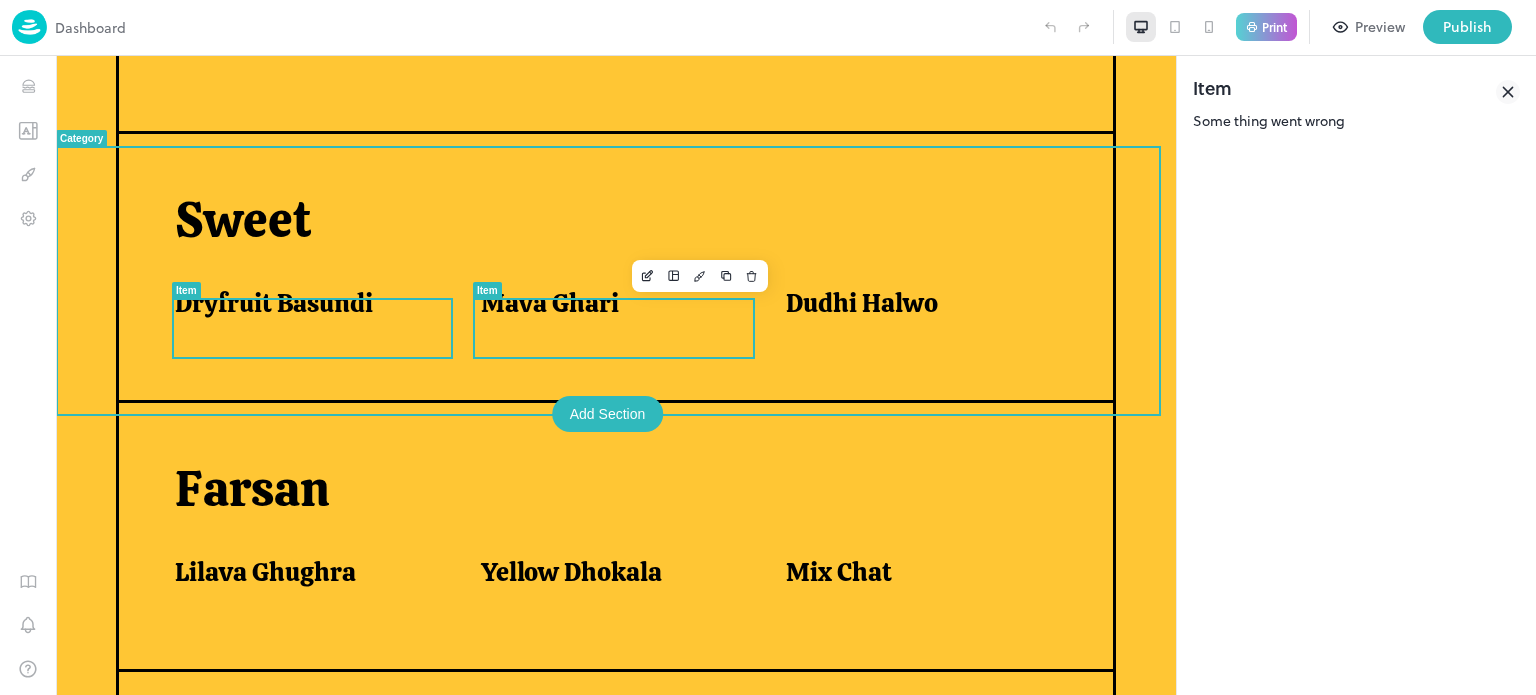 click on "Mava Ghari" at bounding box center [550, 303] 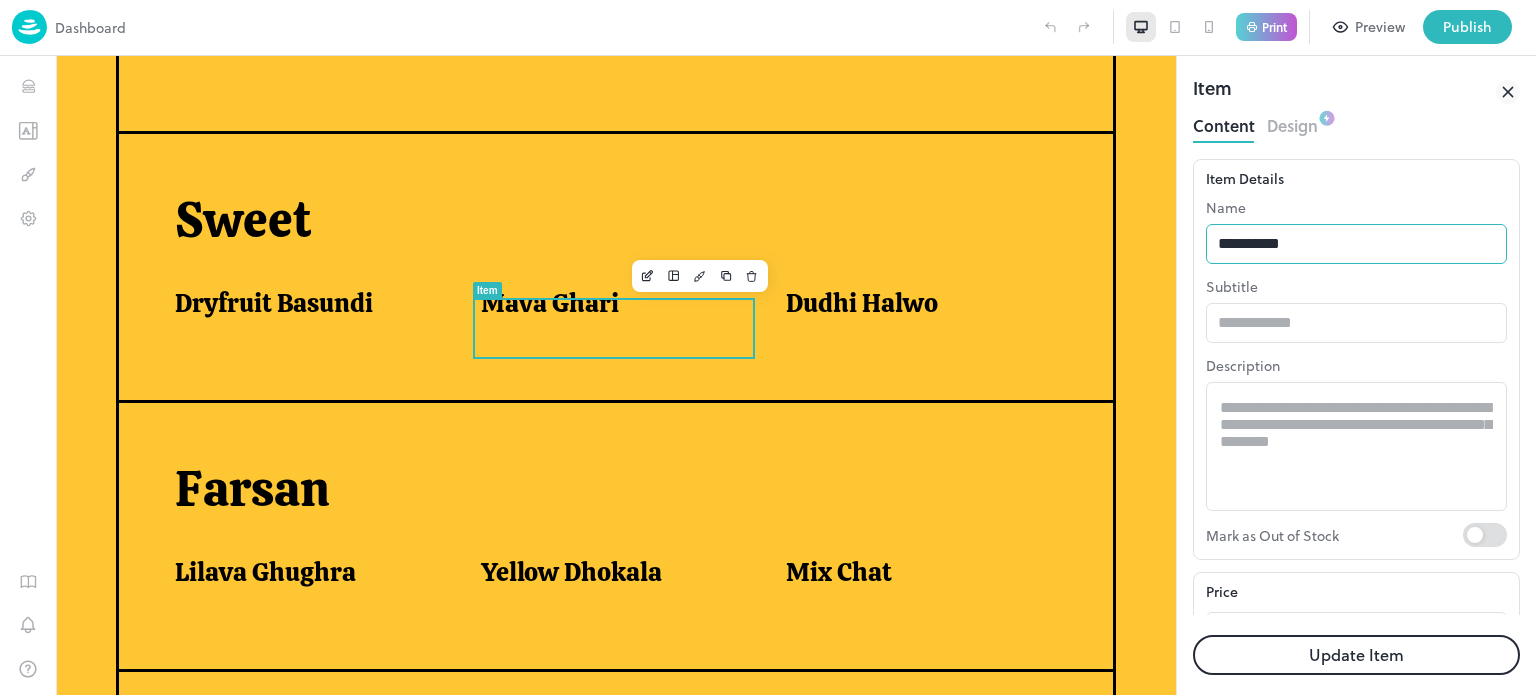 click on "**********" at bounding box center (1356, 244) 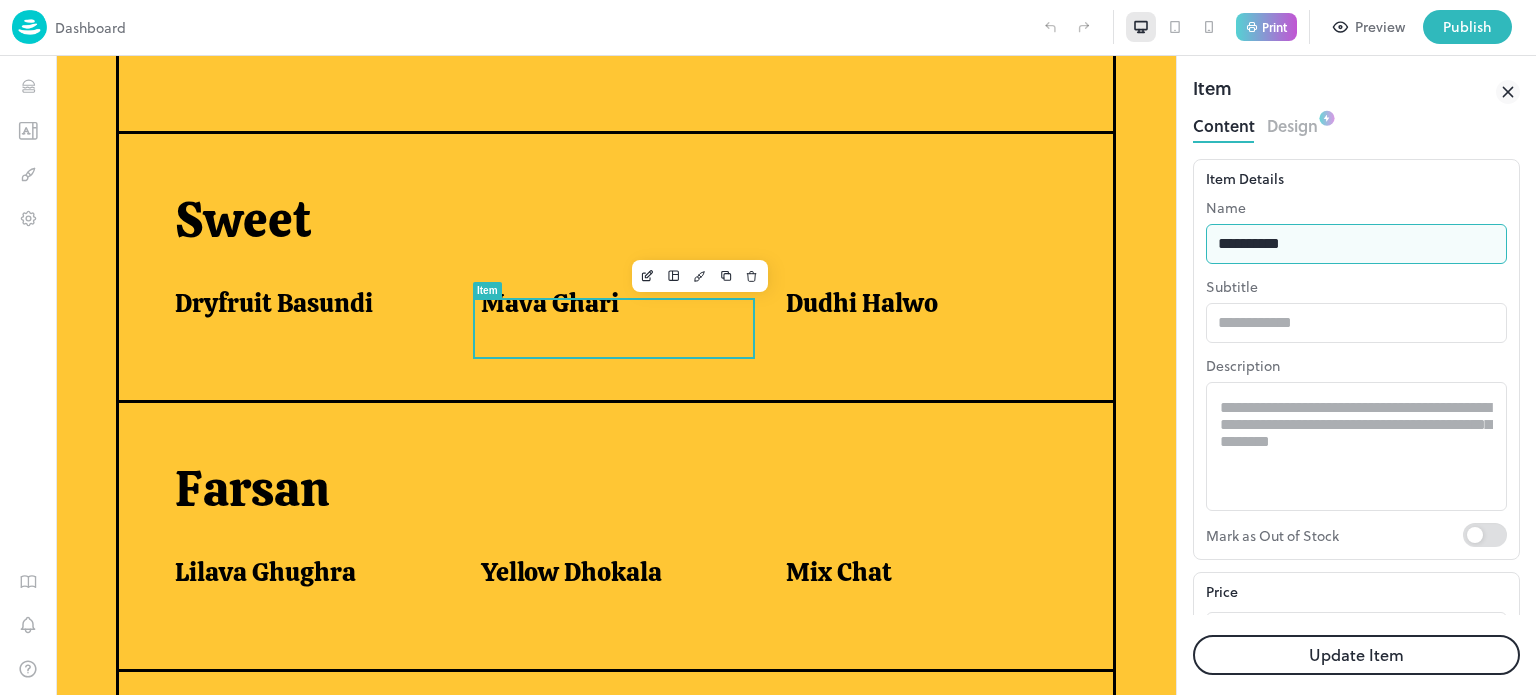 click on "**********" at bounding box center (1356, 244) 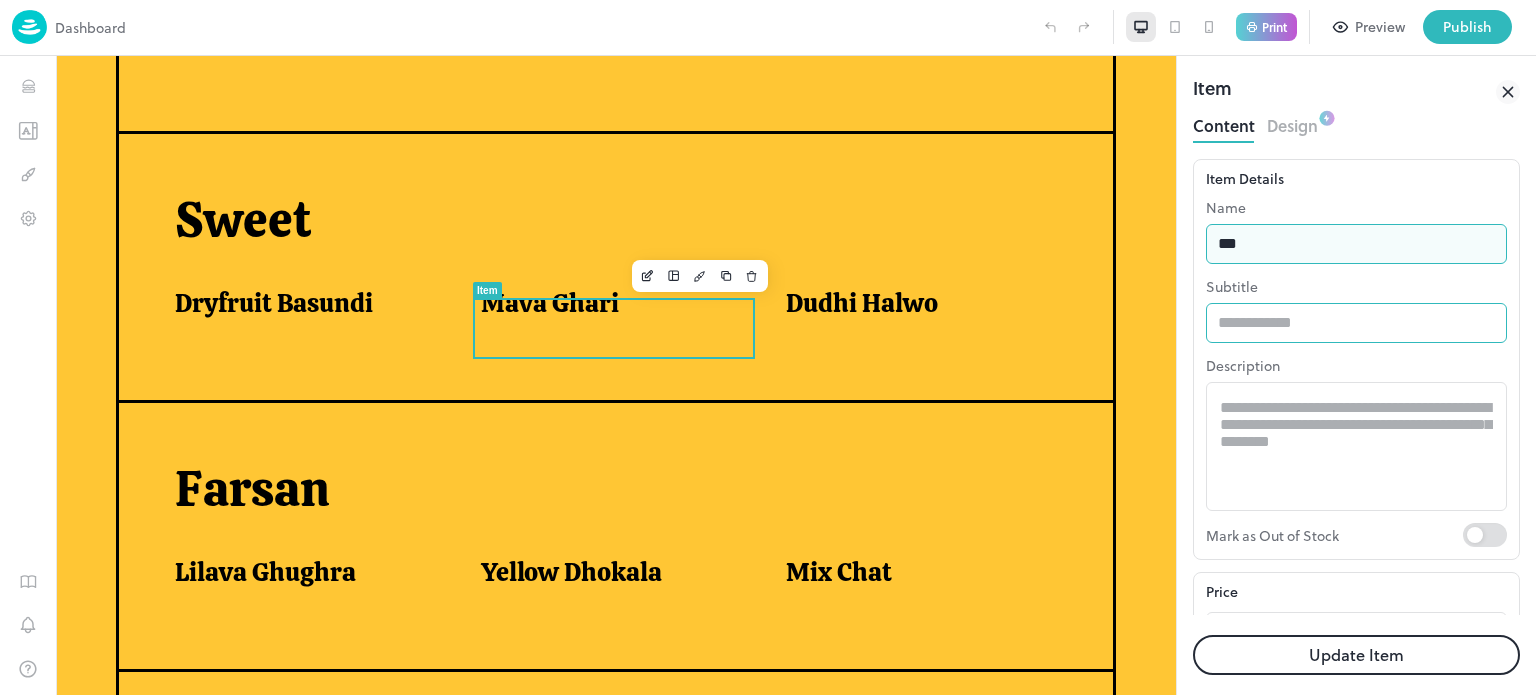 type on "**********" 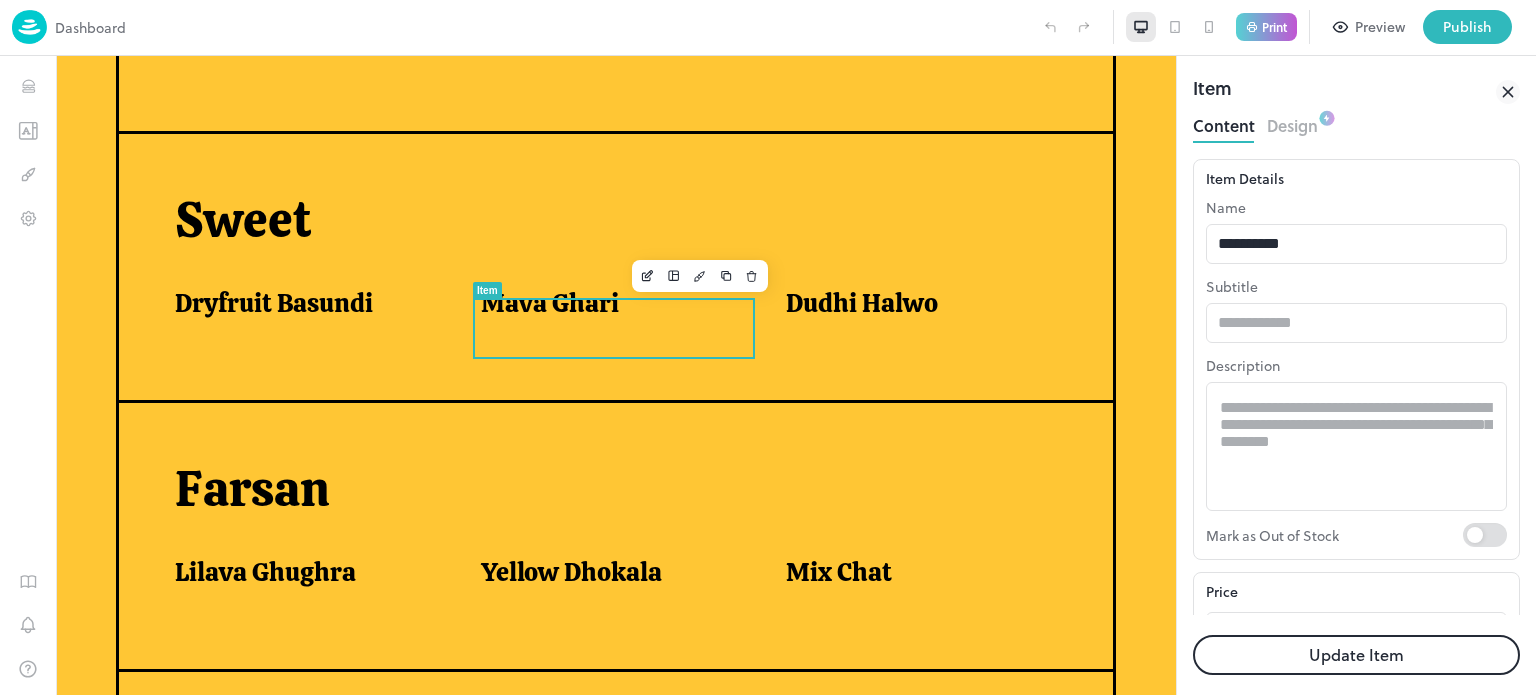 click on "Update Item" at bounding box center [1356, 655] 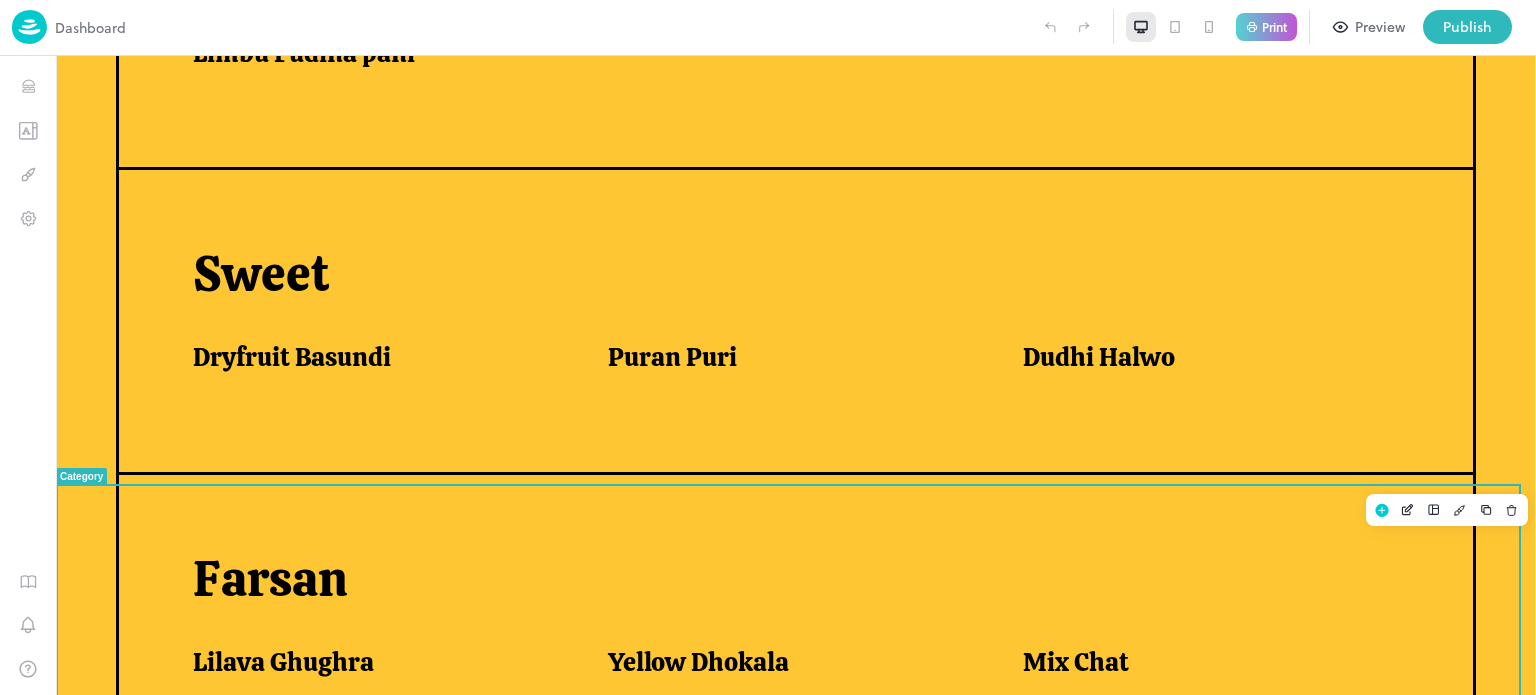scroll, scrollTop: 704, scrollLeft: 0, axis: vertical 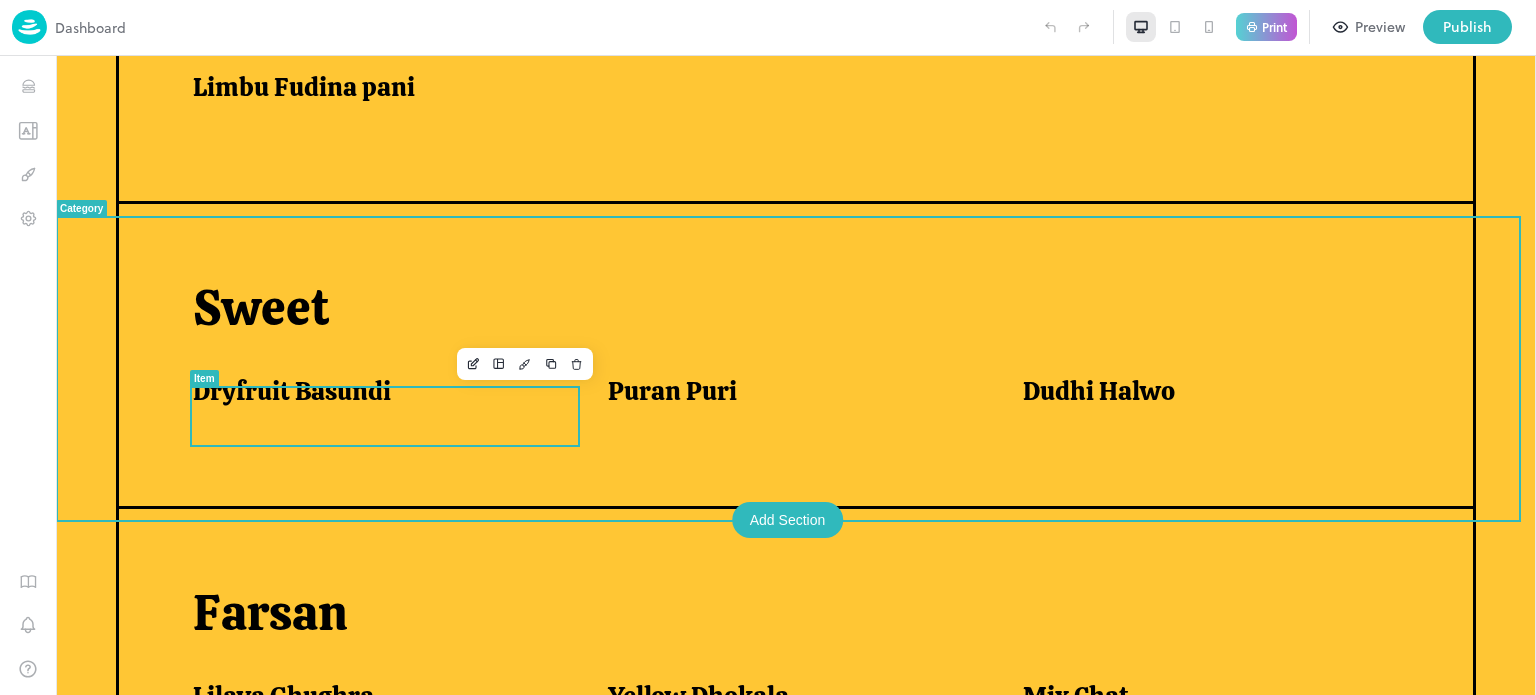click on "Dryfruit Basundi" at bounding box center (292, 391) 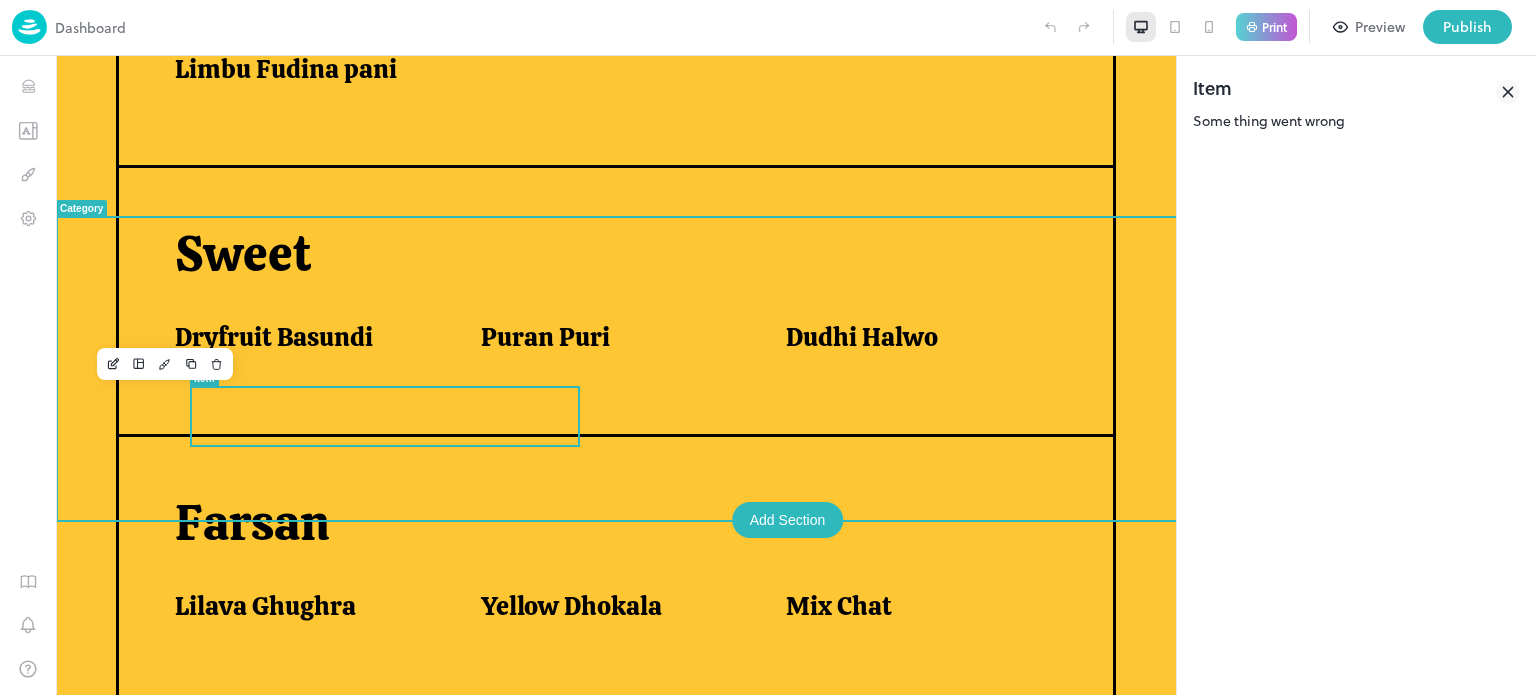 scroll, scrollTop: 738, scrollLeft: 0, axis: vertical 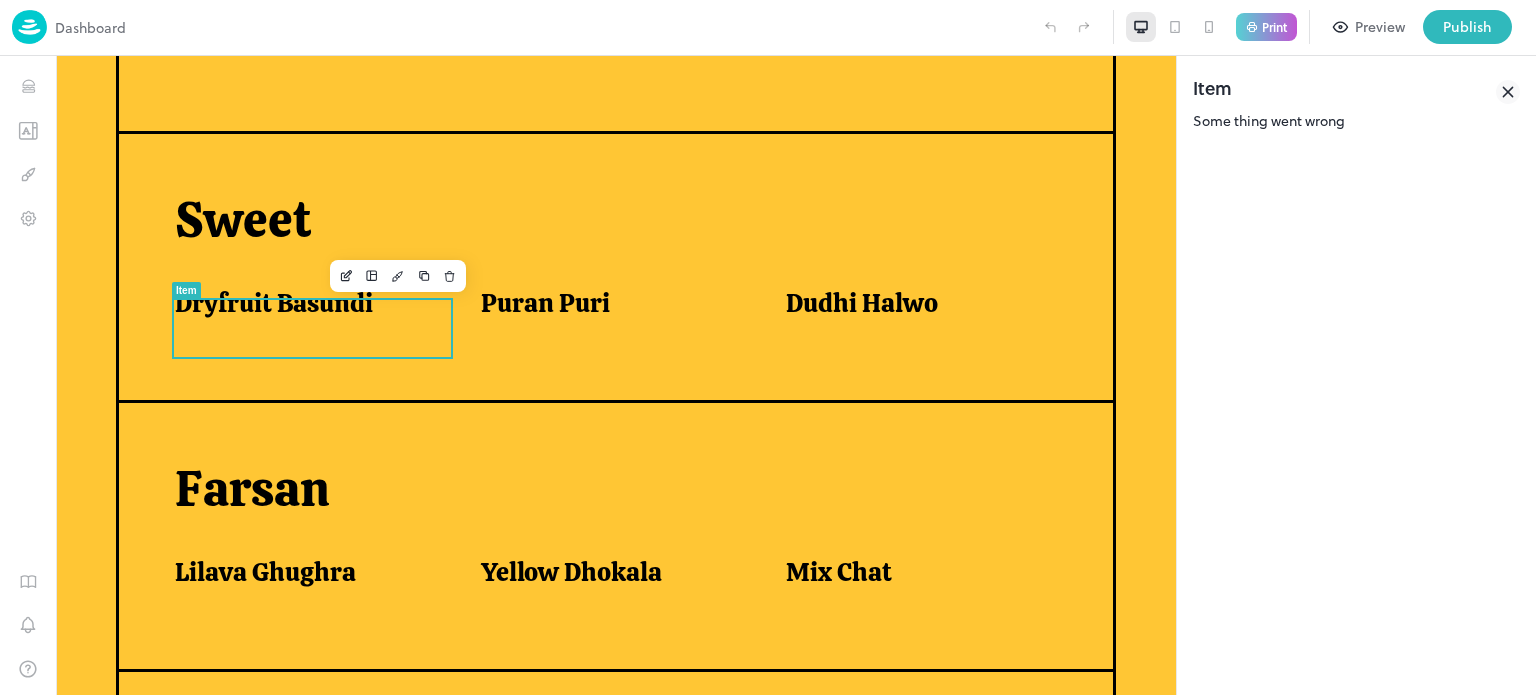 click 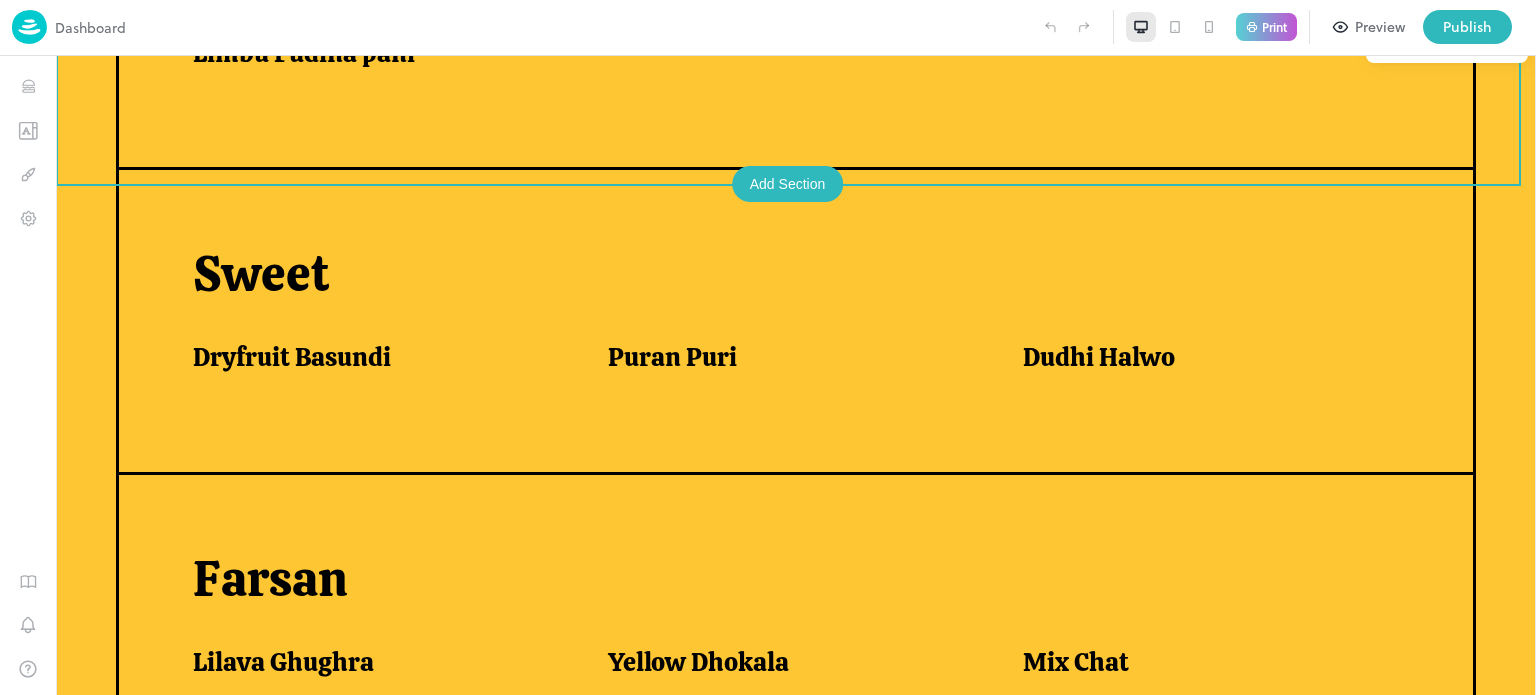 scroll, scrollTop: 704, scrollLeft: 0, axis: vertical 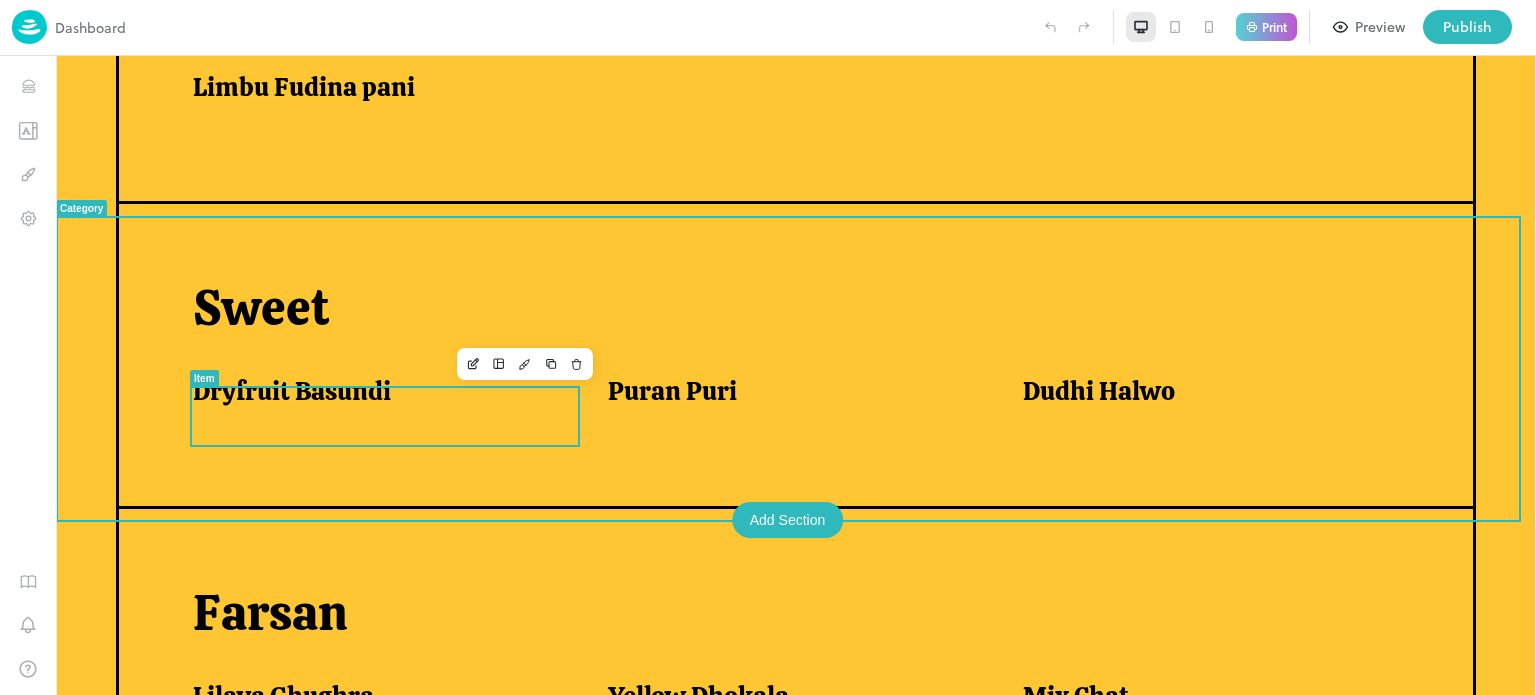click on "Dryfruit Basundi" at bounding box center [292, 391] 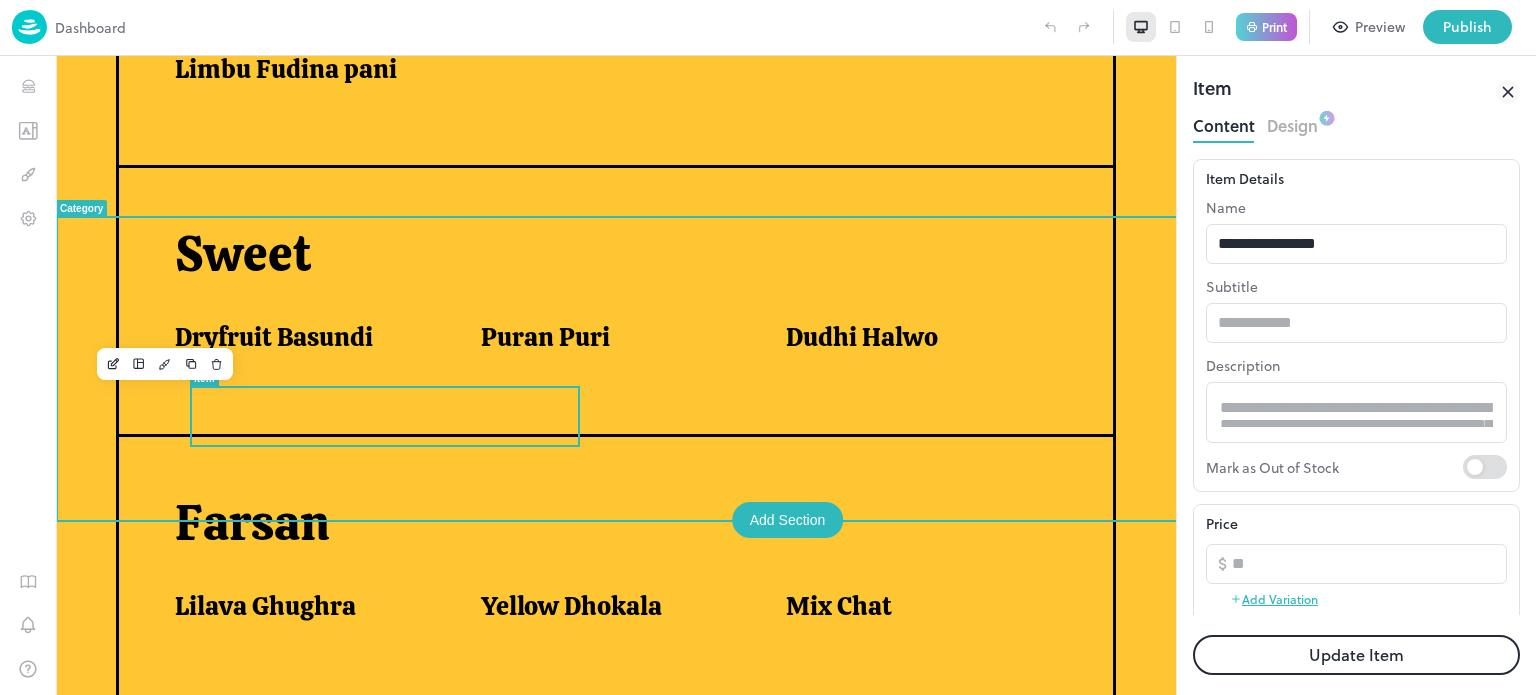 scroll, scrollTop: 738, scrollLeft: 0, axis: vertical 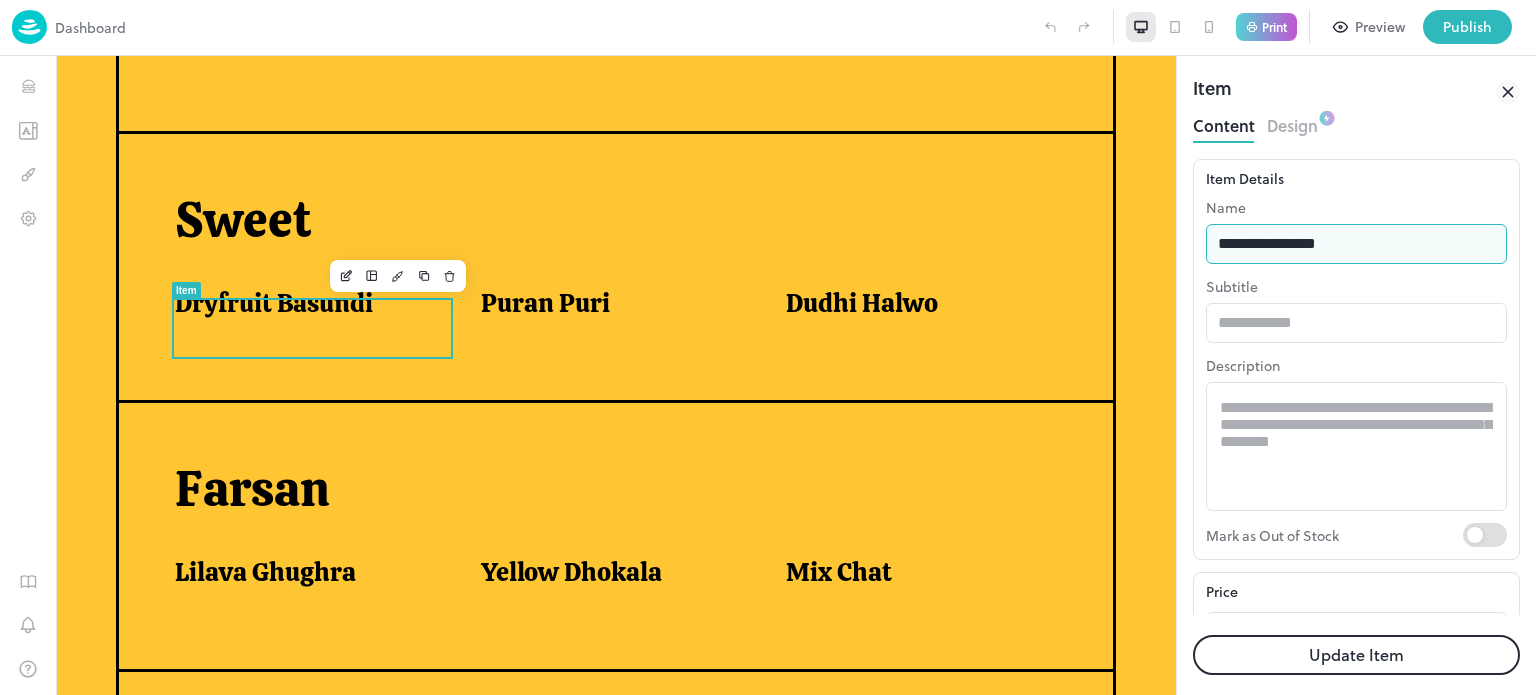 click on "**********" at bounding box center (1356, 244) 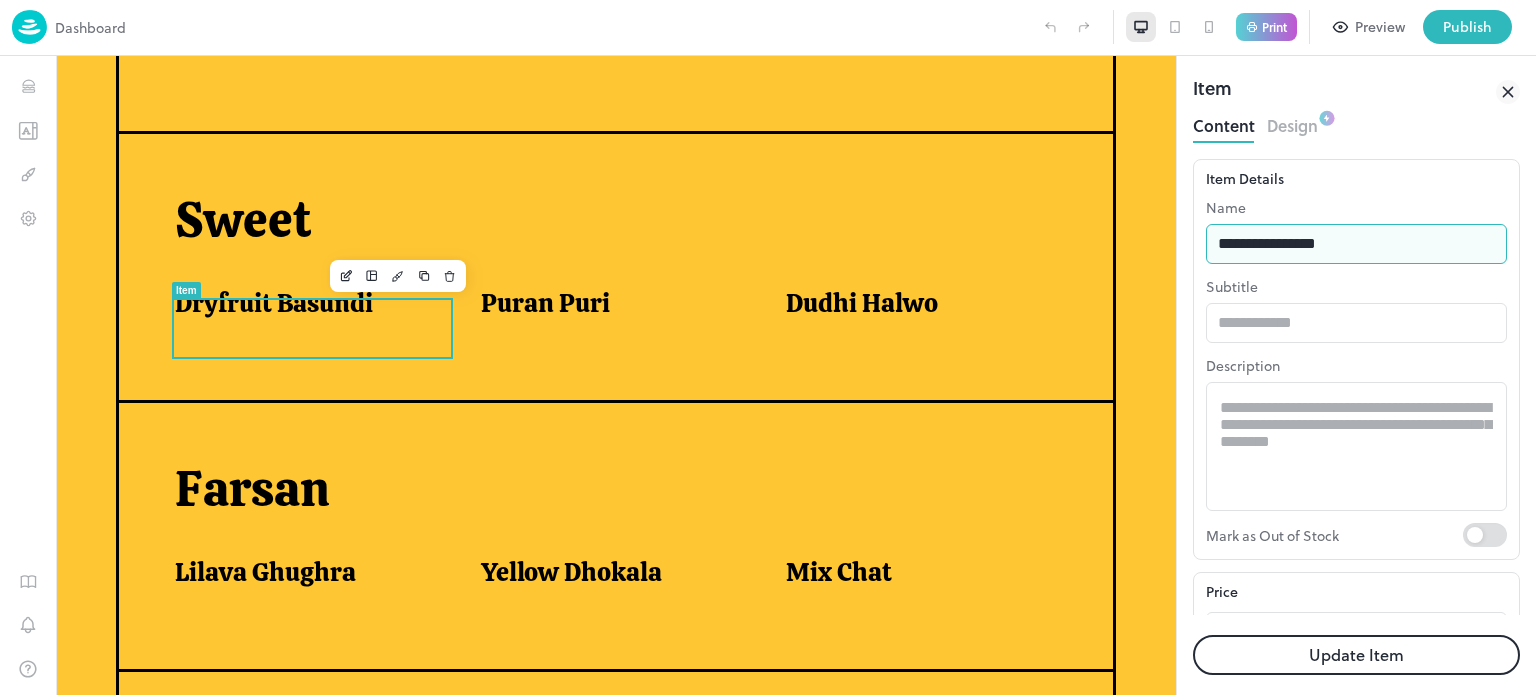 click on "**********" at bounding box center [1356, 244] 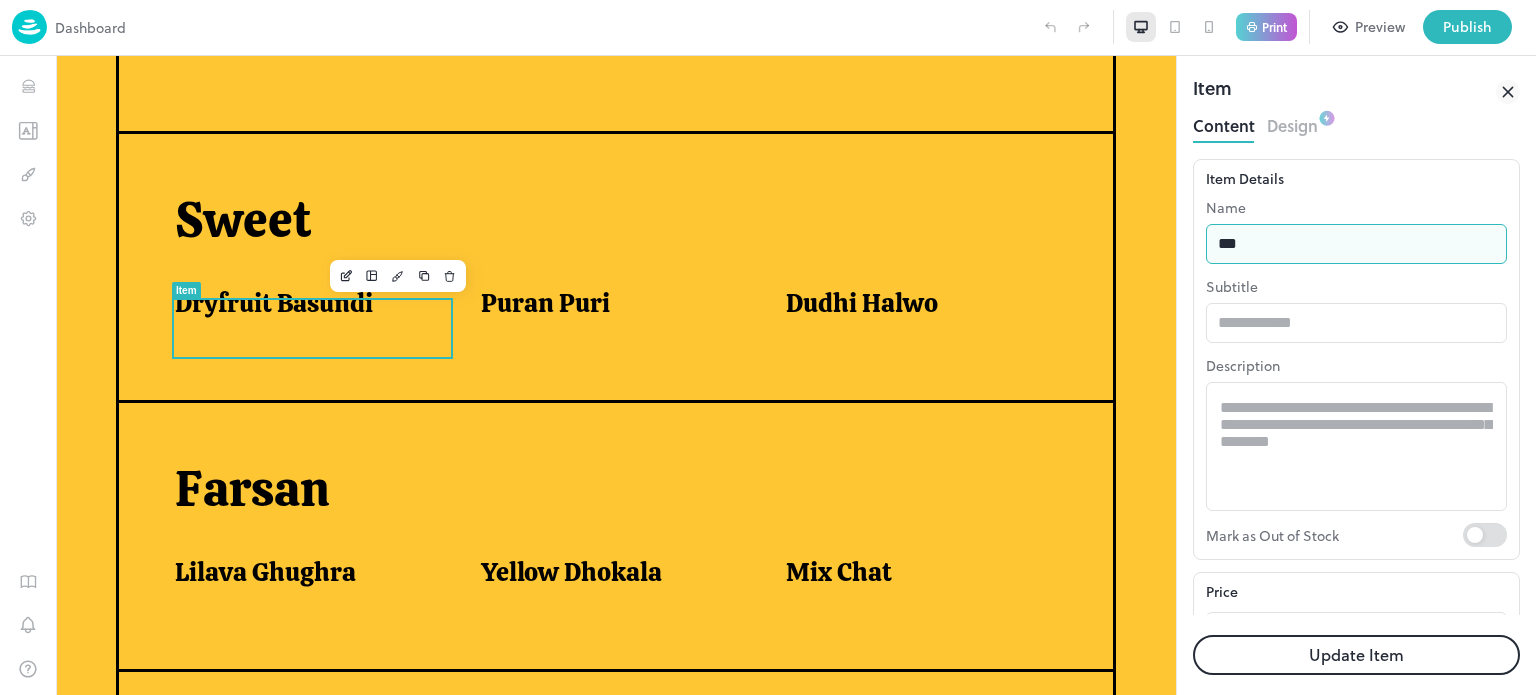 type on "**********" 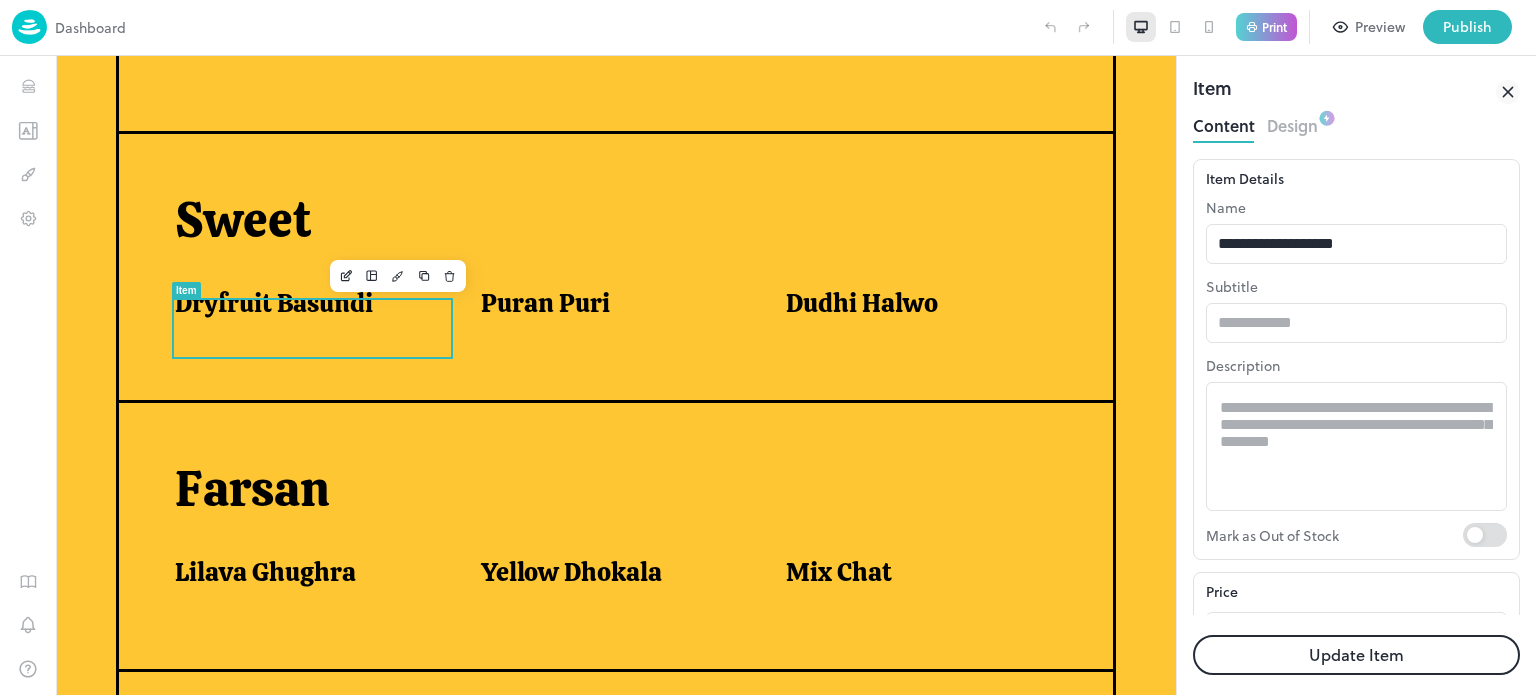 click on "Update Item" at bounding box center [1356, 655] 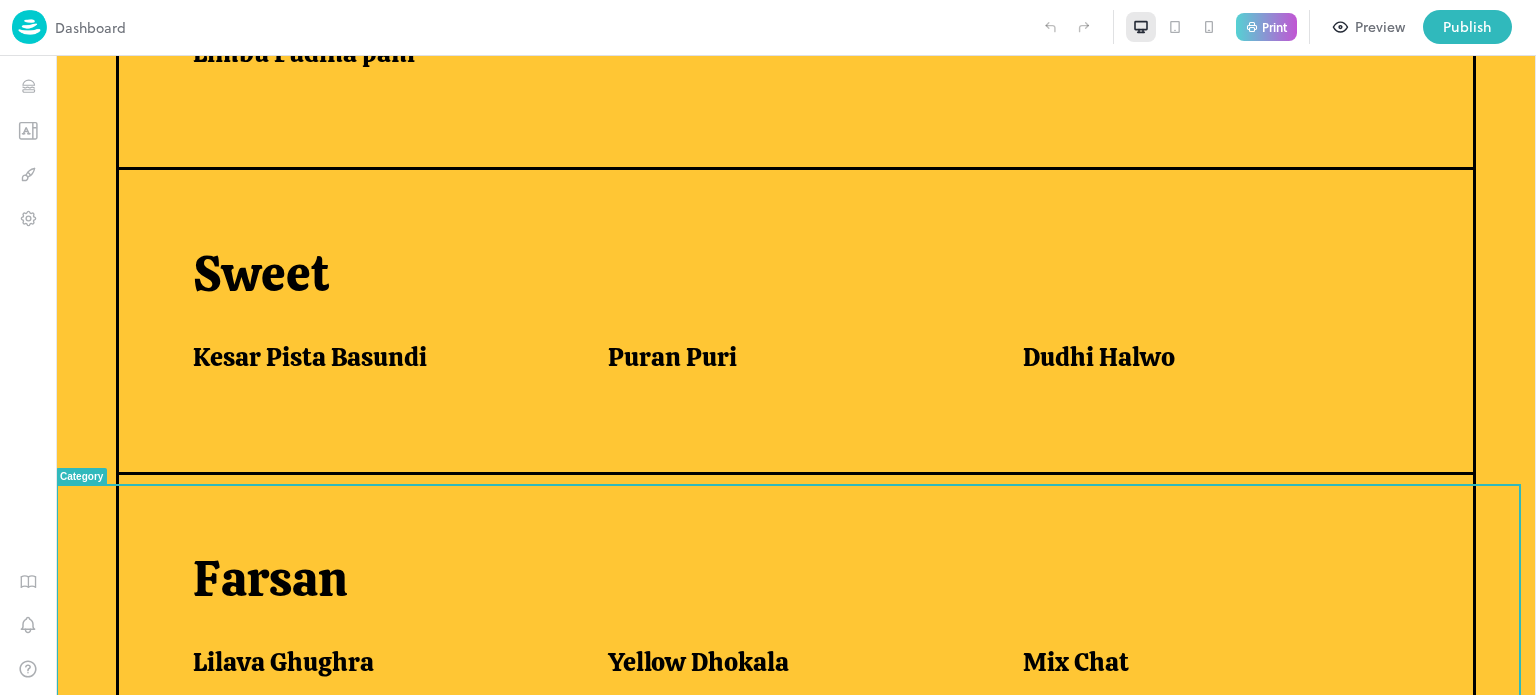 scroll, scrollTop: 704, scrollLeft: 0, axis: vertical 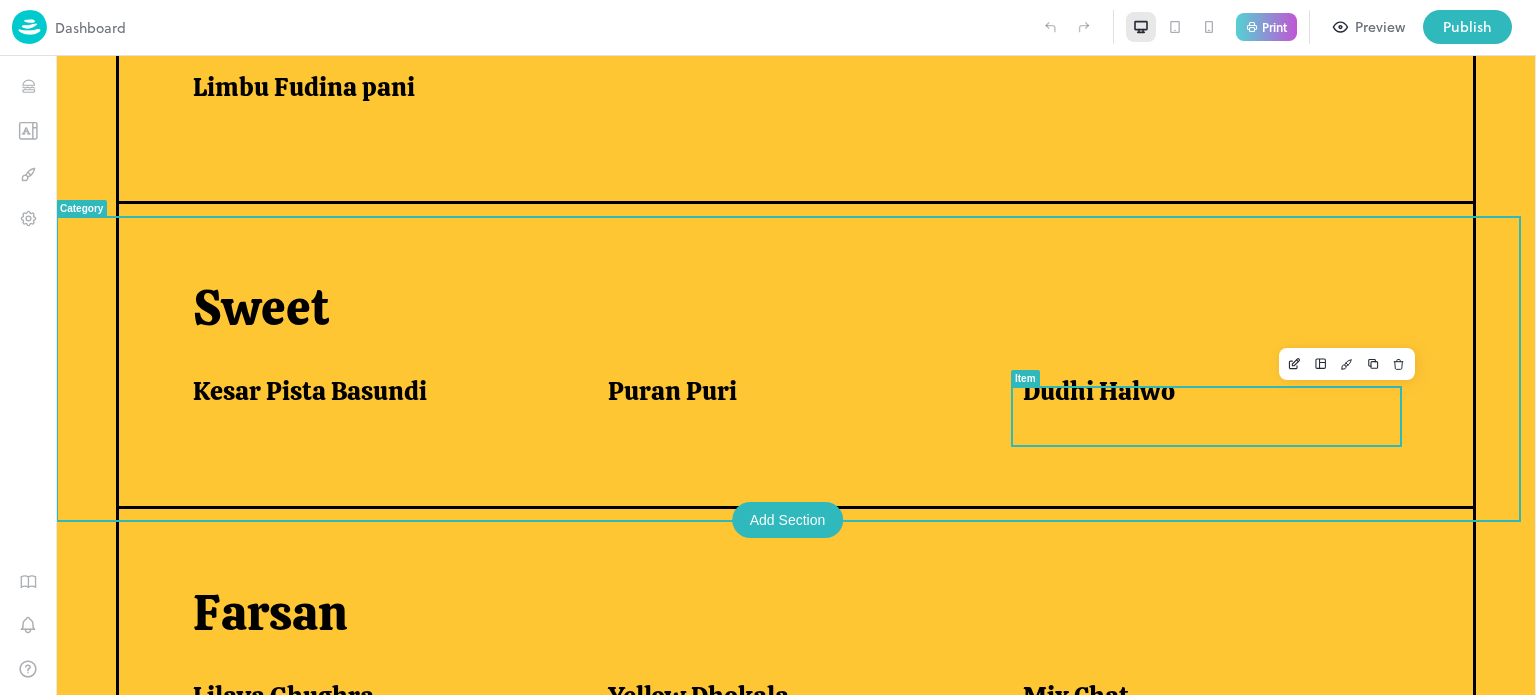 click on "Dudhi Halwo" at bounding box center (1099, 391) 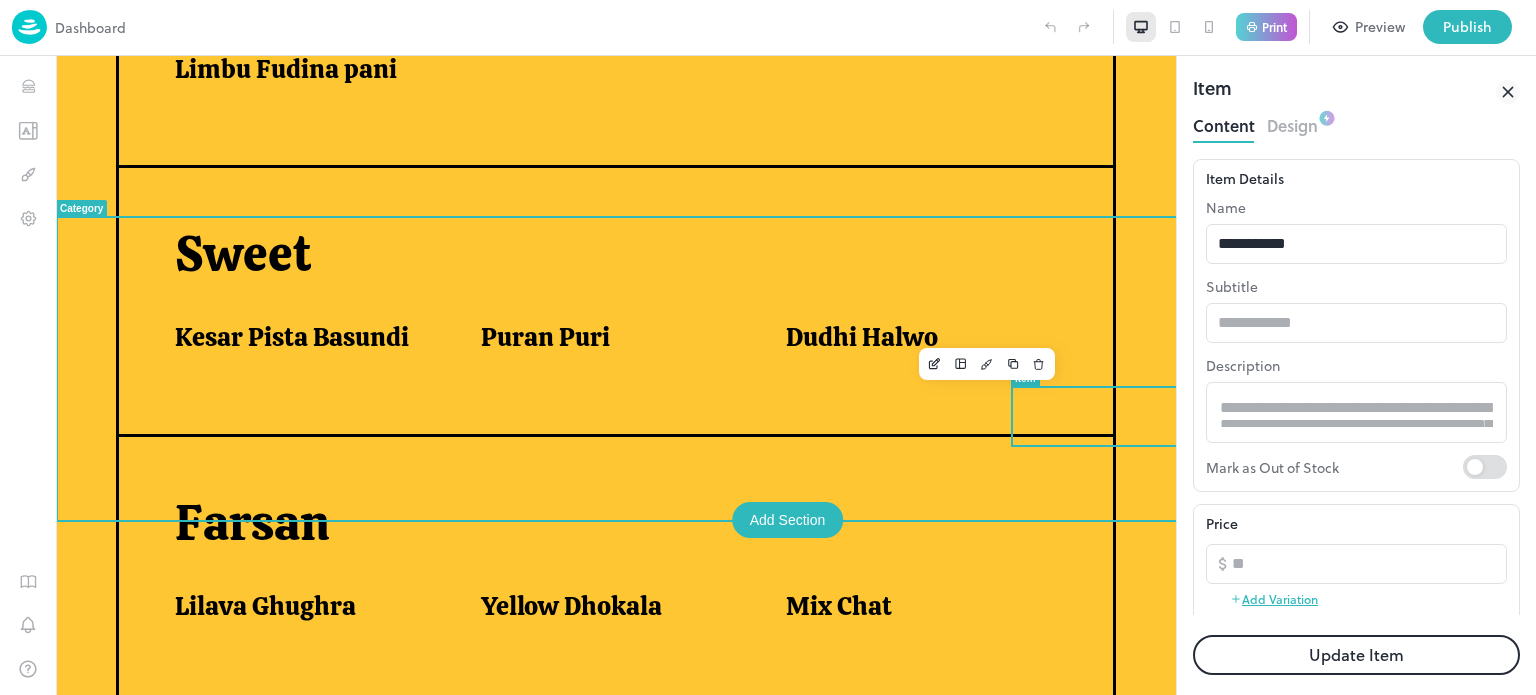 scroll, scrollTop: 708, scrollLeft: 0, axis: vertical 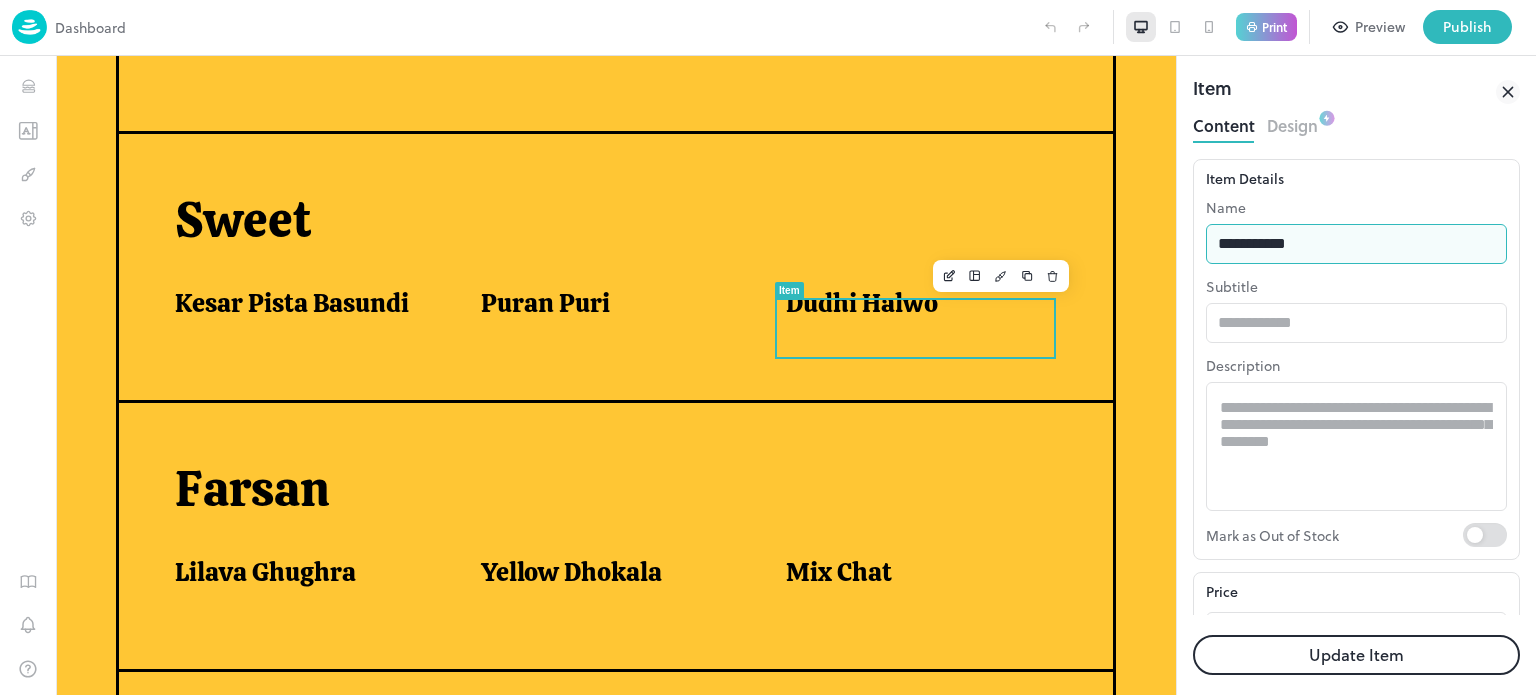 click on "**********" at bounding box center [1356, 244] 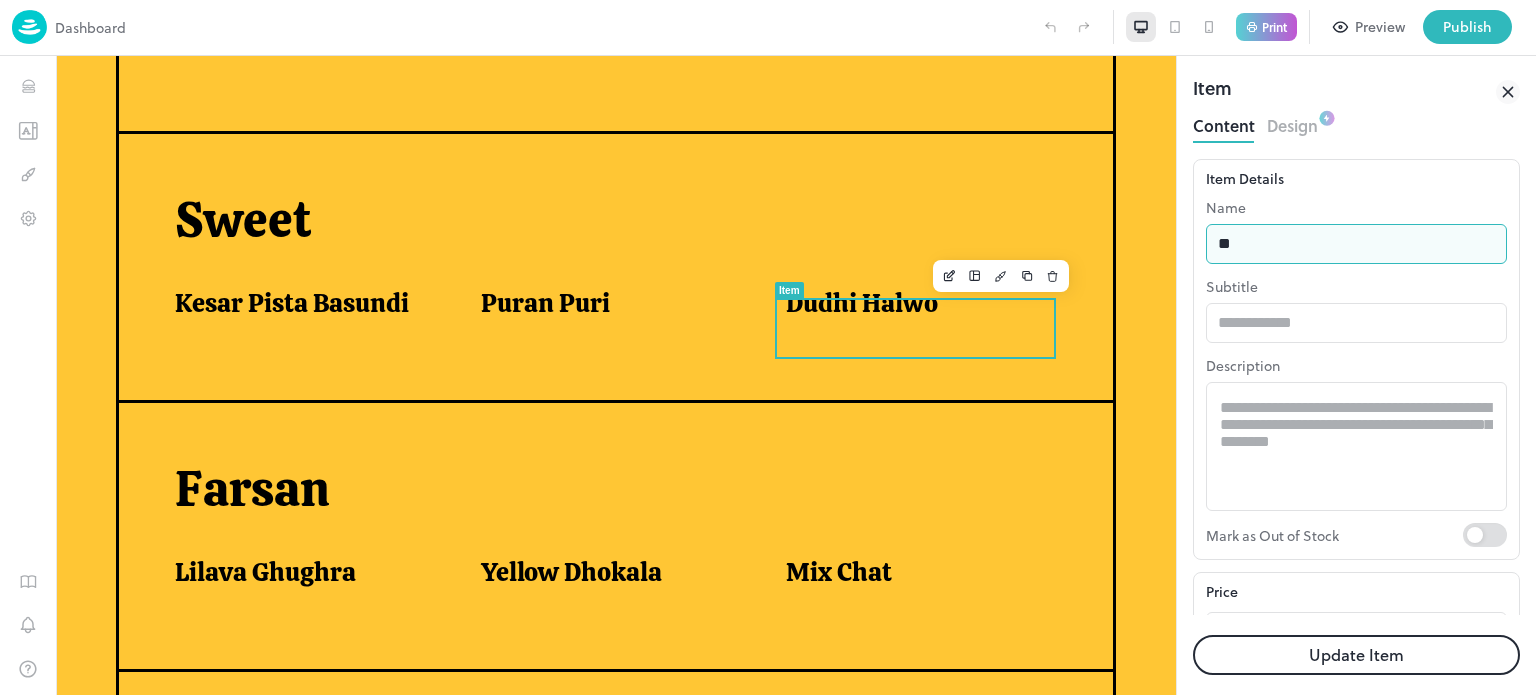 type on "*" 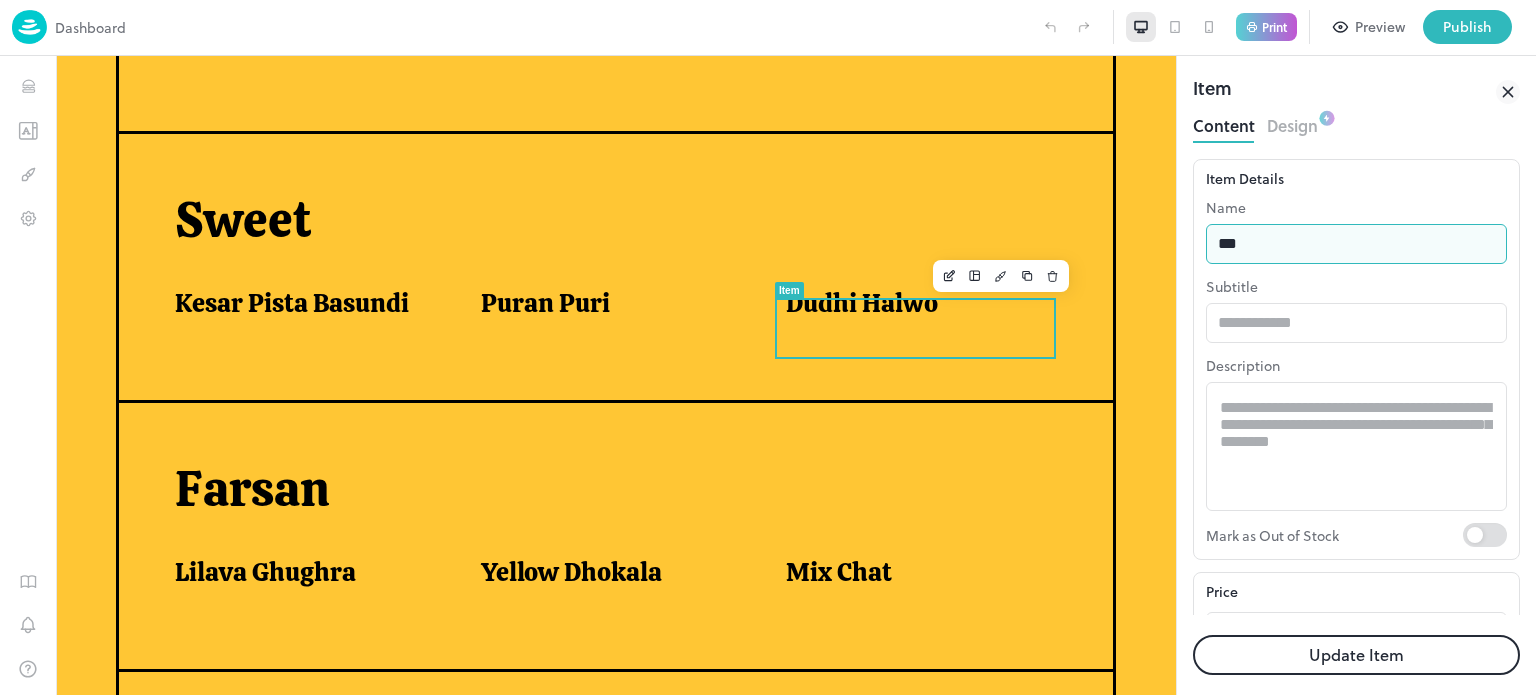 type on "**********" 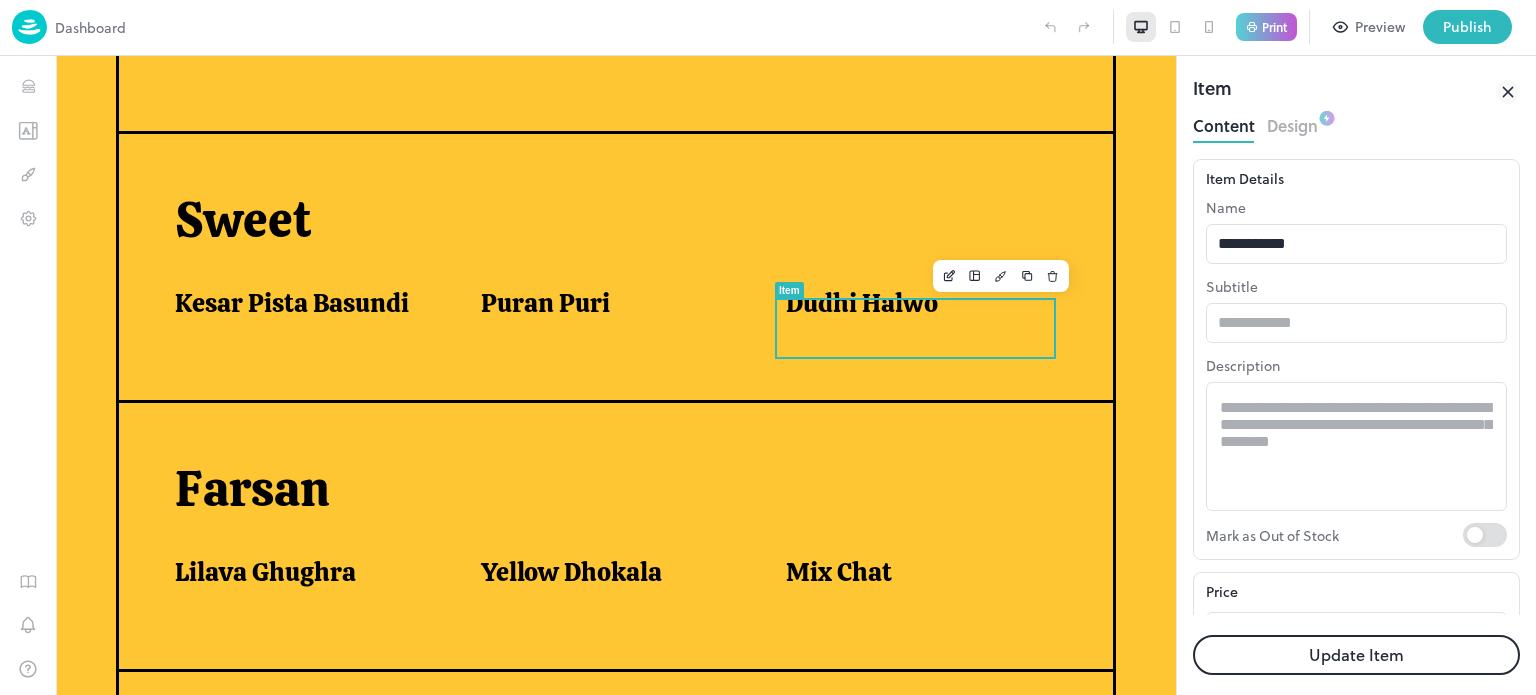 click on "Update Item" at bounding box center [1356, 655] 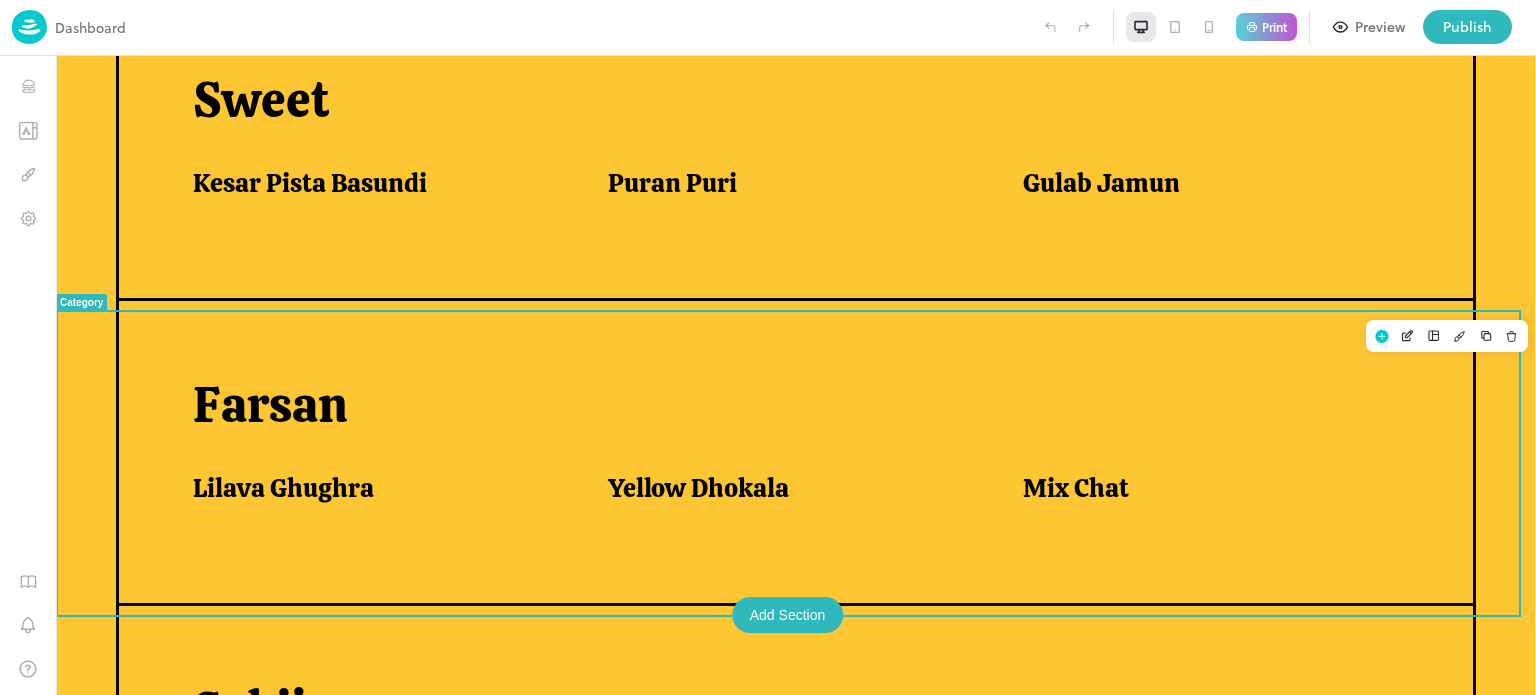 scroll, scrollTop: 923, scrollLeft: 0, axis: vertical 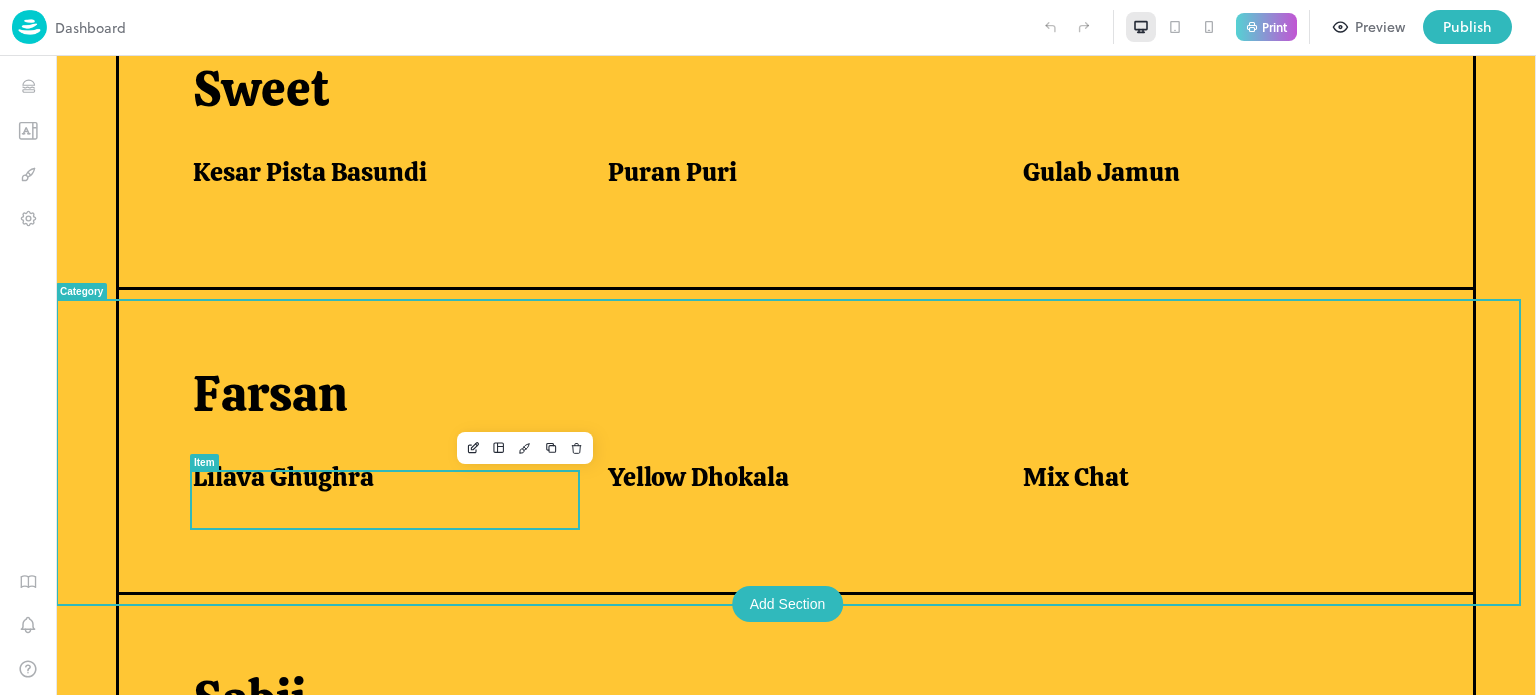 click on "Lilava Ghughra" at bounding box center [283, 477] 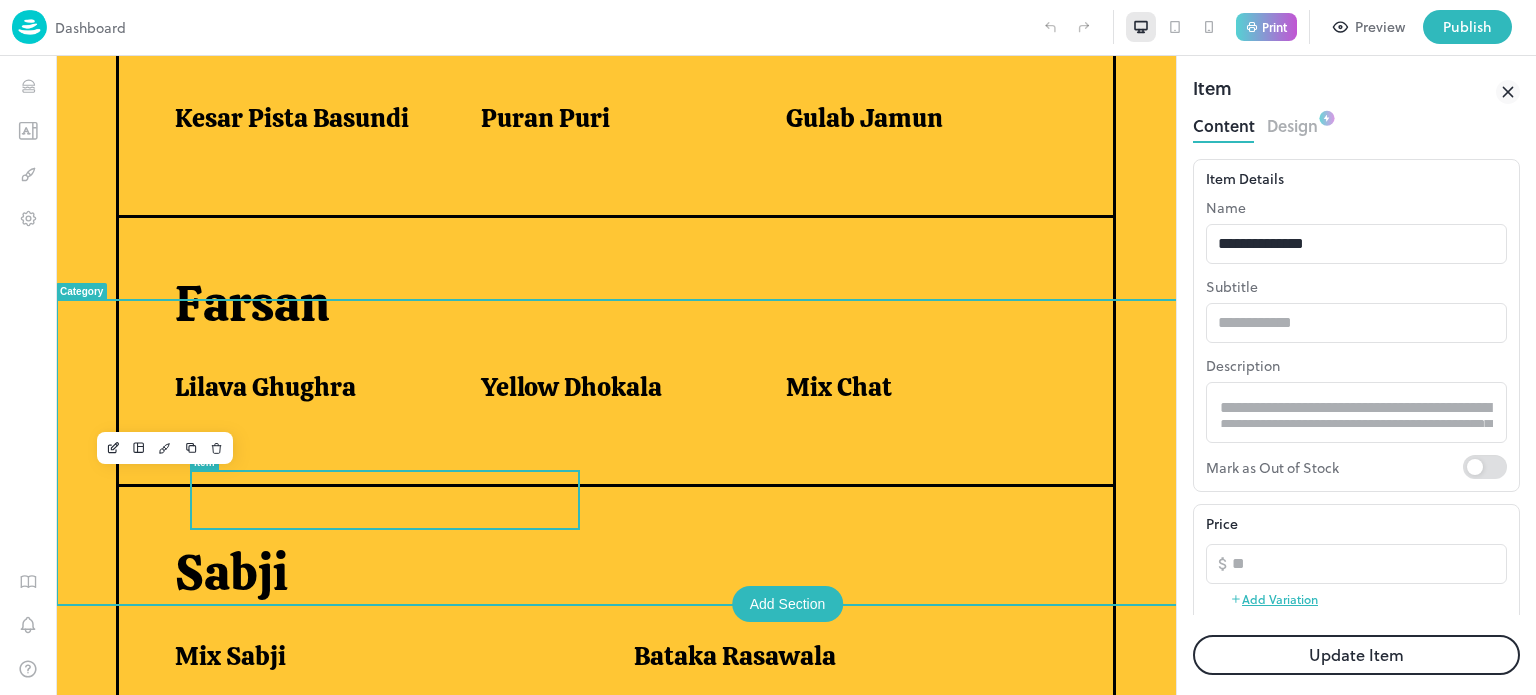 scroll, scrollTop: 868, scrollLeft: 0, axis: vertical 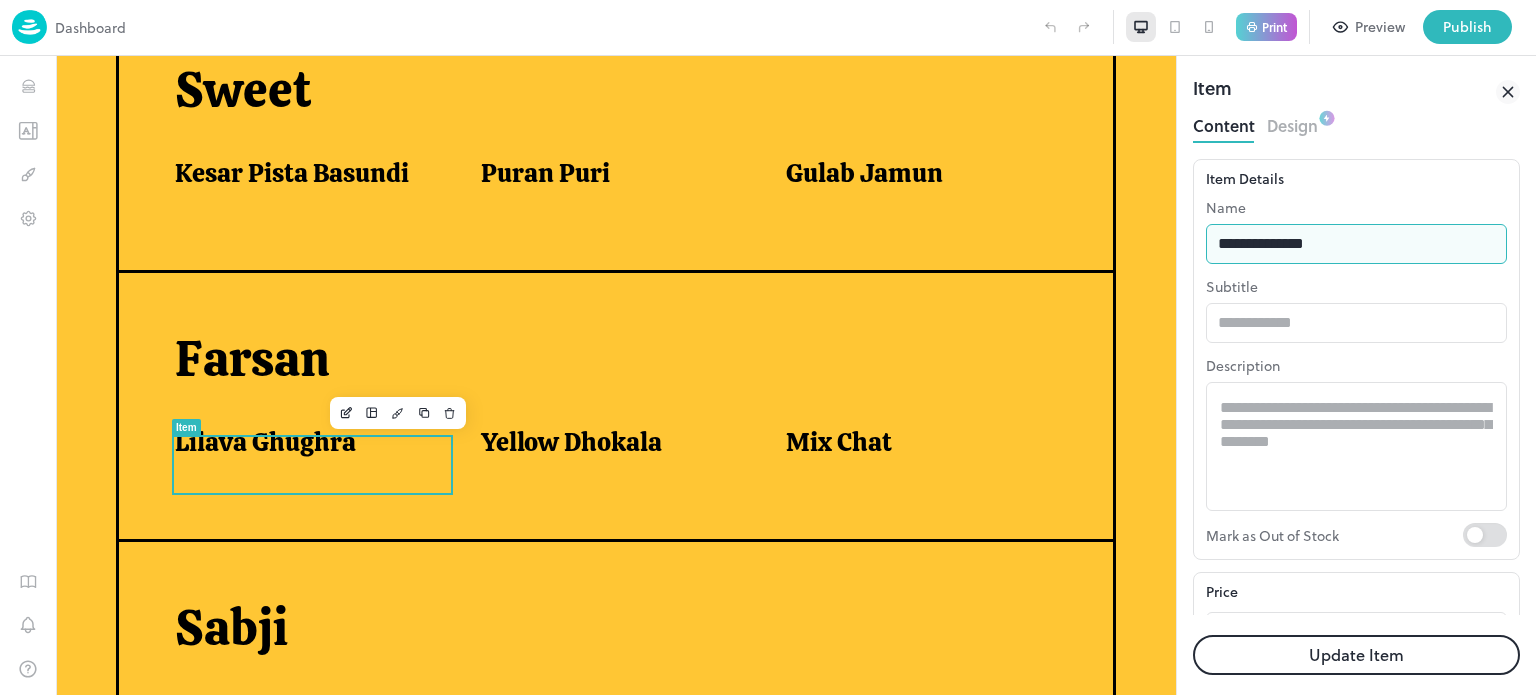click on "**********" at bounding box center (1356, 244) 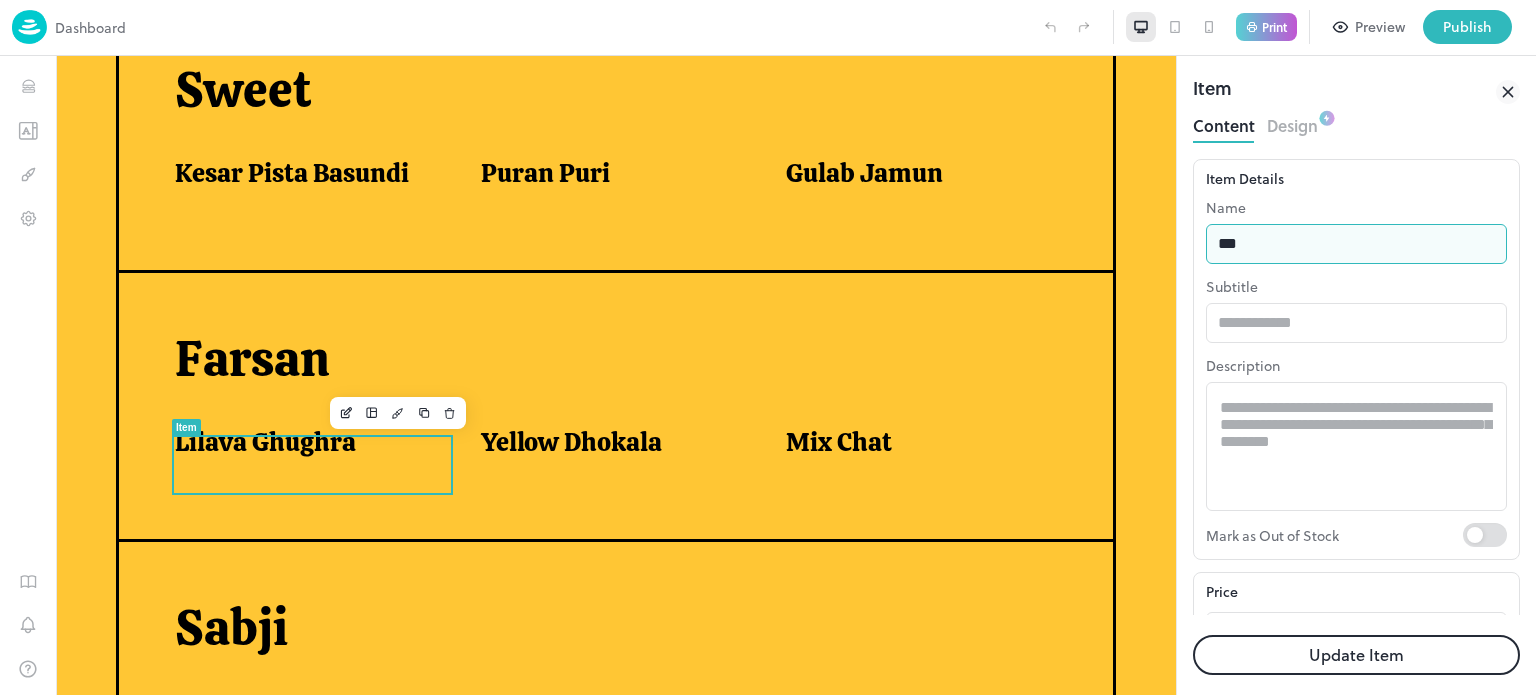 type on "**********" 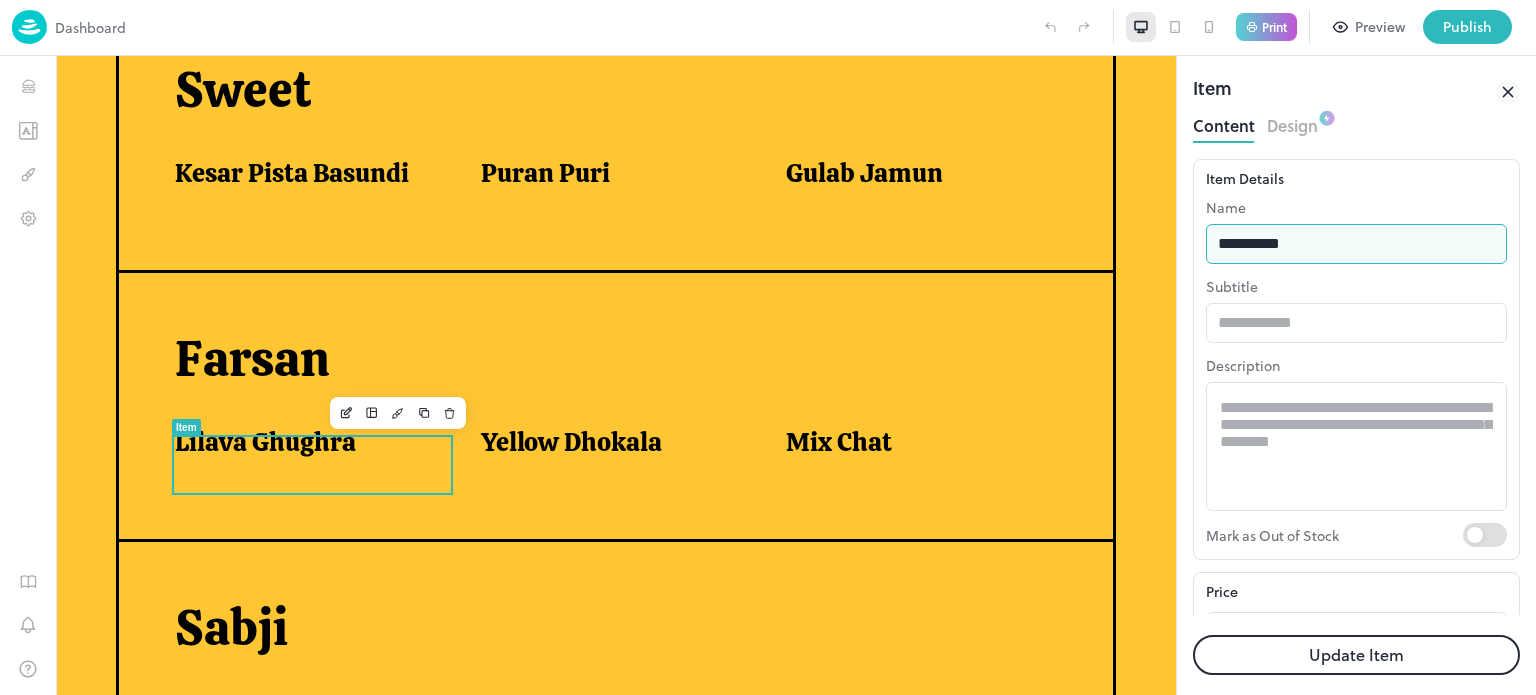 click on "Update Item" at bounding box center (1356, 655) 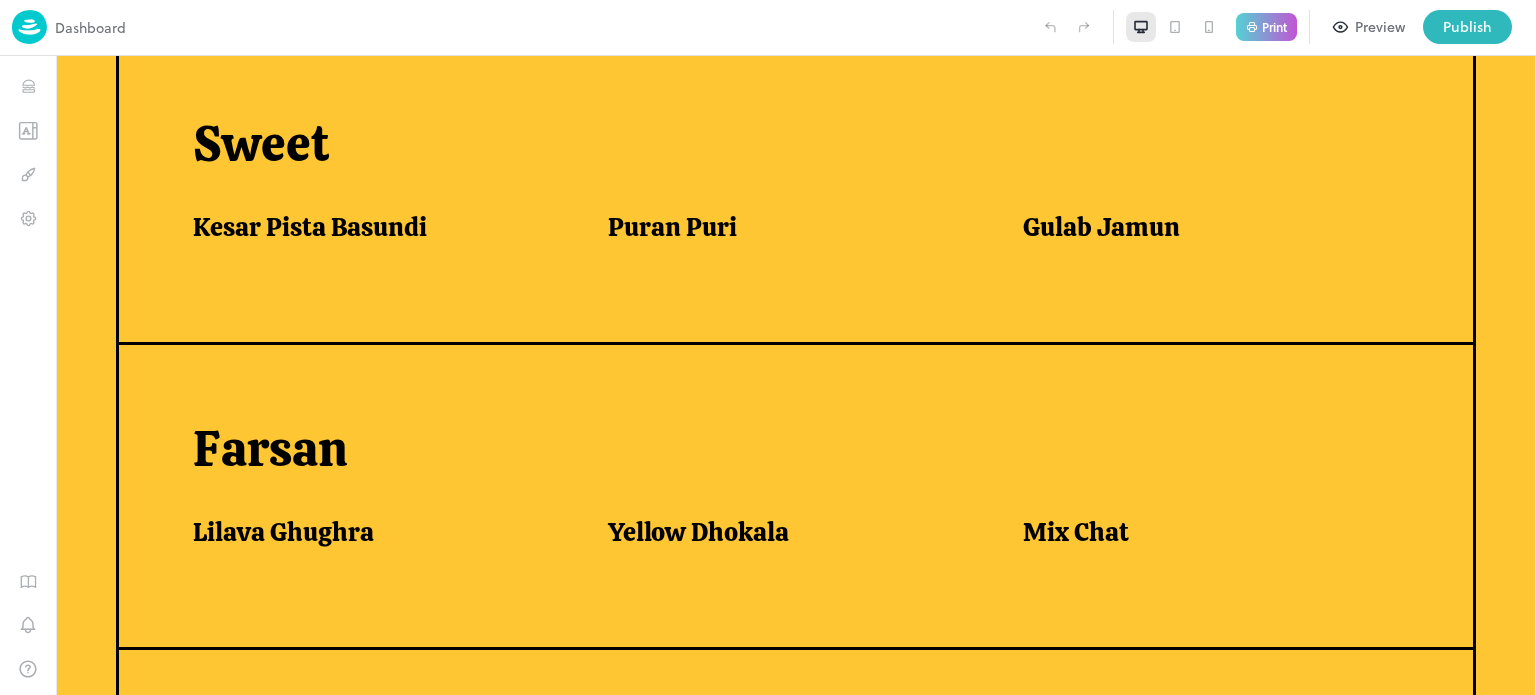 scroll, scrollTop: 923, scrollLeft: 0, axis: vertical 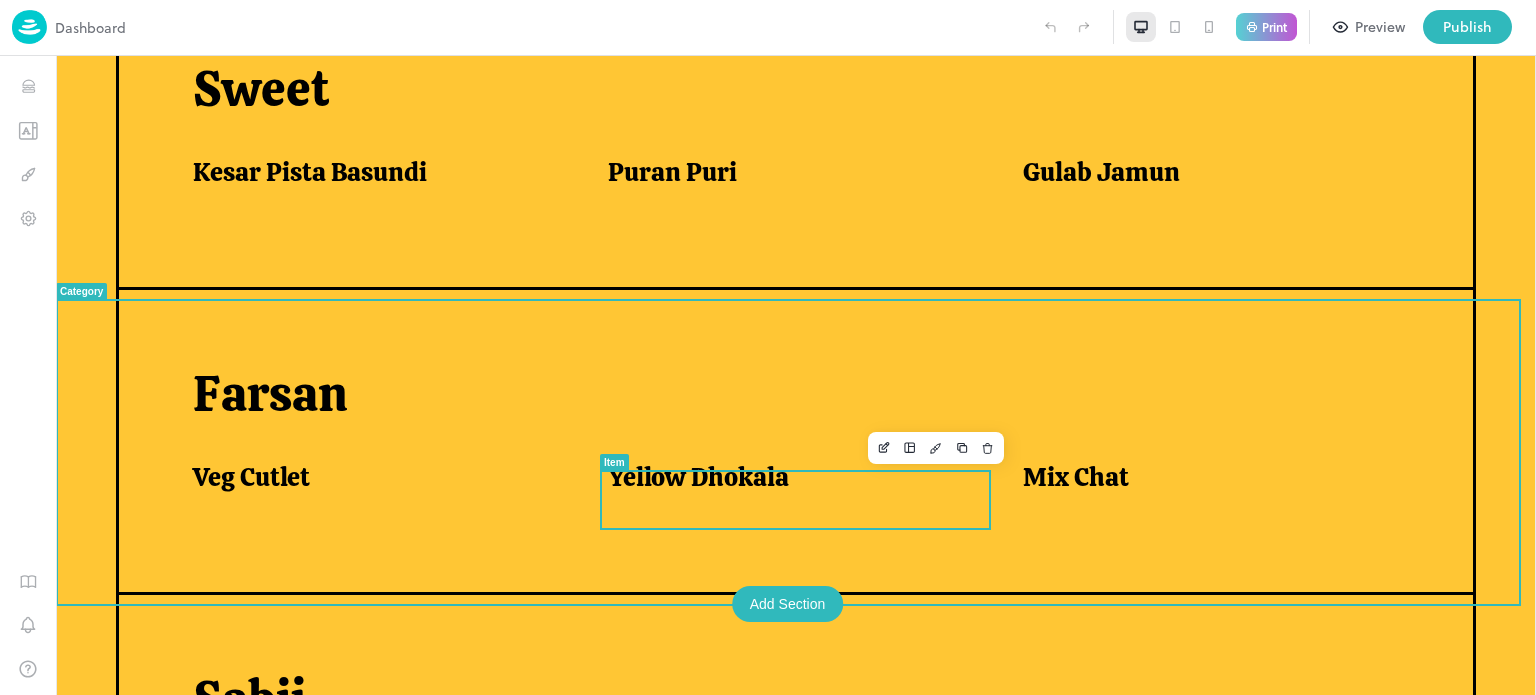 click on "Yellow Dhokala" at bounding box center (698, 477) 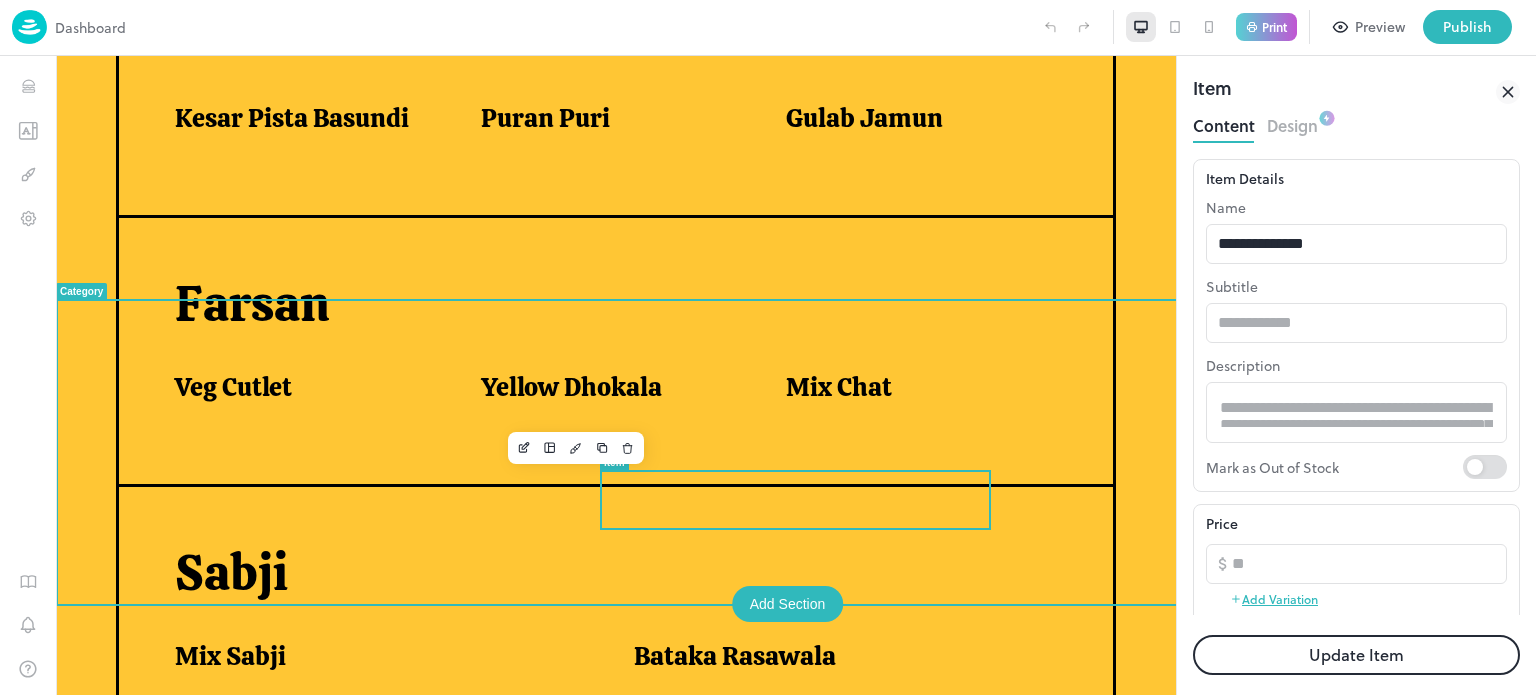 scroll, scrollTop: 868, scrollLeft: 0, axis: vertical 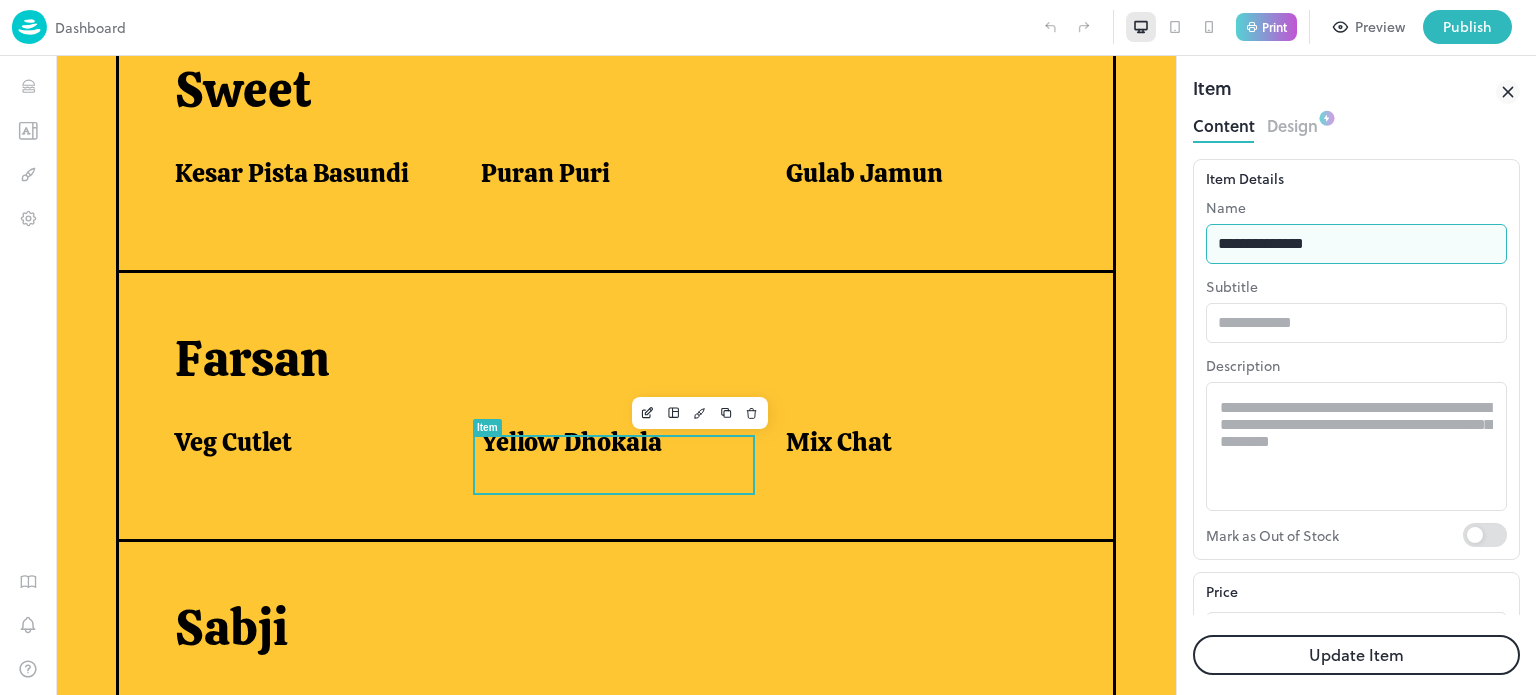 click on "**********" at bounding box center [1356, 244] 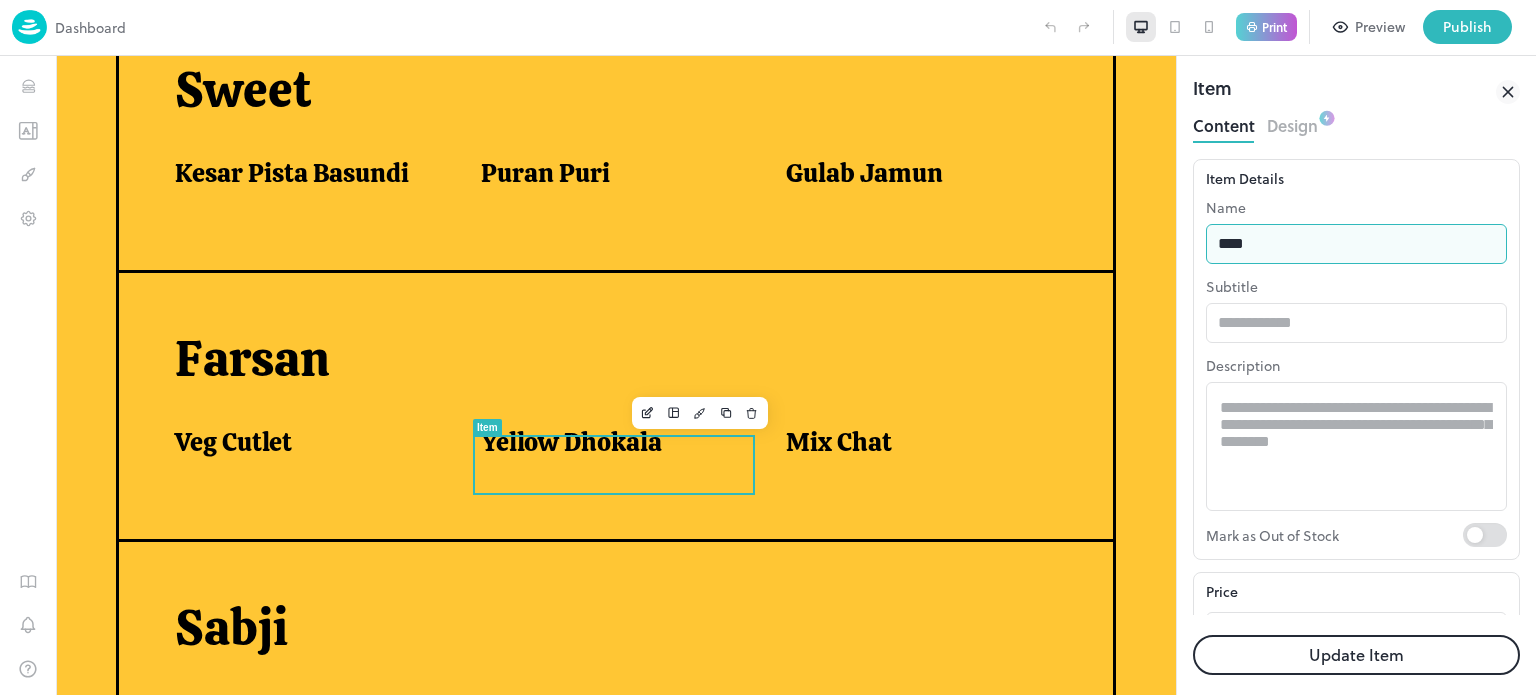 type on "**********" 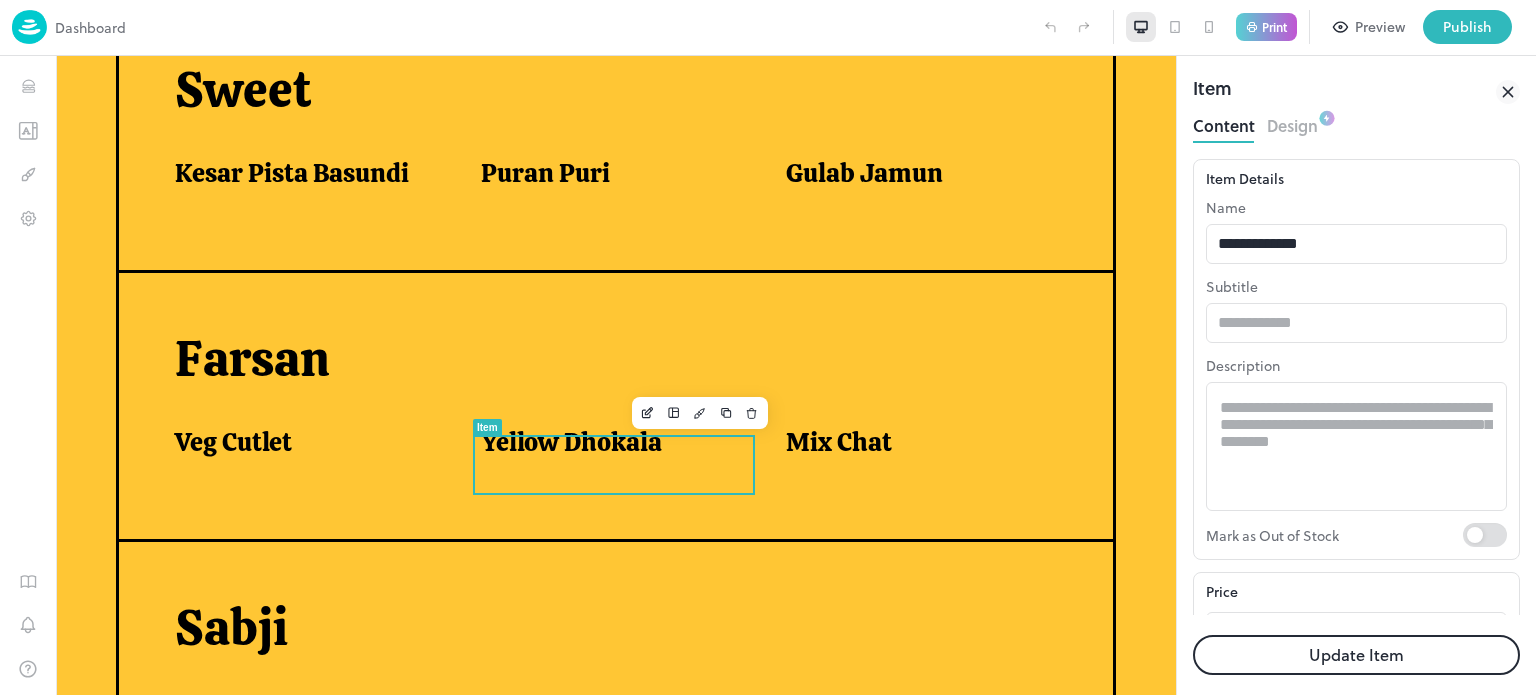 click on "Update Item" at bounding box center (1356, 655) 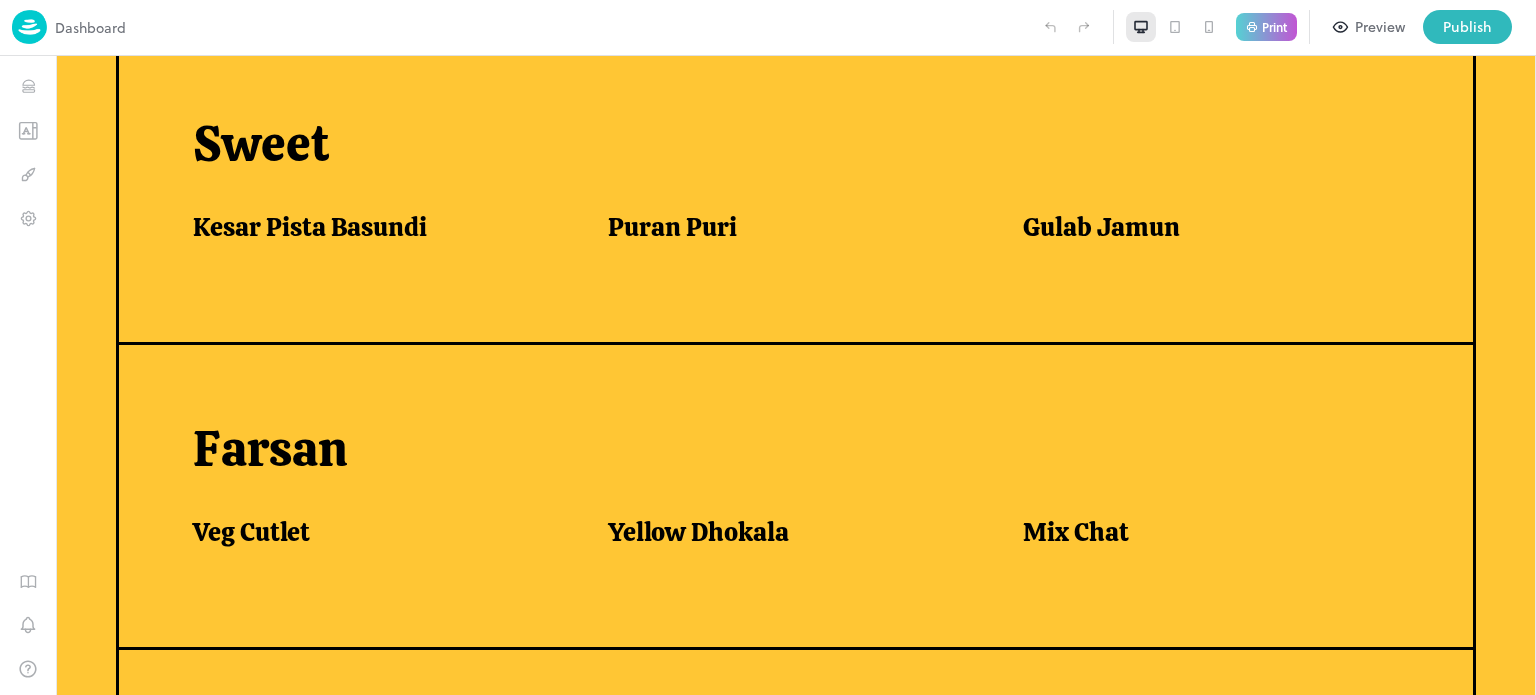 scroll, scrollTop: 923, scrollLeft: 0, axis: vertical 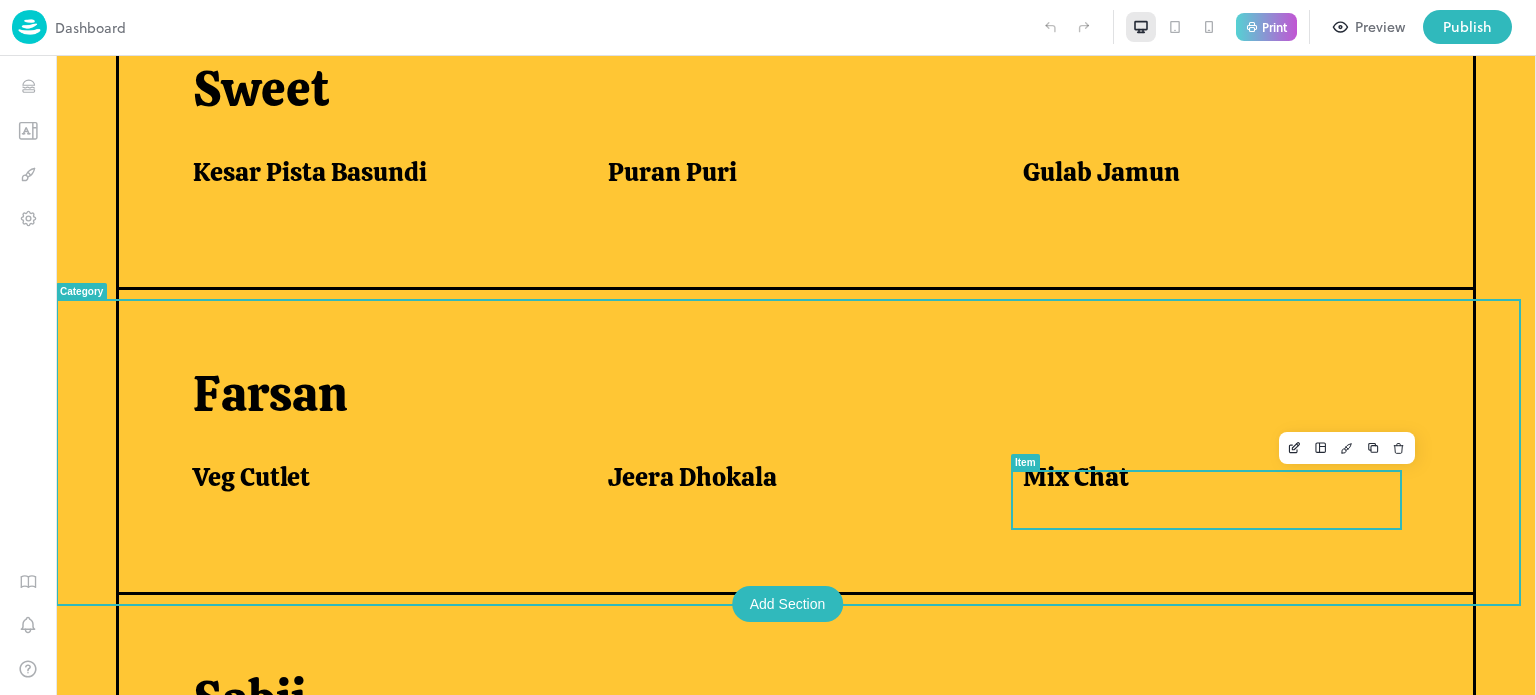 click on "Mix Chat" at bounding box center [1206, 482] 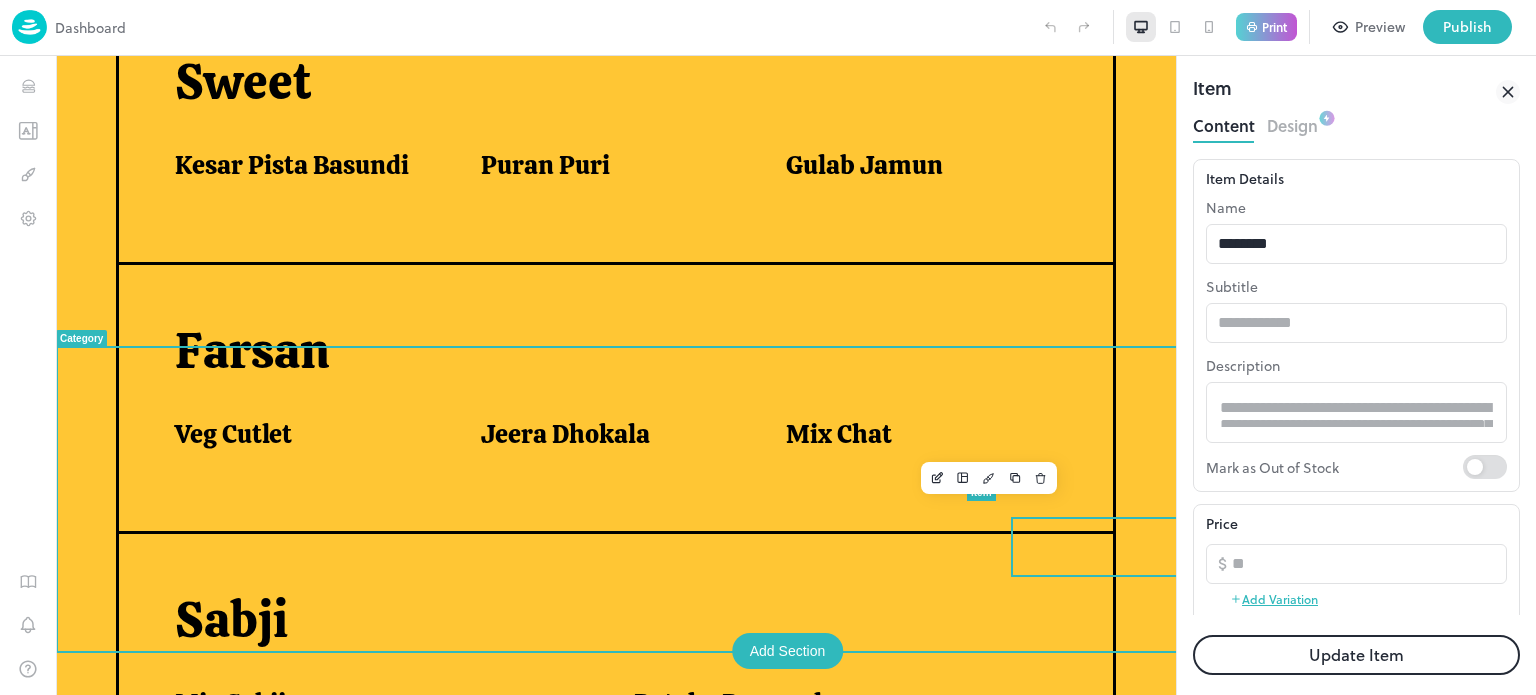 scroll, scrollTop: 0, scrollLeft: 0, axis: both 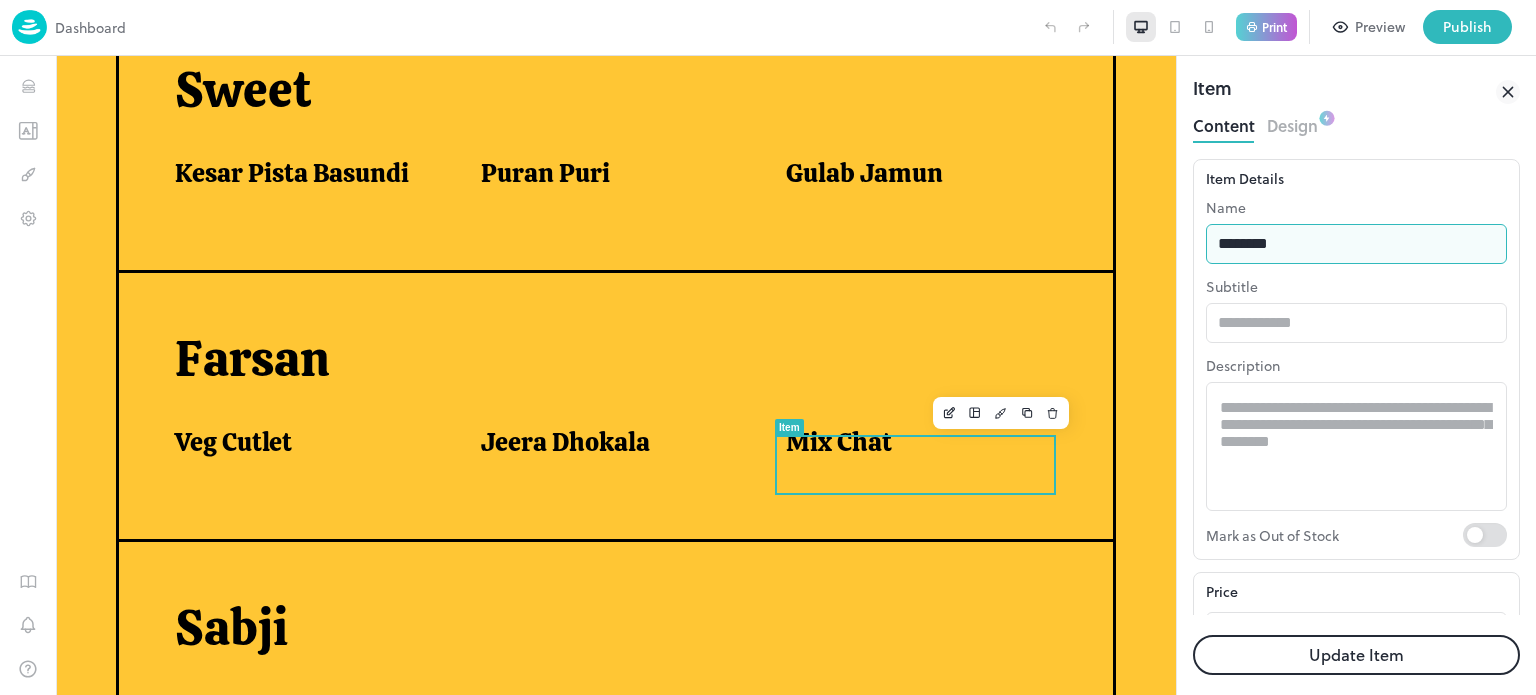 click on "********" at bounding box center [1356, 244] 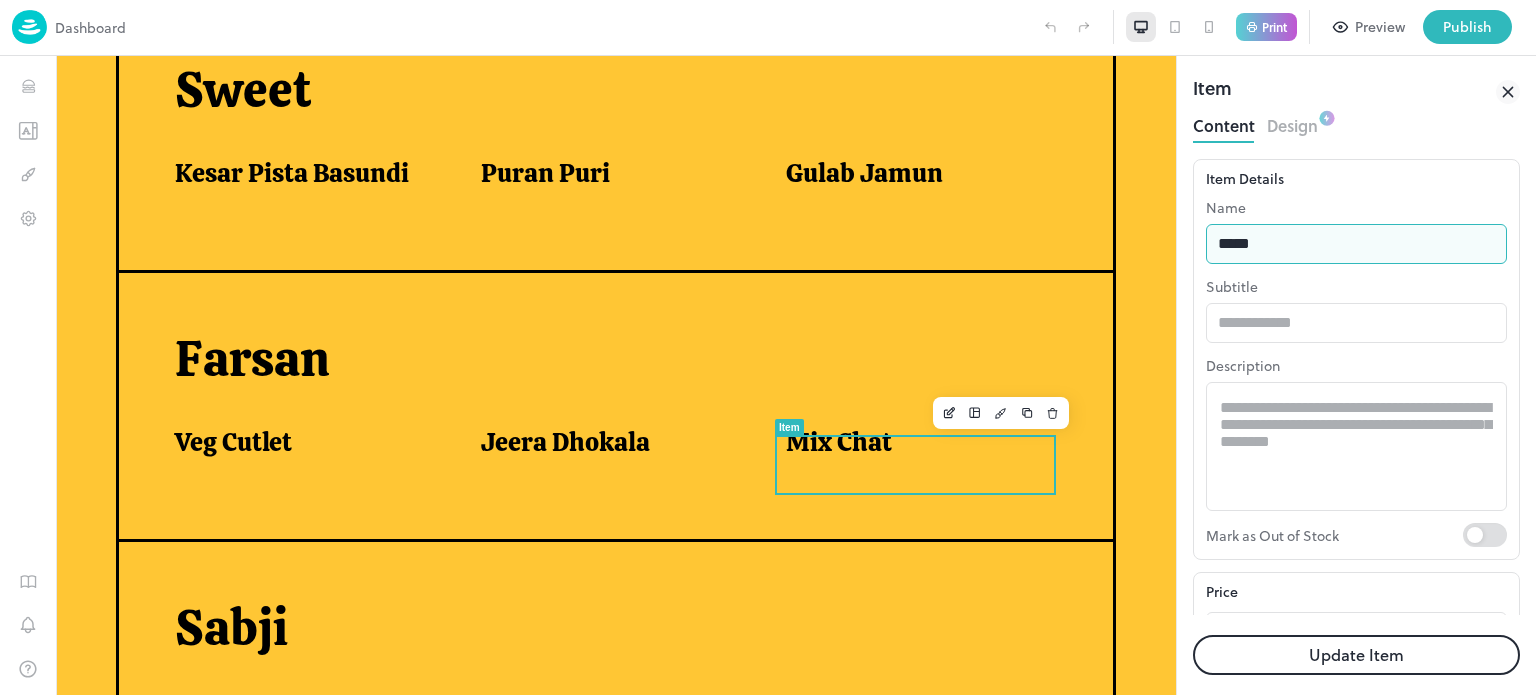type on "**********" 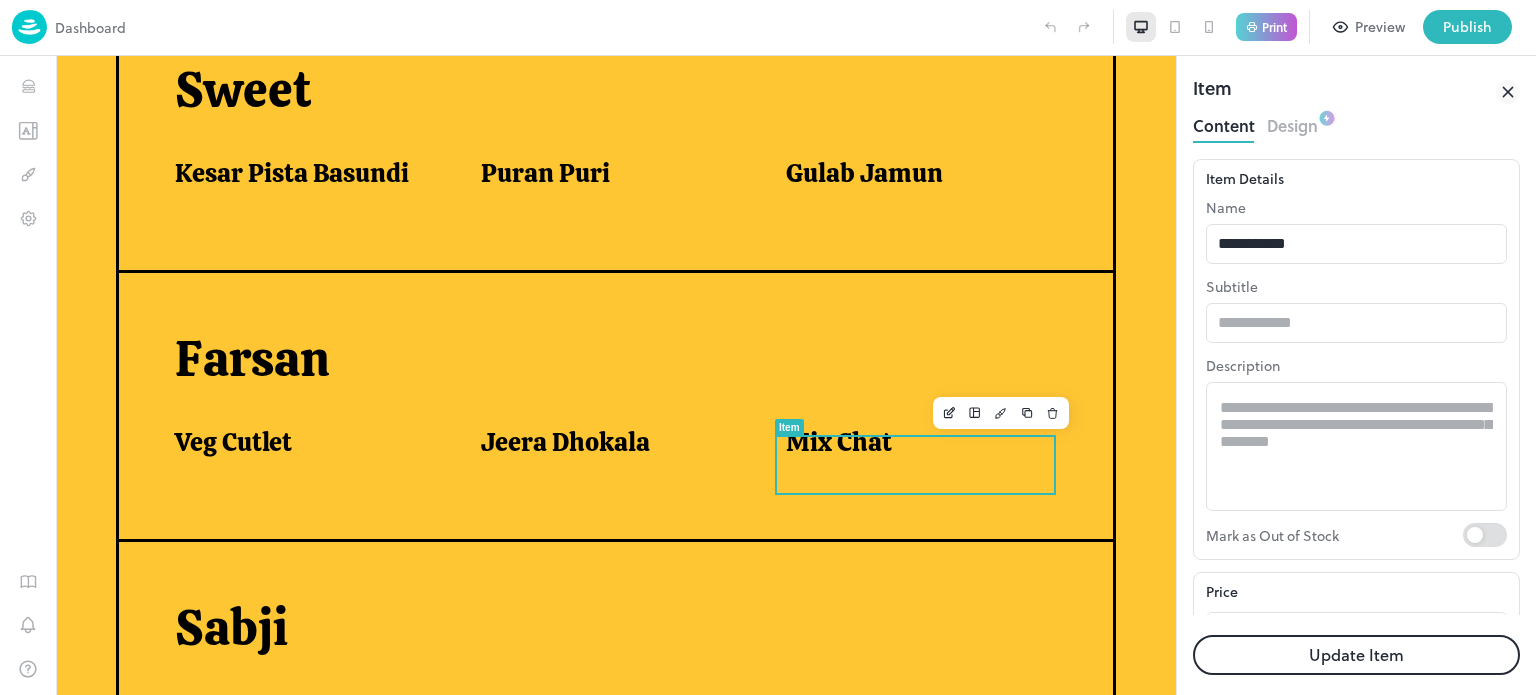 click on "Update Item" at bounding box center (1356, 655) 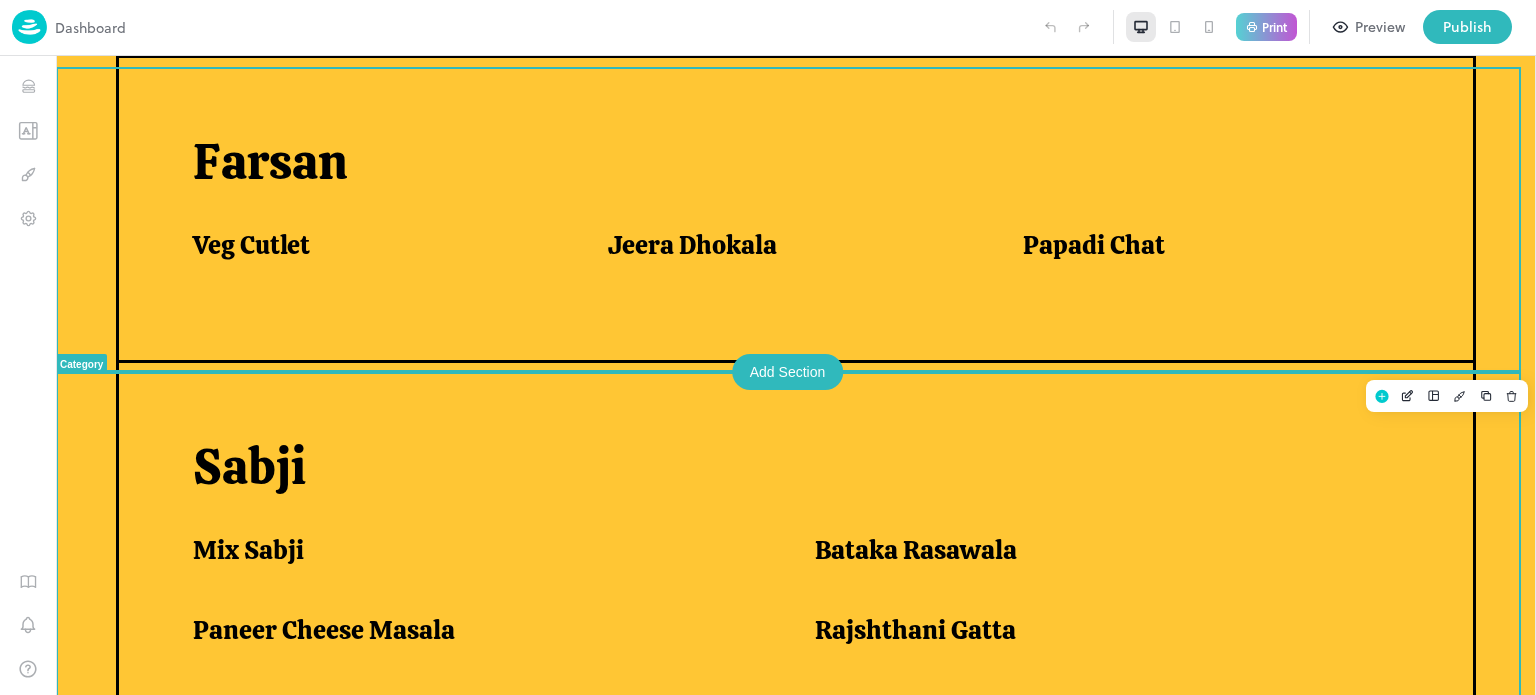 scroll, scrollTop: 1156, scrollLeft: 0, axis: vertical 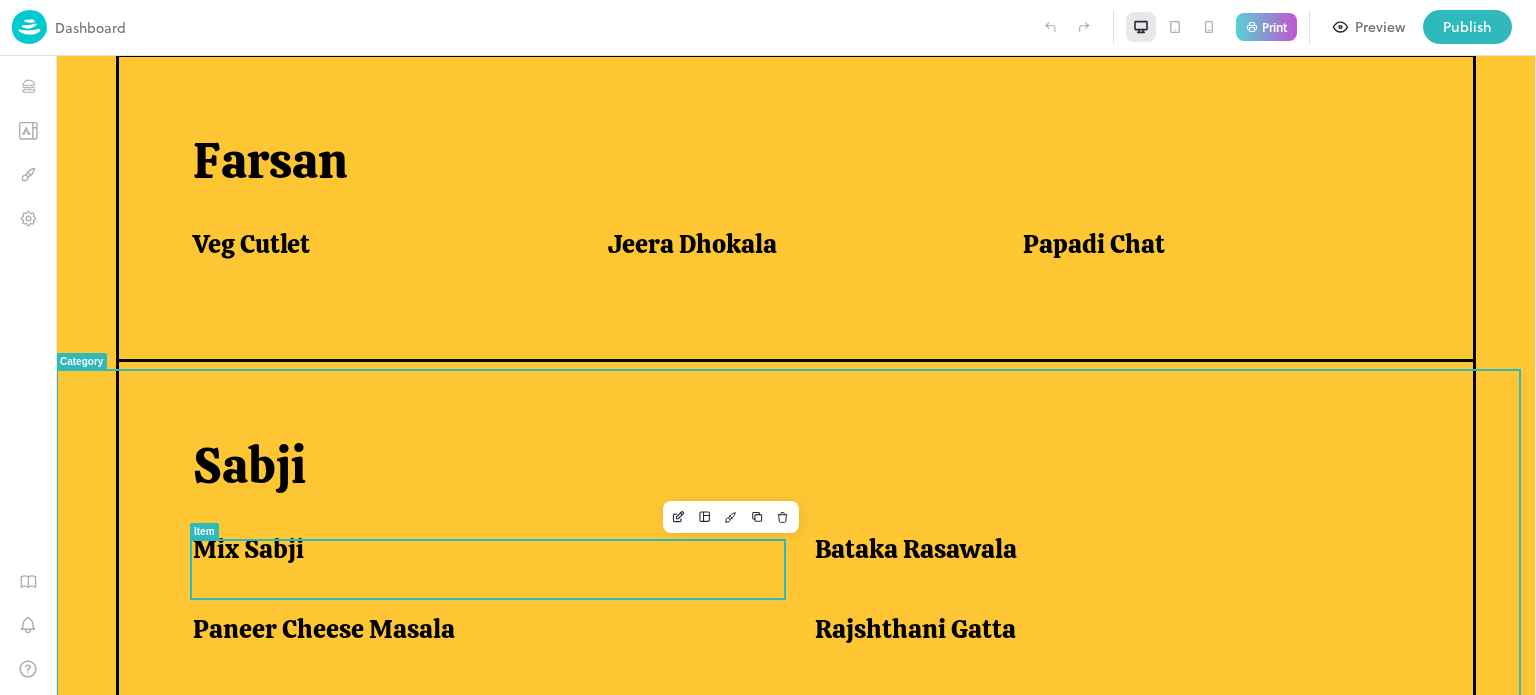 click on "Mix Sabji" at bounding box center (479, 549) 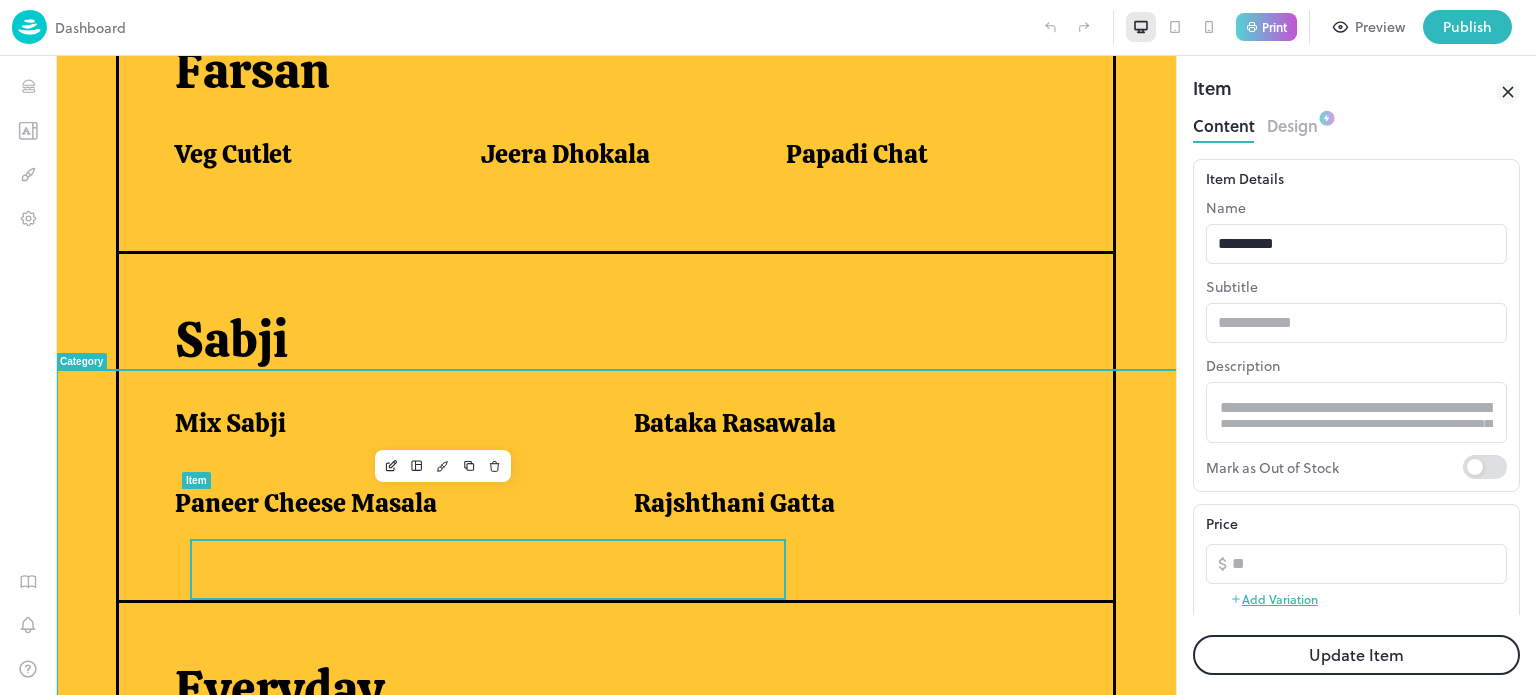 scroll, scrollTop: 0, scrollLeft: 0, axis: both 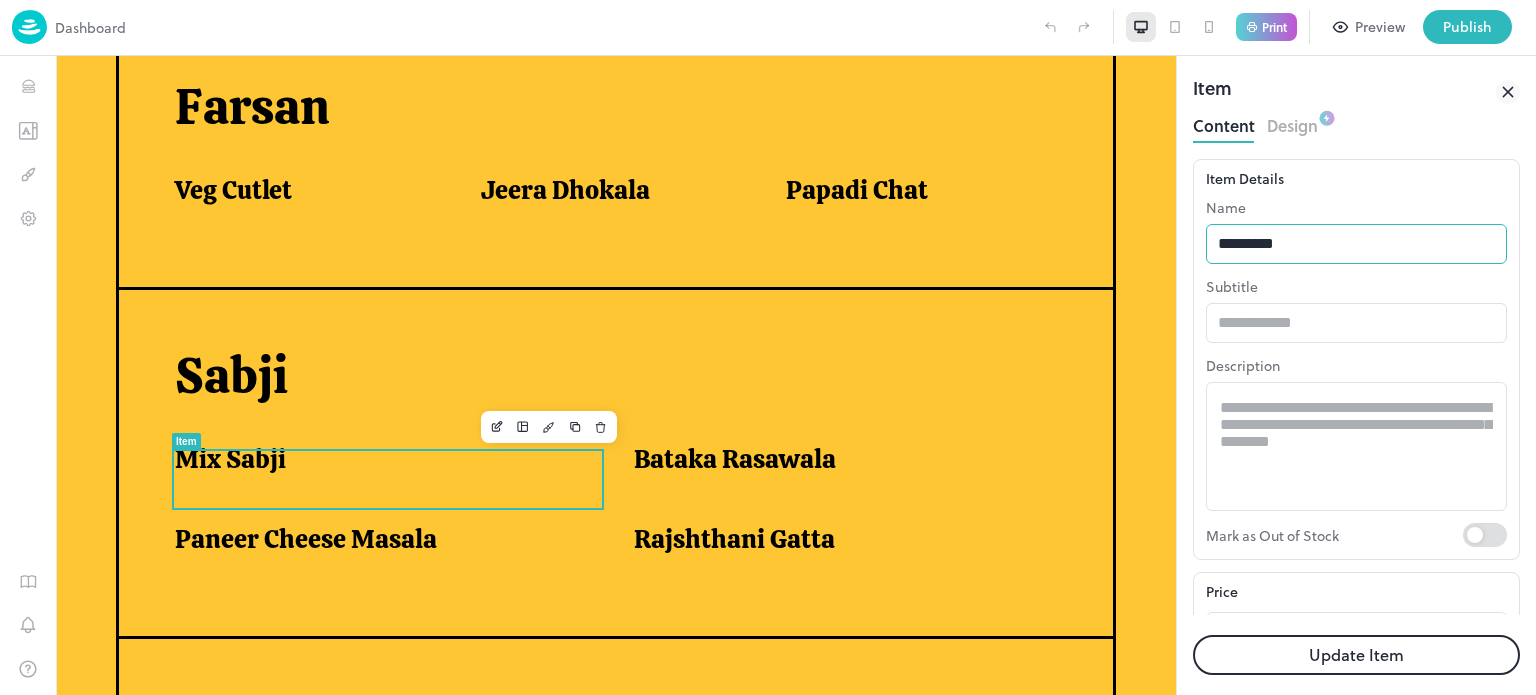 click on "*********" at bounding box center [1356, 244] 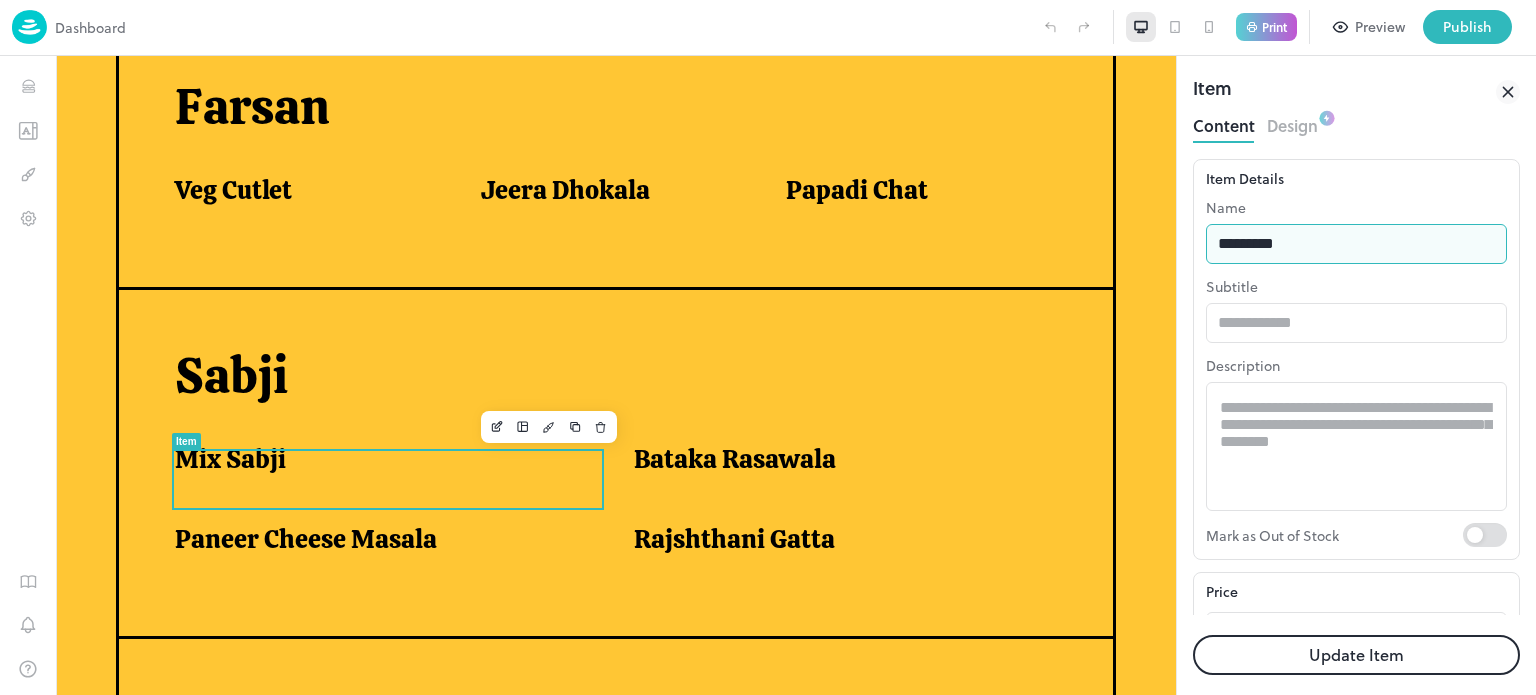 click on "*********" at bounding box center (1356, 244) 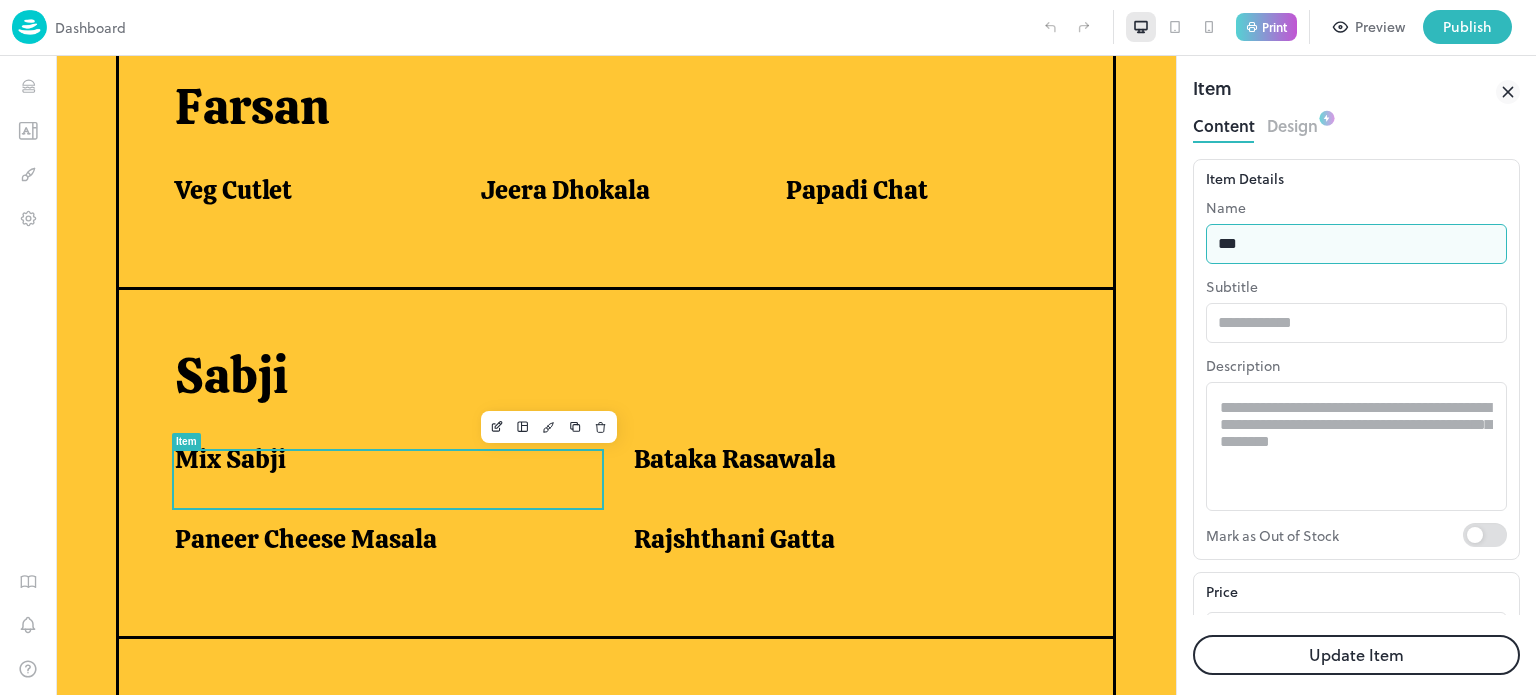 type on "**********" 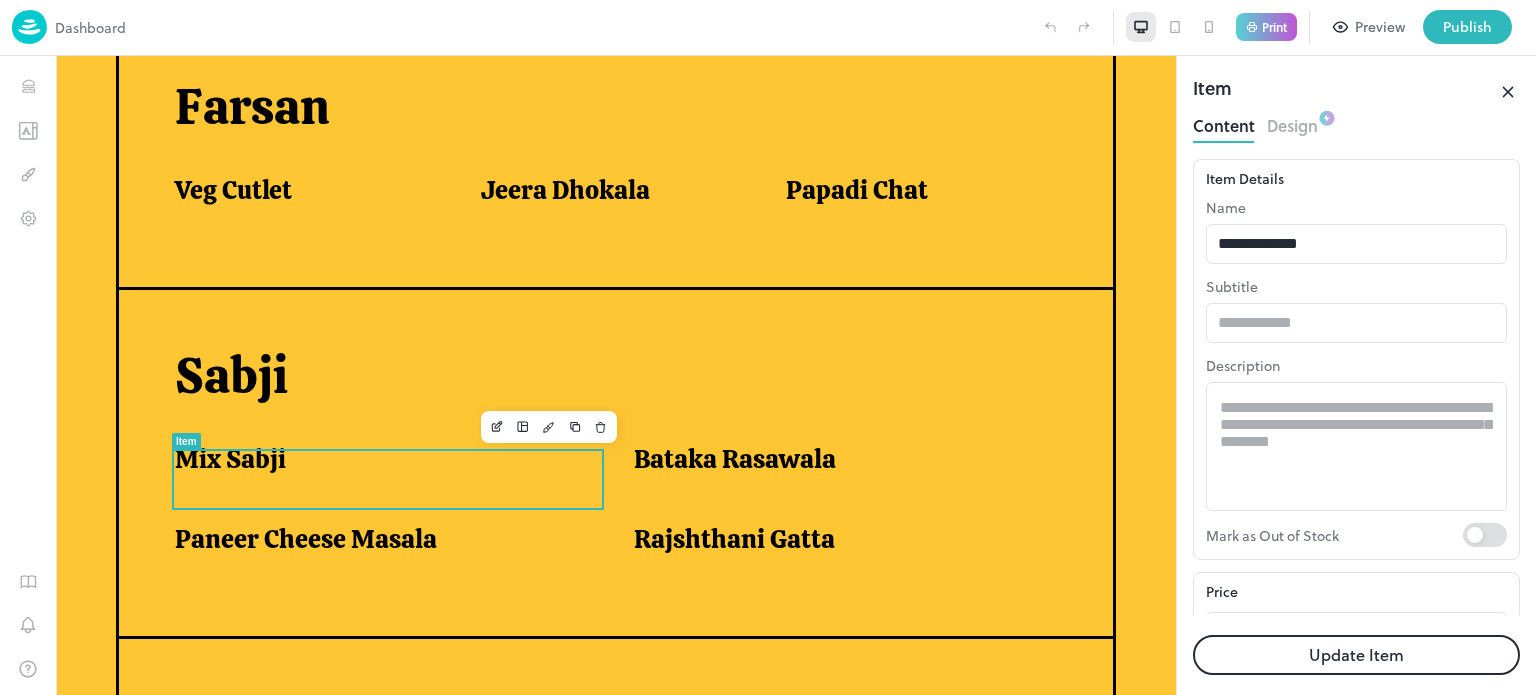 click on "Update Item" at bounding box center (1356, 655) 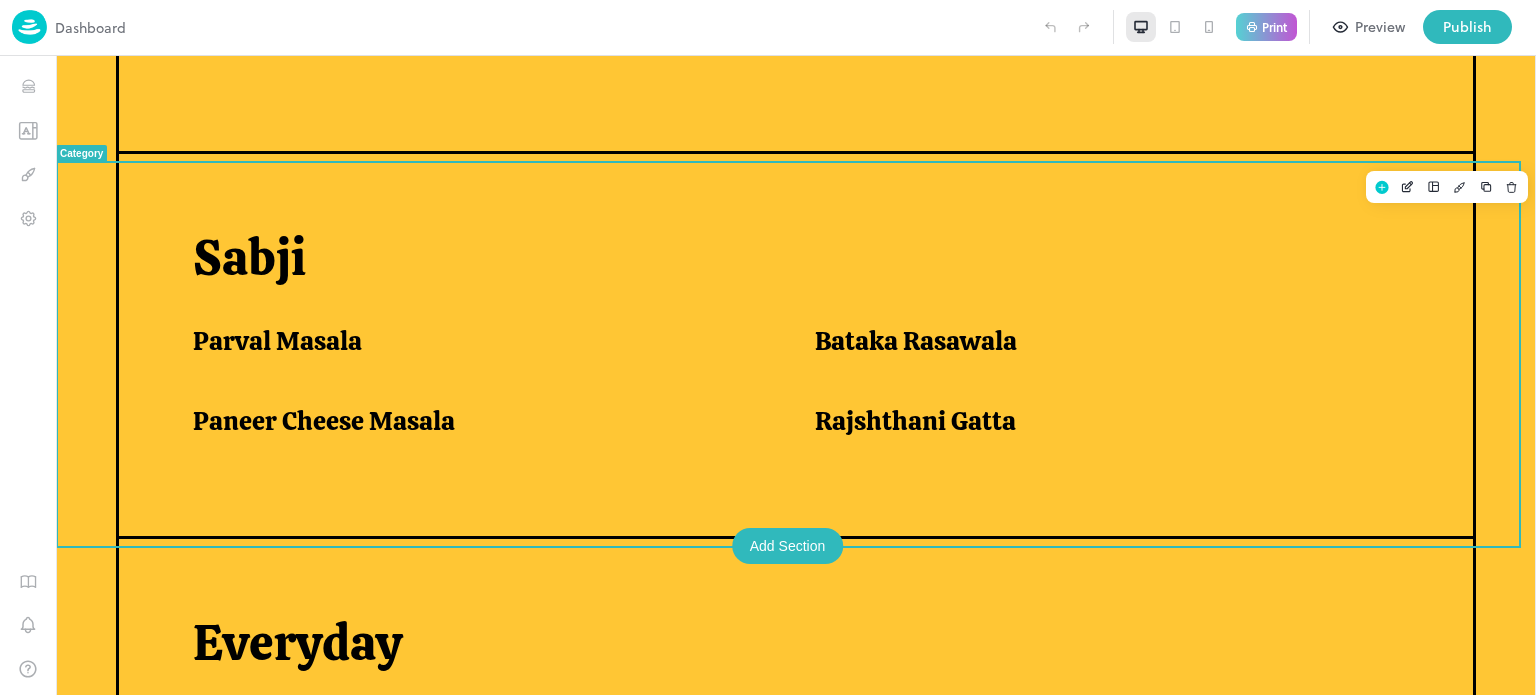 scroll, scrollTop: 1368, scrollLeft: 0, axis: vertical 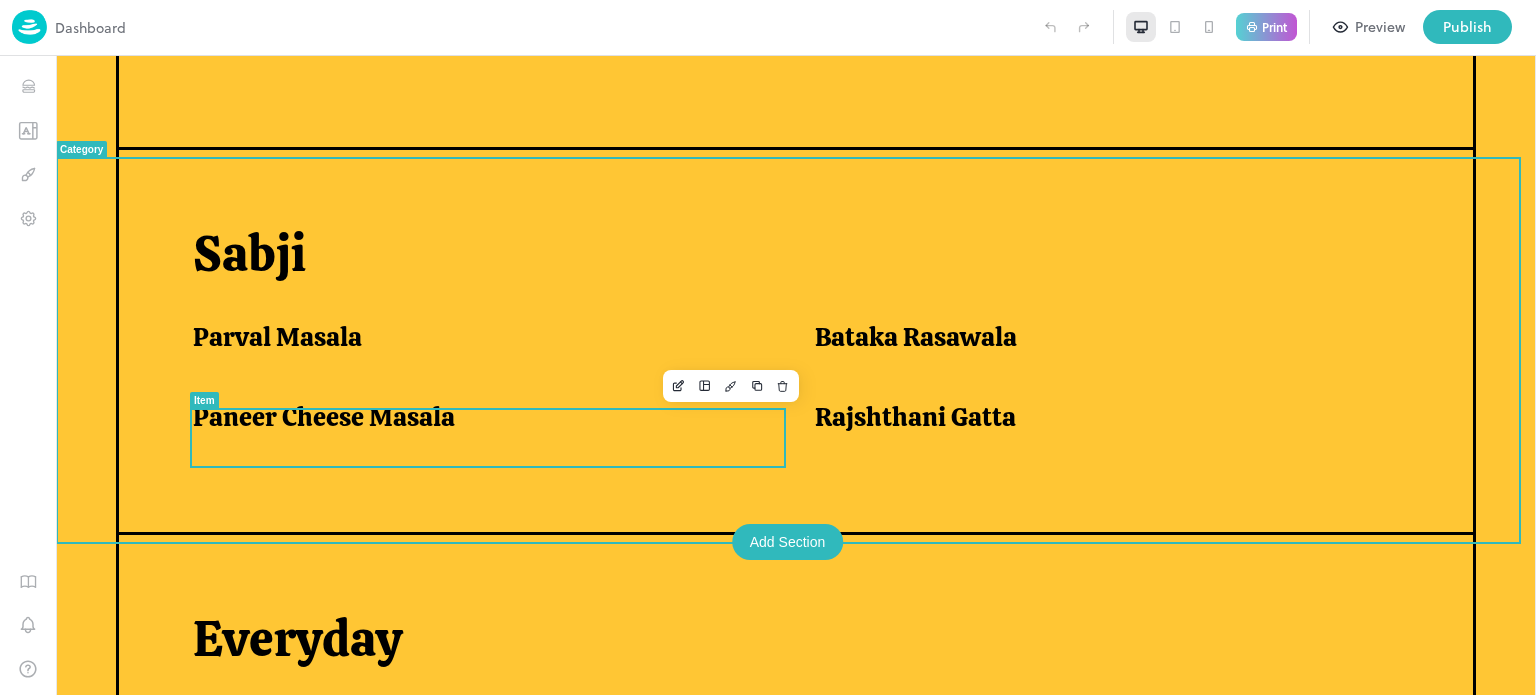 click on "Paneer Cheese Masala" at bounding box center [479, 422] 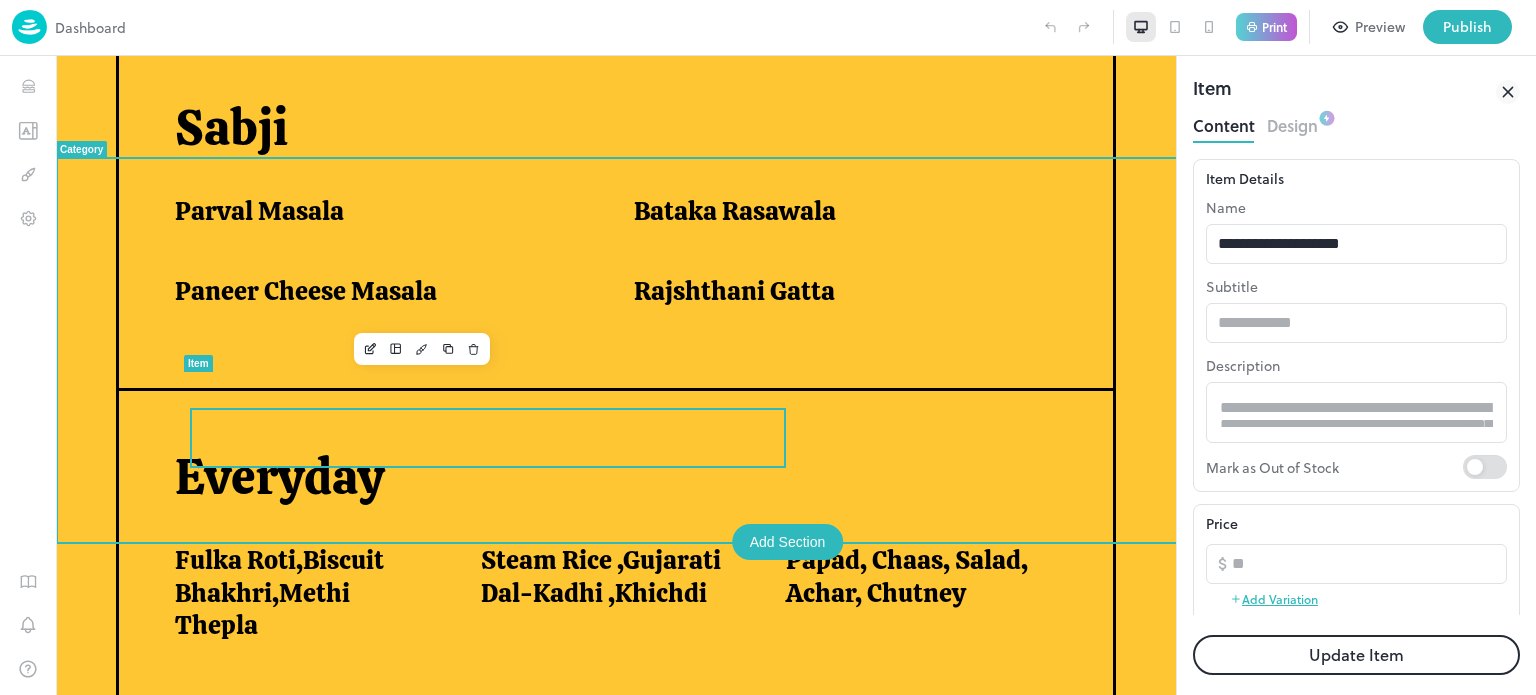 scroll, scrollTop: 0, scrollLeft: 0, axis: both 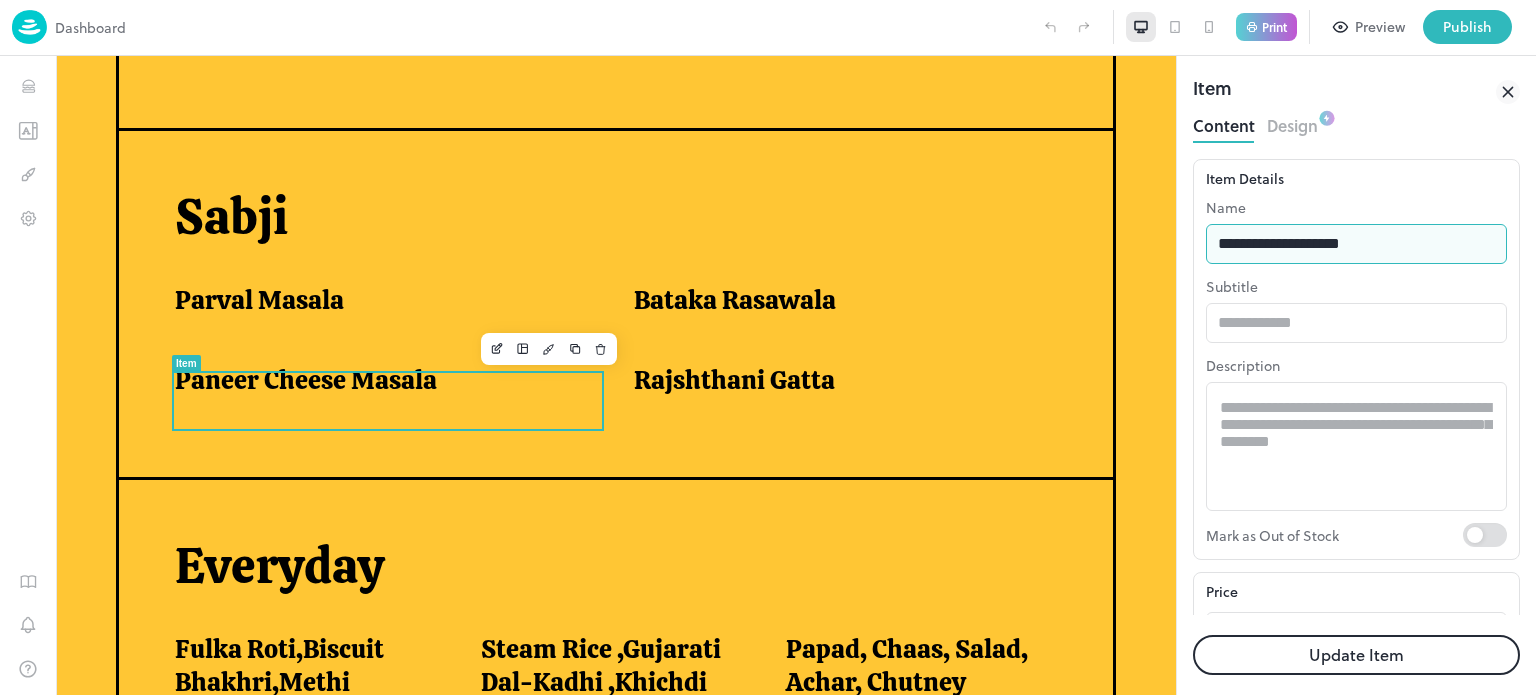 click on "**********" at bounding box center (1356, 244) 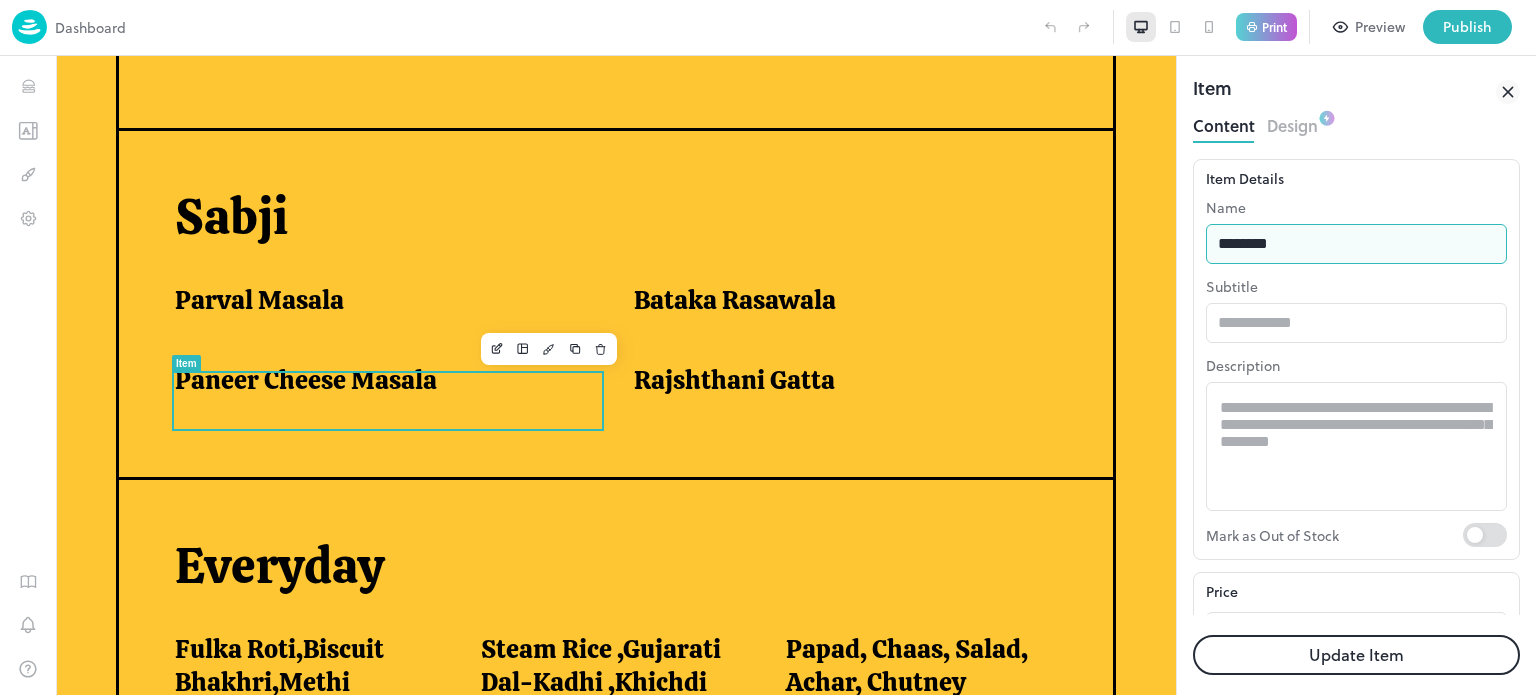 type on "**********" 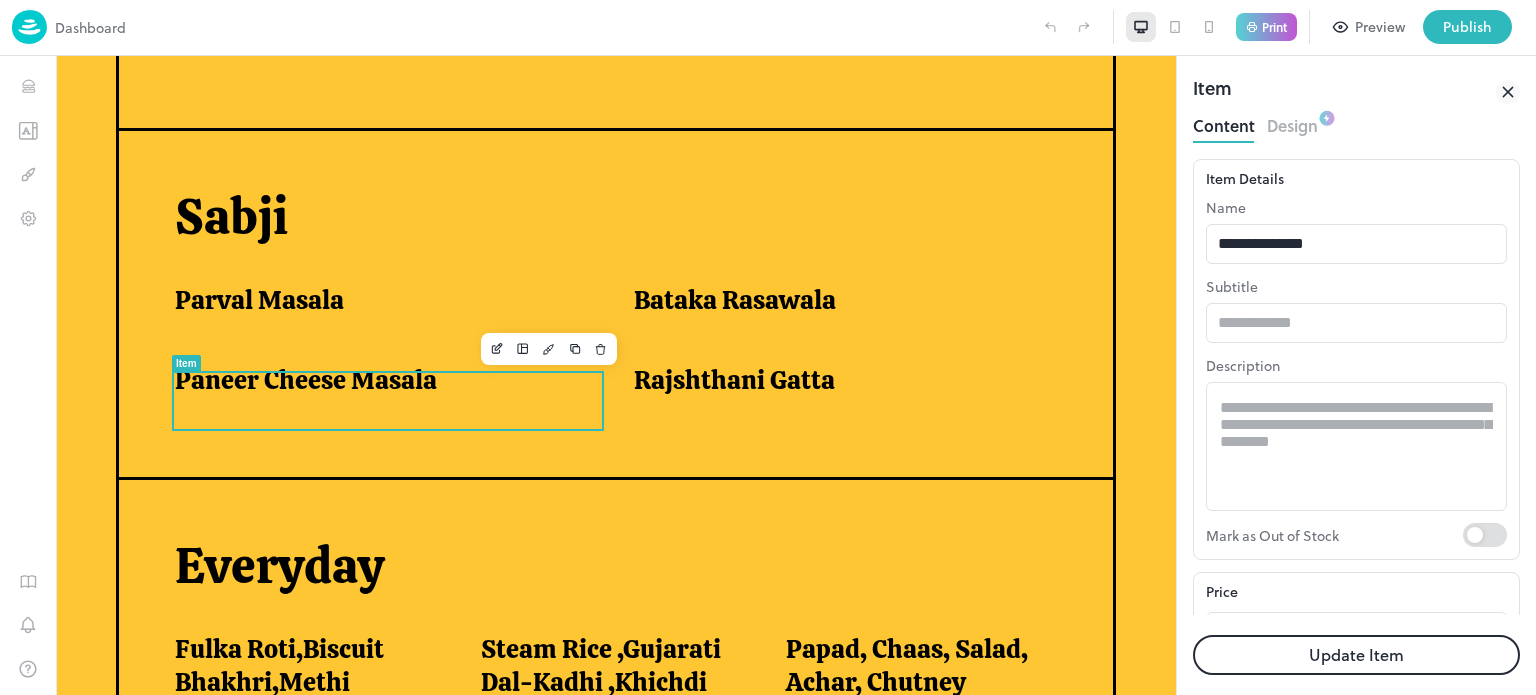 click on "Update Item" at bounding box center (1356, 655) 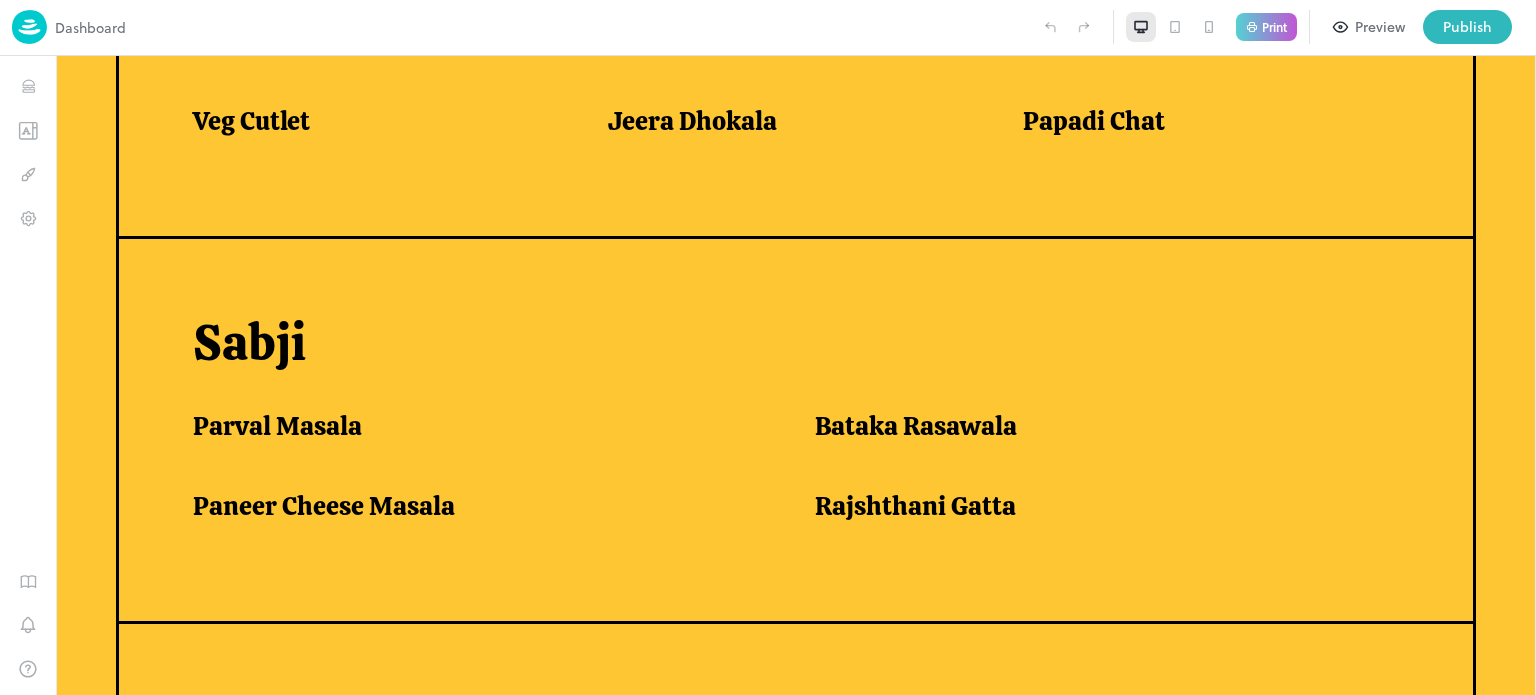 scroll, scrollTop: 1368, scrollLeft: 0, axis: vertical 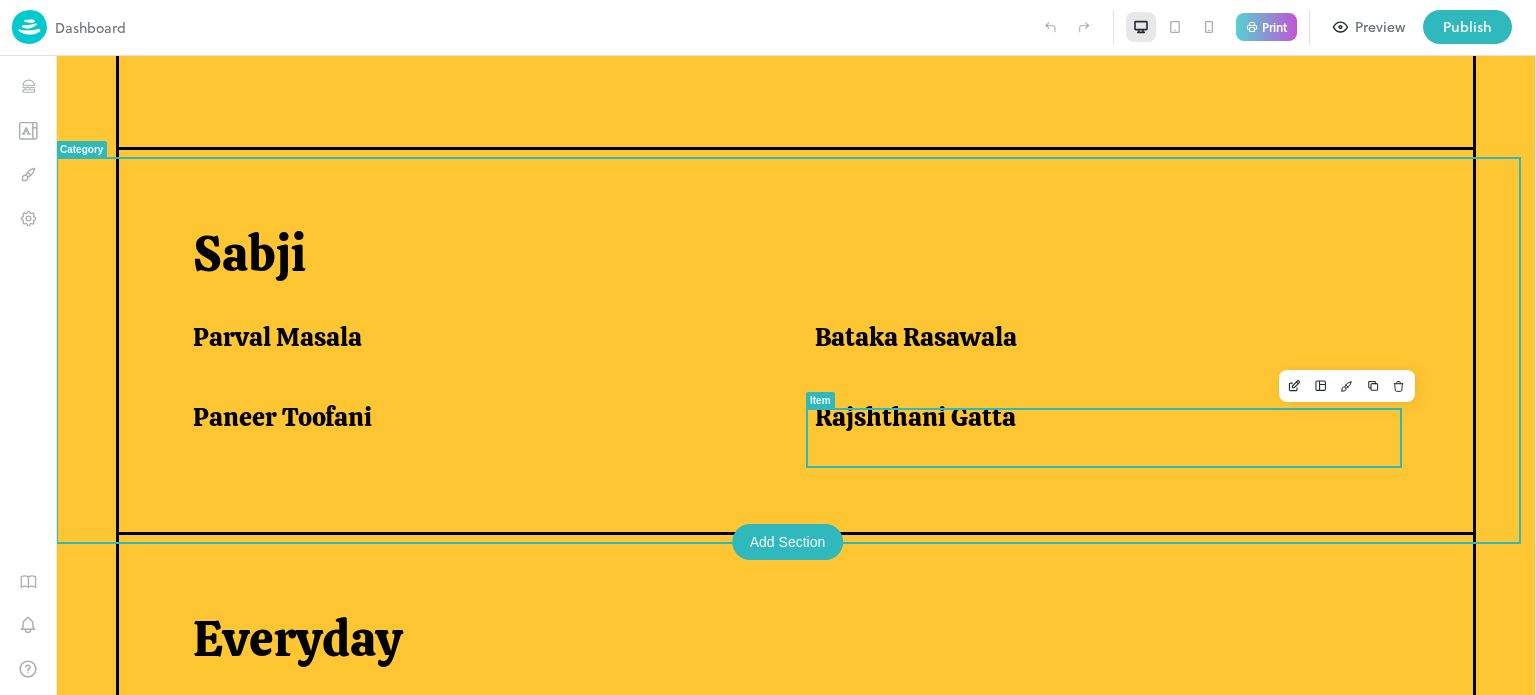 click on "Rajshthani Gatta" at bounding box center (1101, 422) 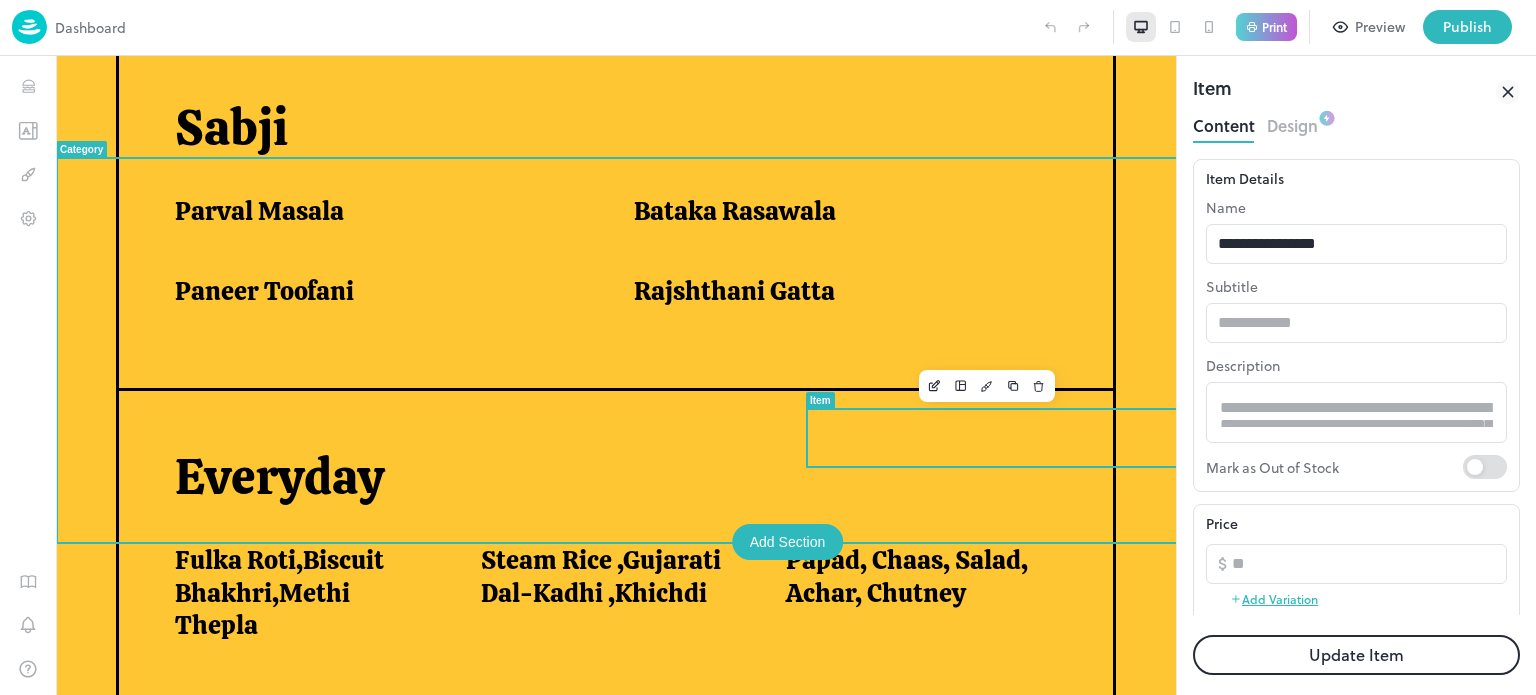 scroll, scrollTop: 1292, scrollLeft: 0, axis: vertical 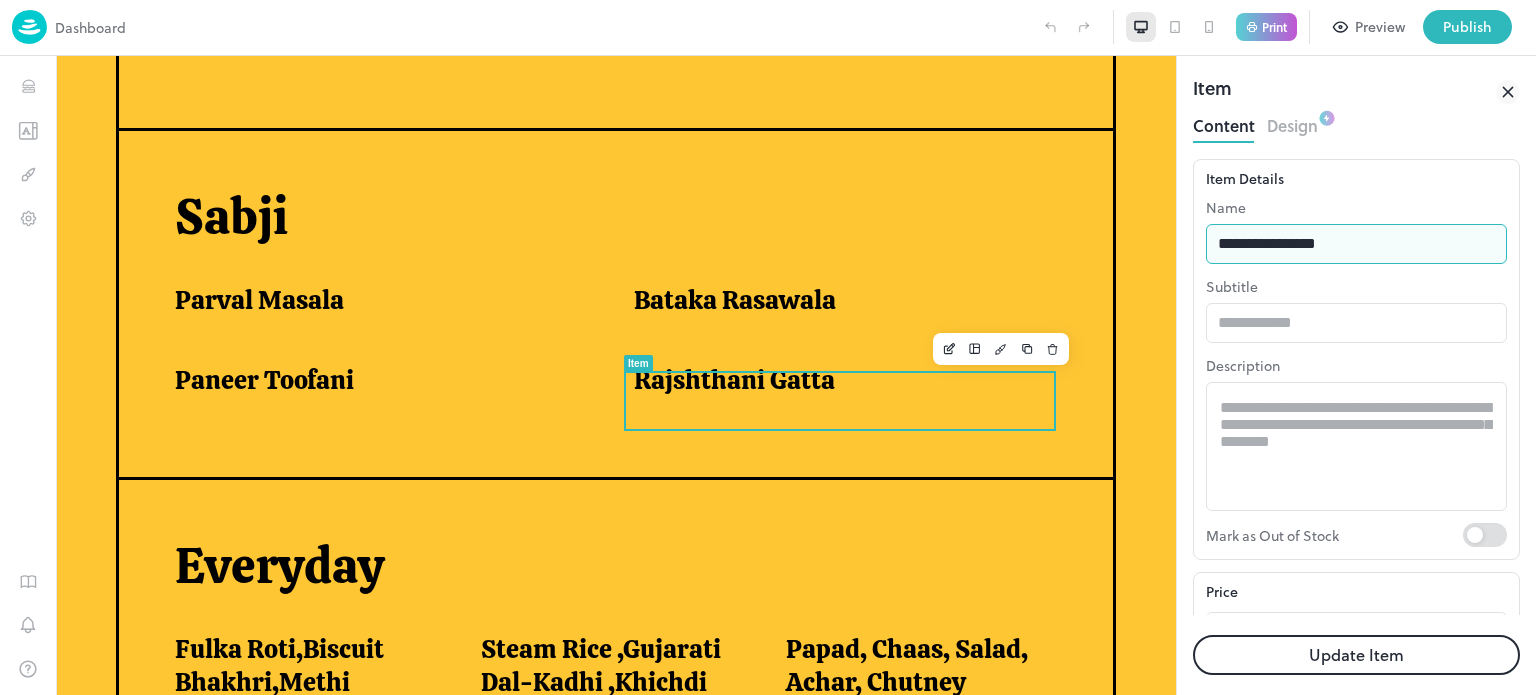click on "**********" at bounding box center [1356, 244] 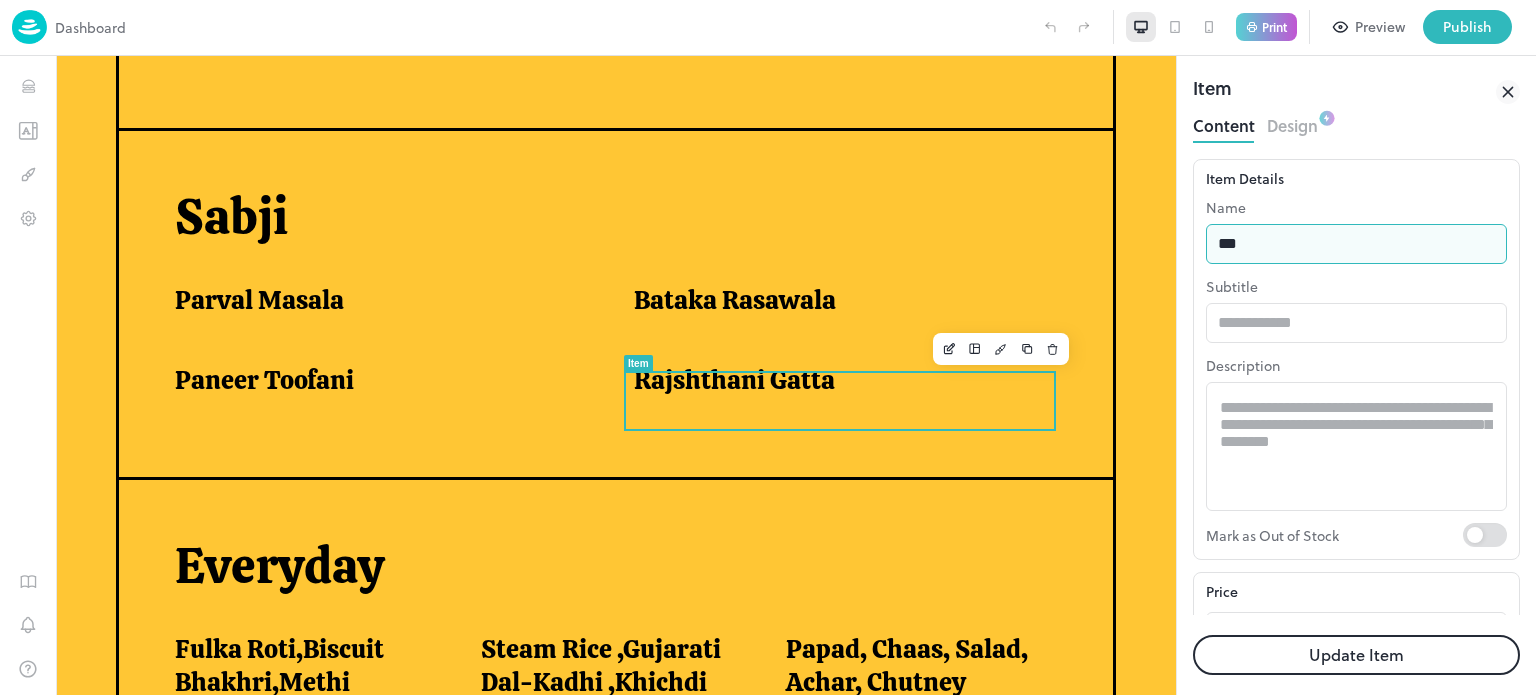 type on "**********" 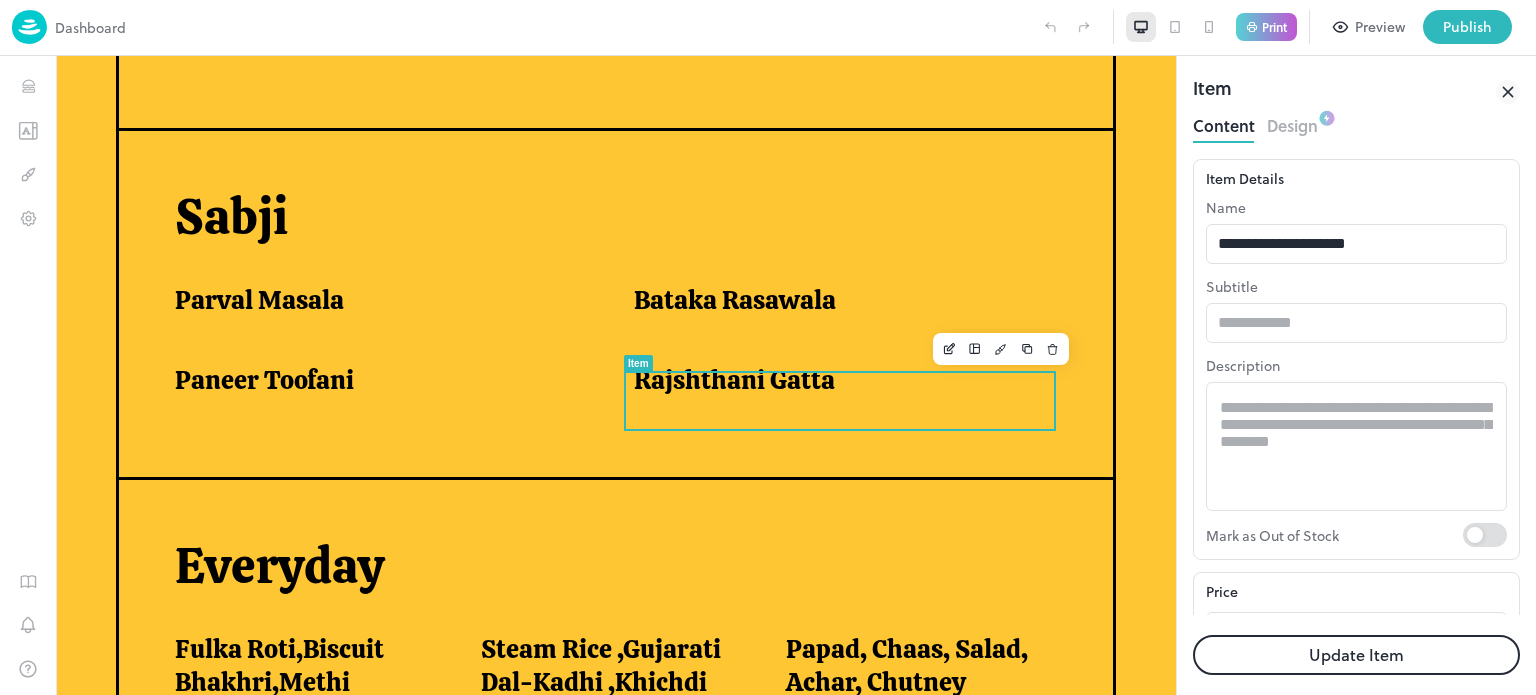 click on "Update Item" at bounding box center (1356, 655) 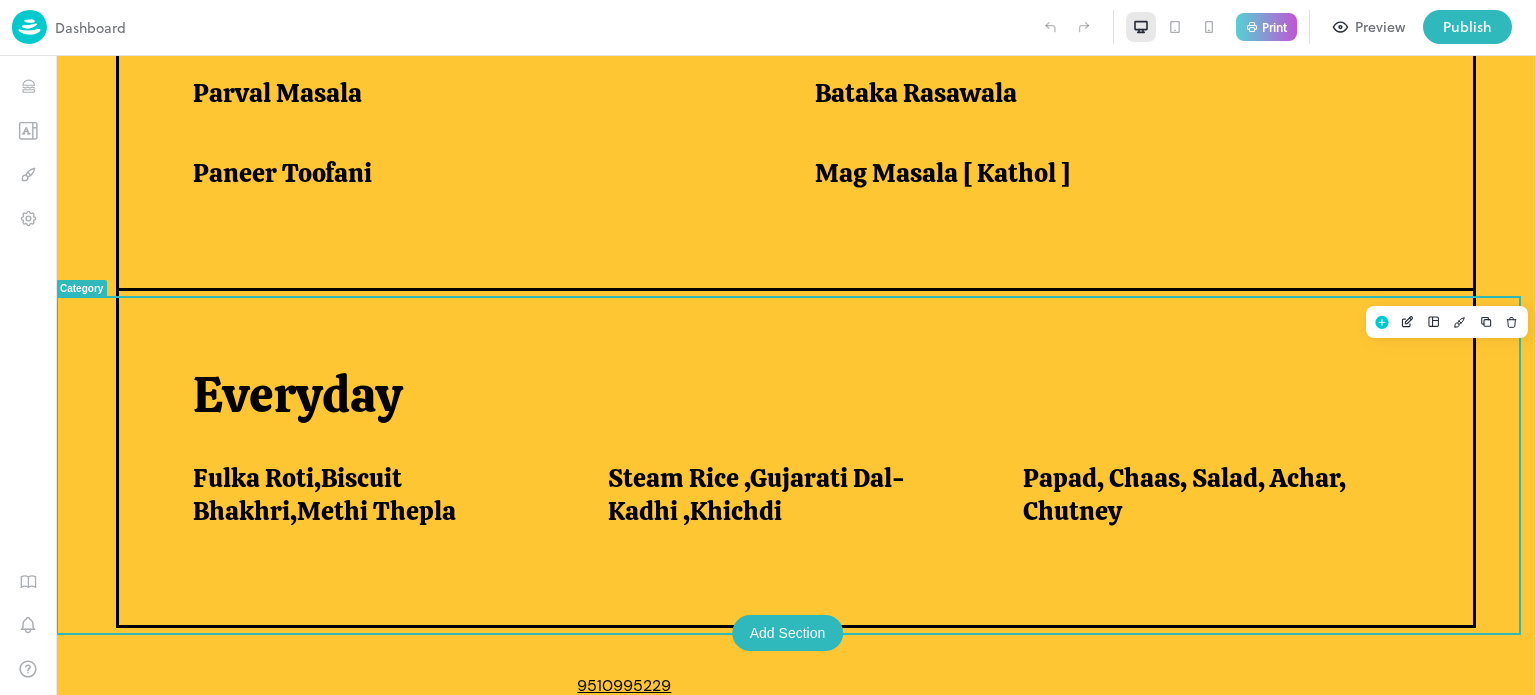 scroll, scrollTop: 1612, scrollLeft: 0, axis: vertical 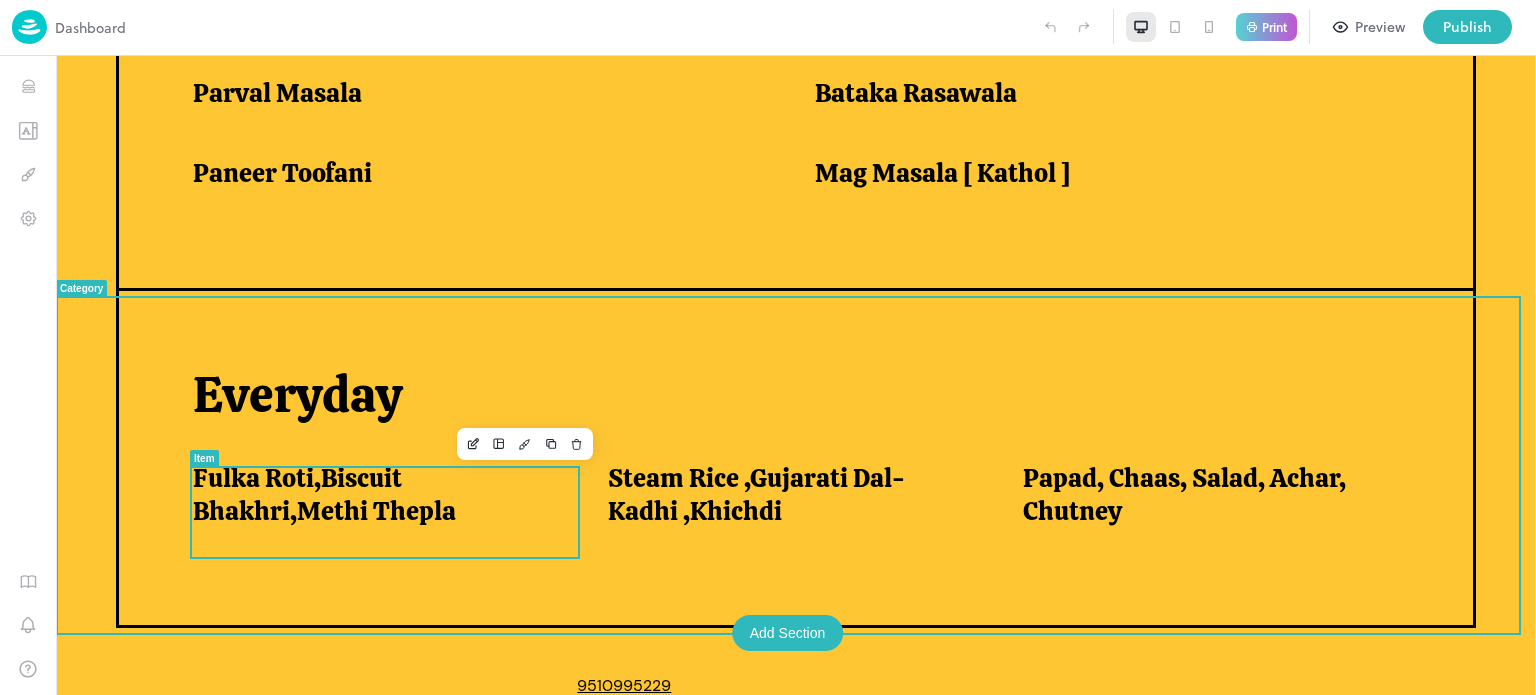 click on "Fulka Roti,Biscuit Bhakhri,Methi Thepla" at bounding box center [376, 494] 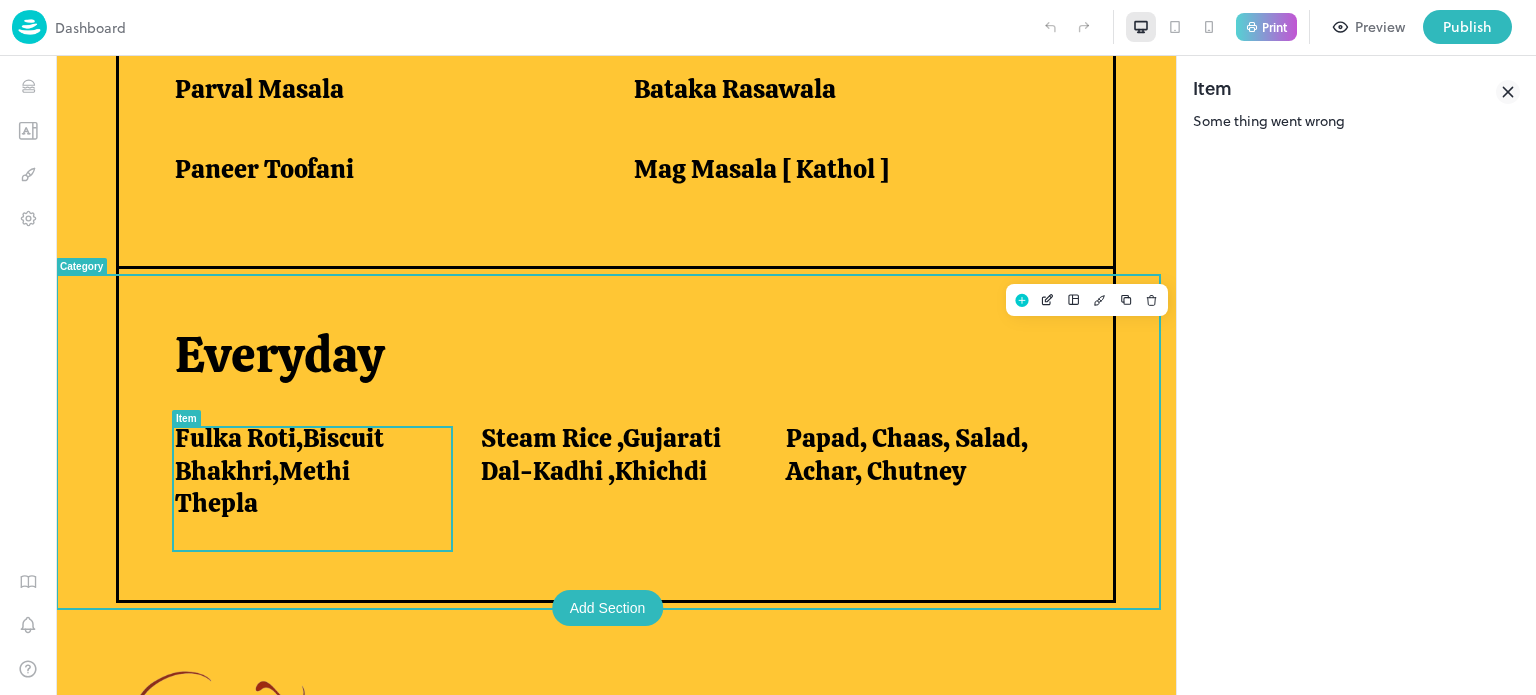 scroll, scrollTop: 1487, scrollLeft: 0, axis: vertical 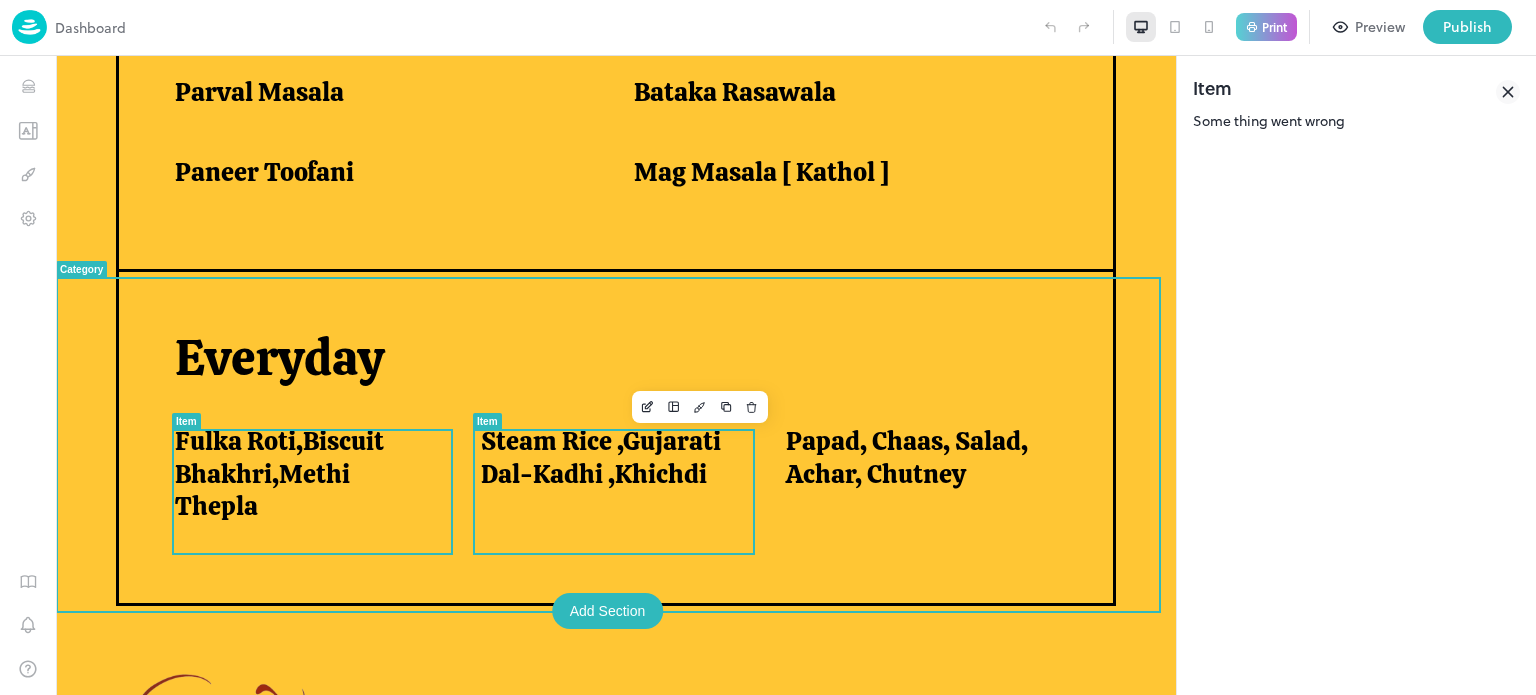 click on "Steam Rice ,Gujarati Dal-Kadhi ,Khichdi" at bounding box center [609, 457] 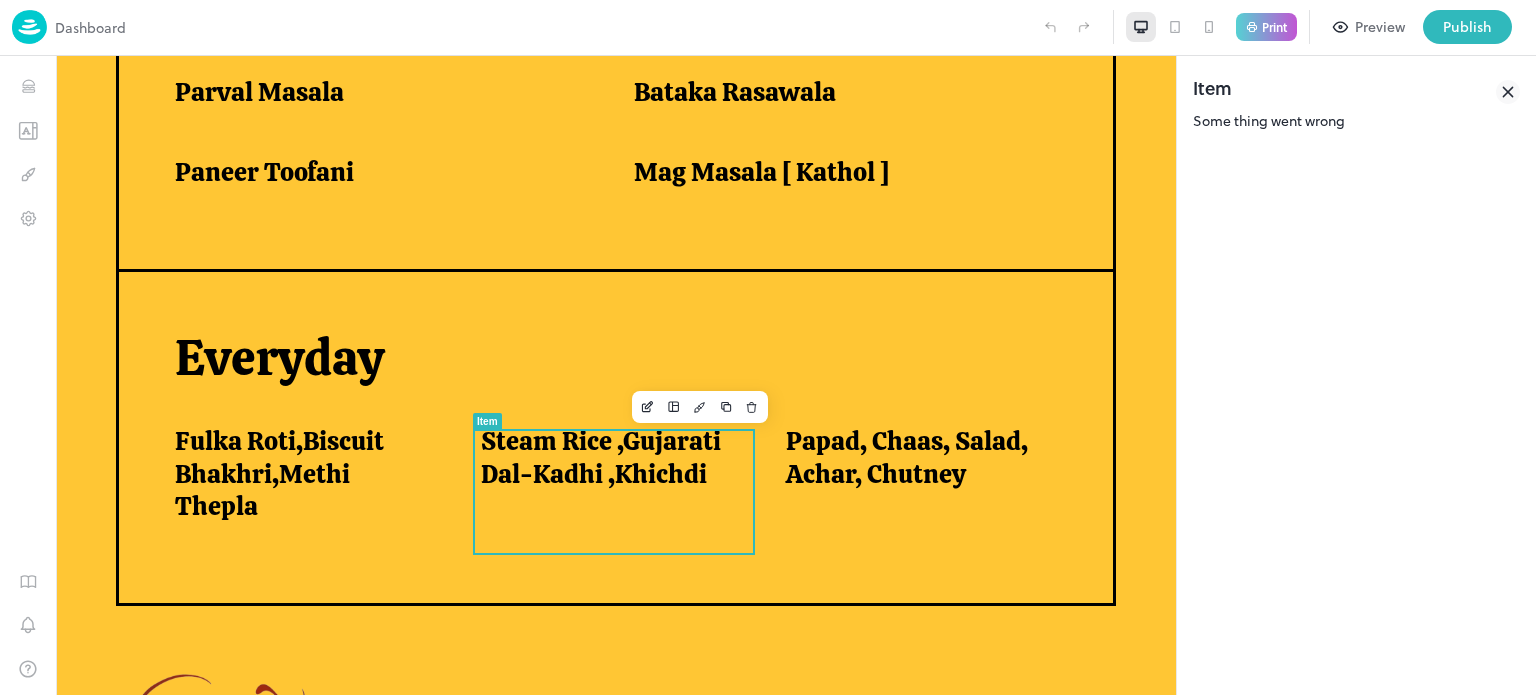 click 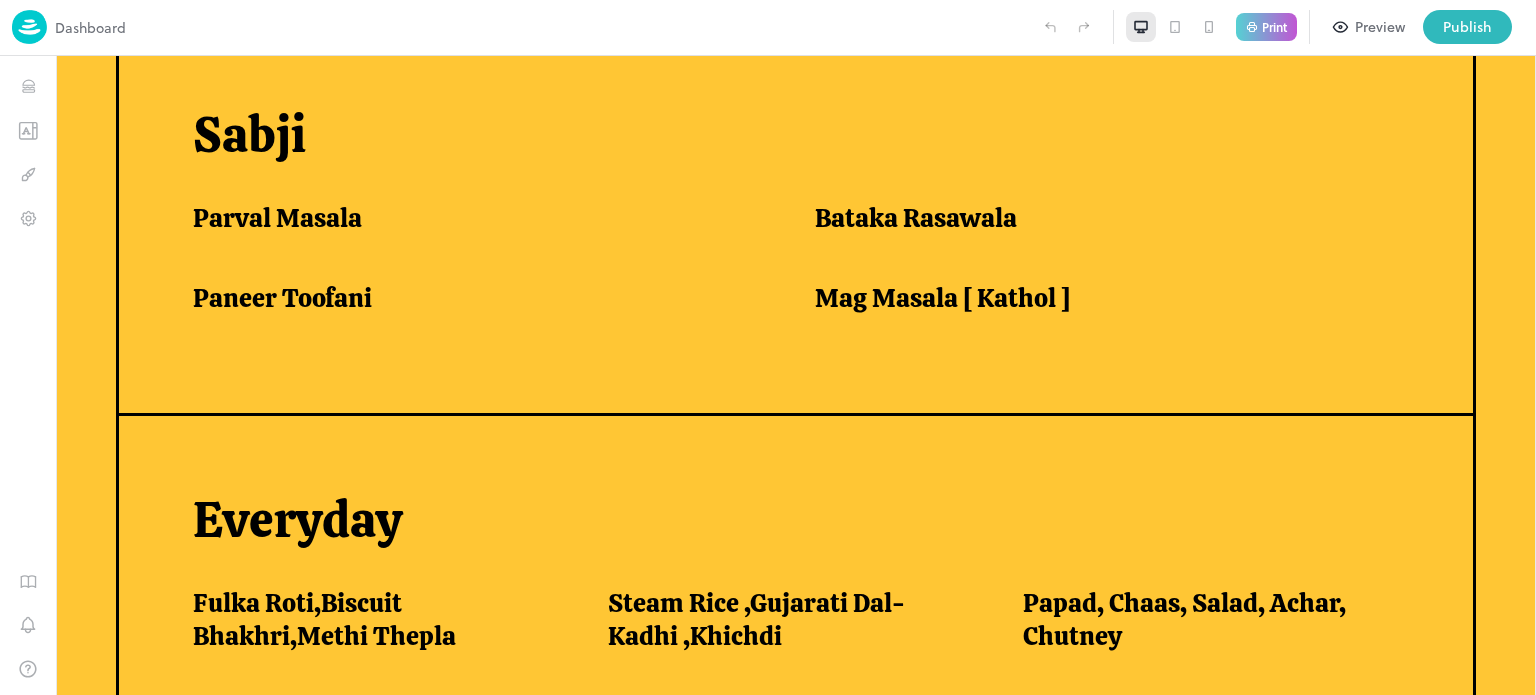 scroll, scrollTop: 1612, scrollLeft: 0, axis: vertical 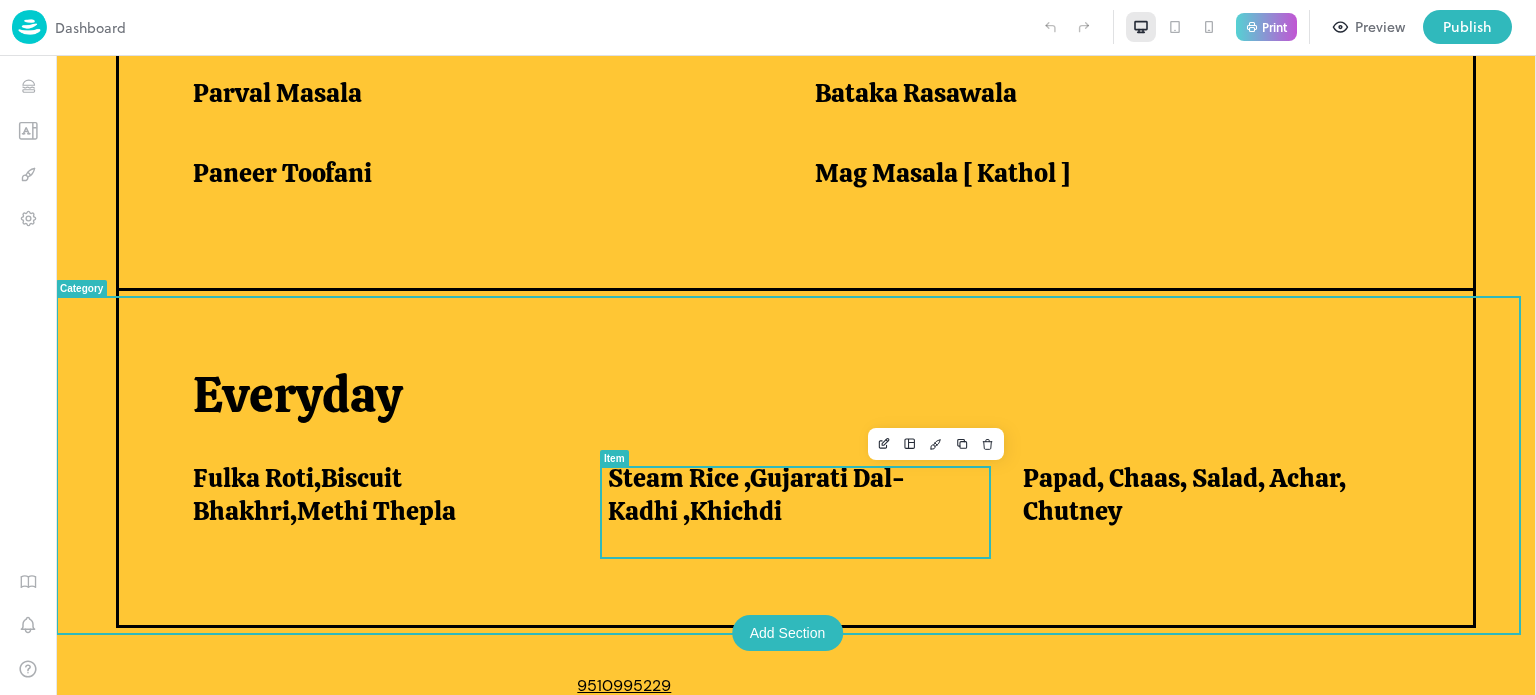 click on "Steam Rice ,Gujarati Dal-Kadhi ,Khichdi" at bounding box center (791, 494) 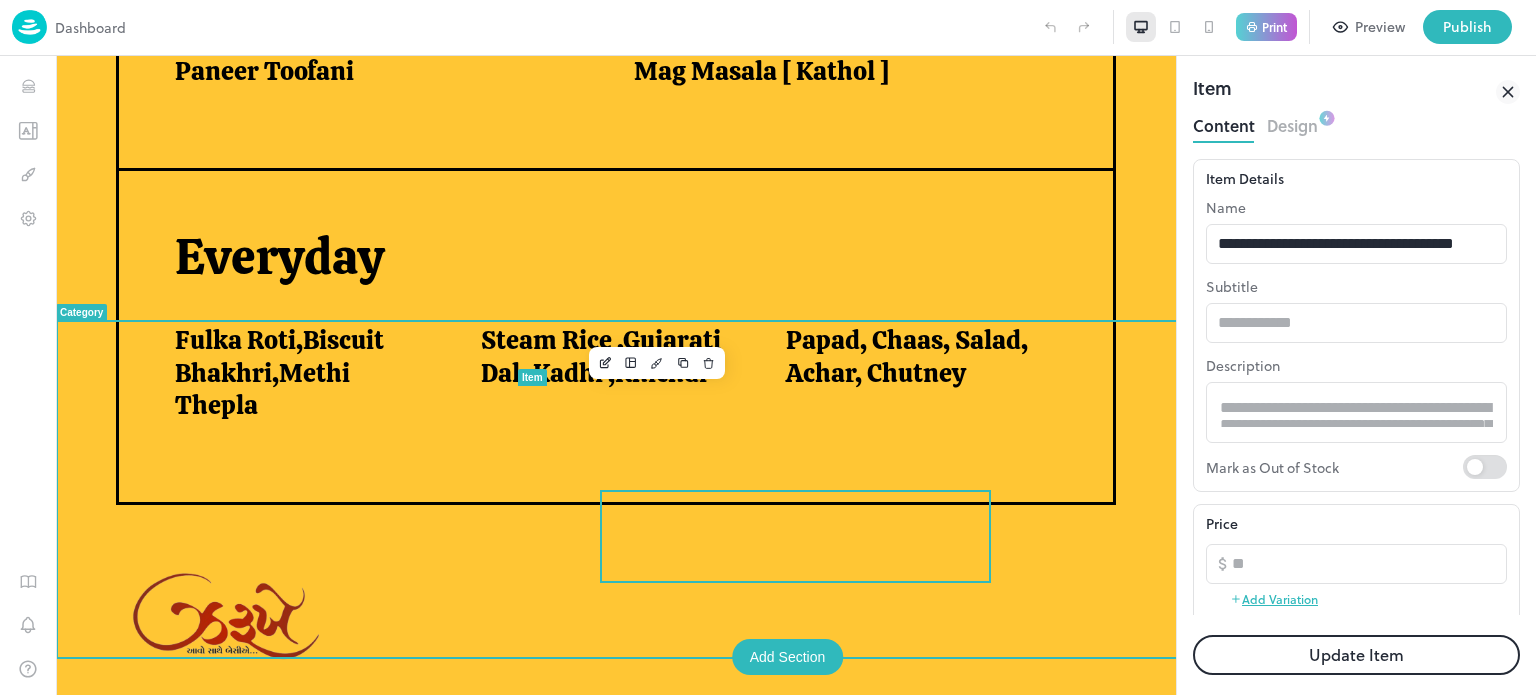 scroll, scrollTop: 0, scrollLeft: 0, axis: both 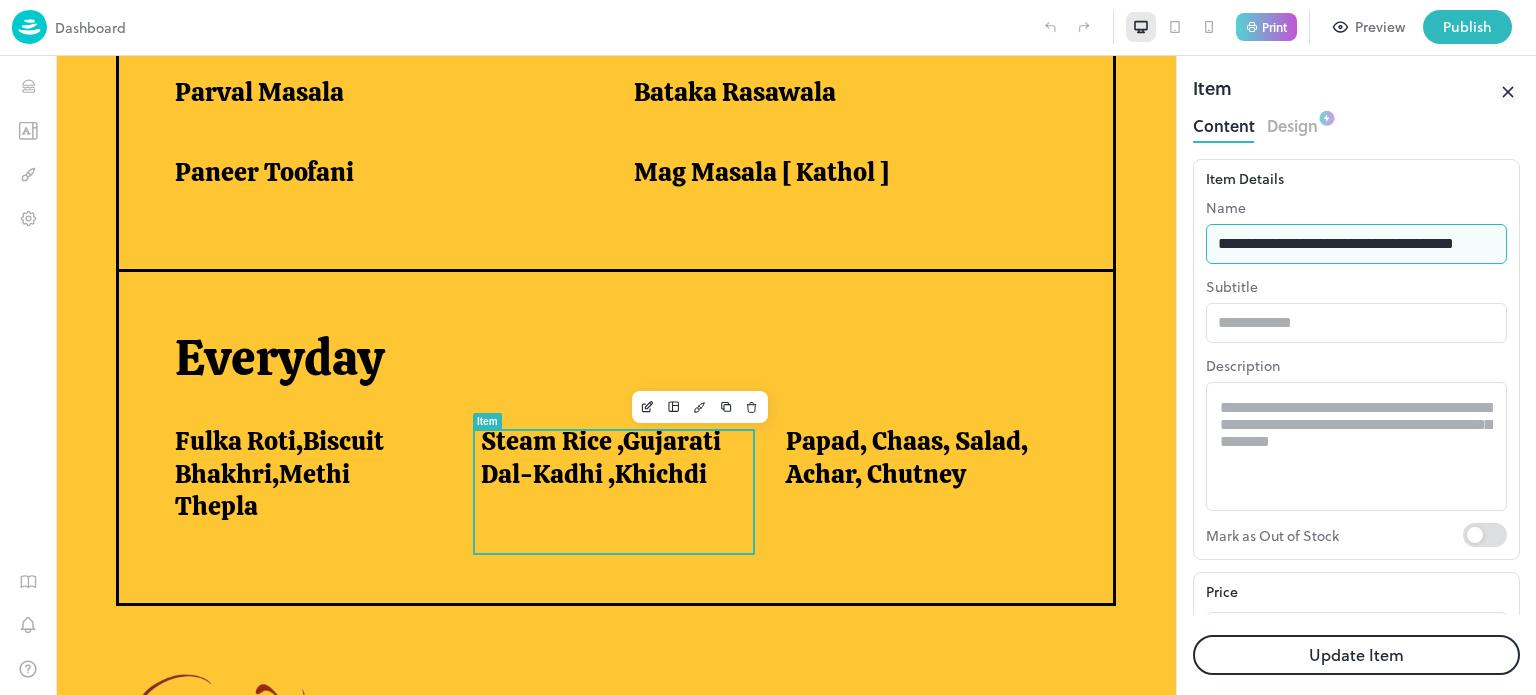 click on "**********" at bounding box center (1356, 244) 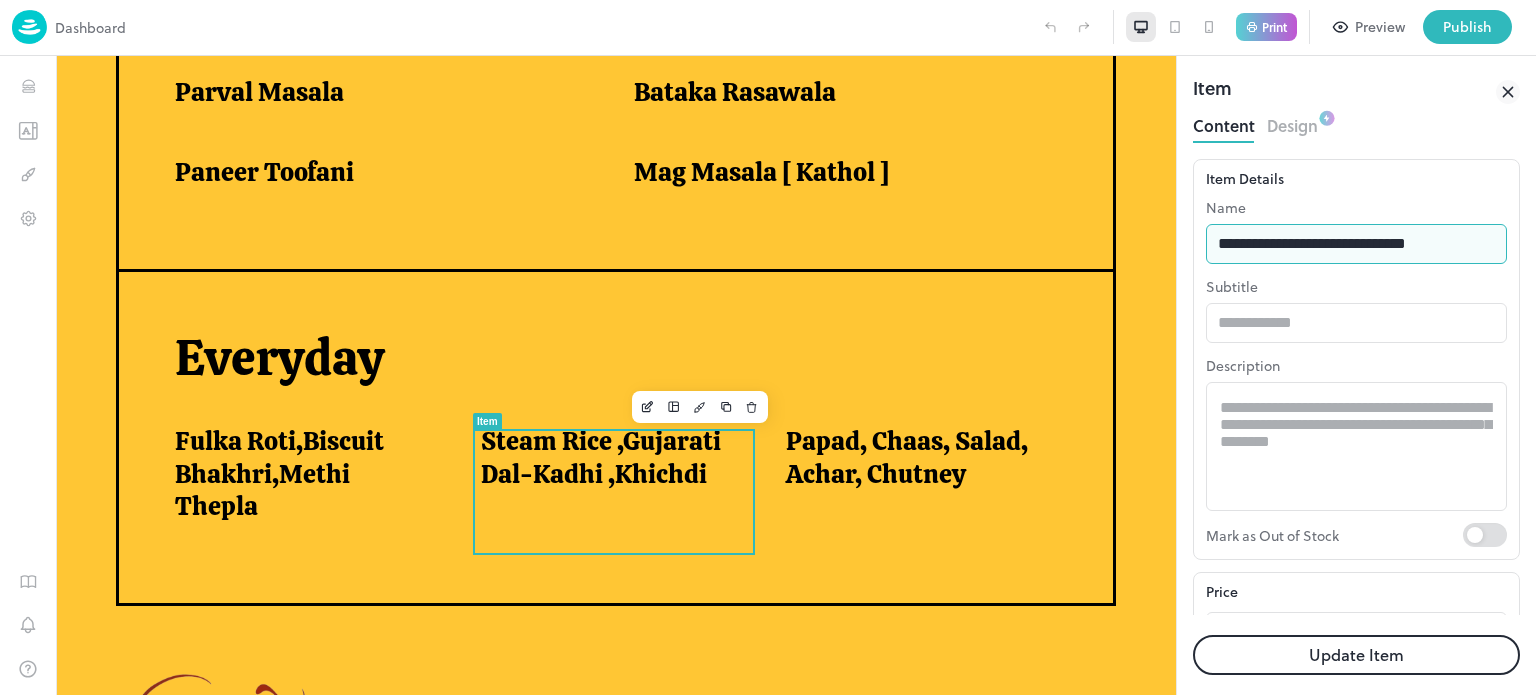 type on "**********" 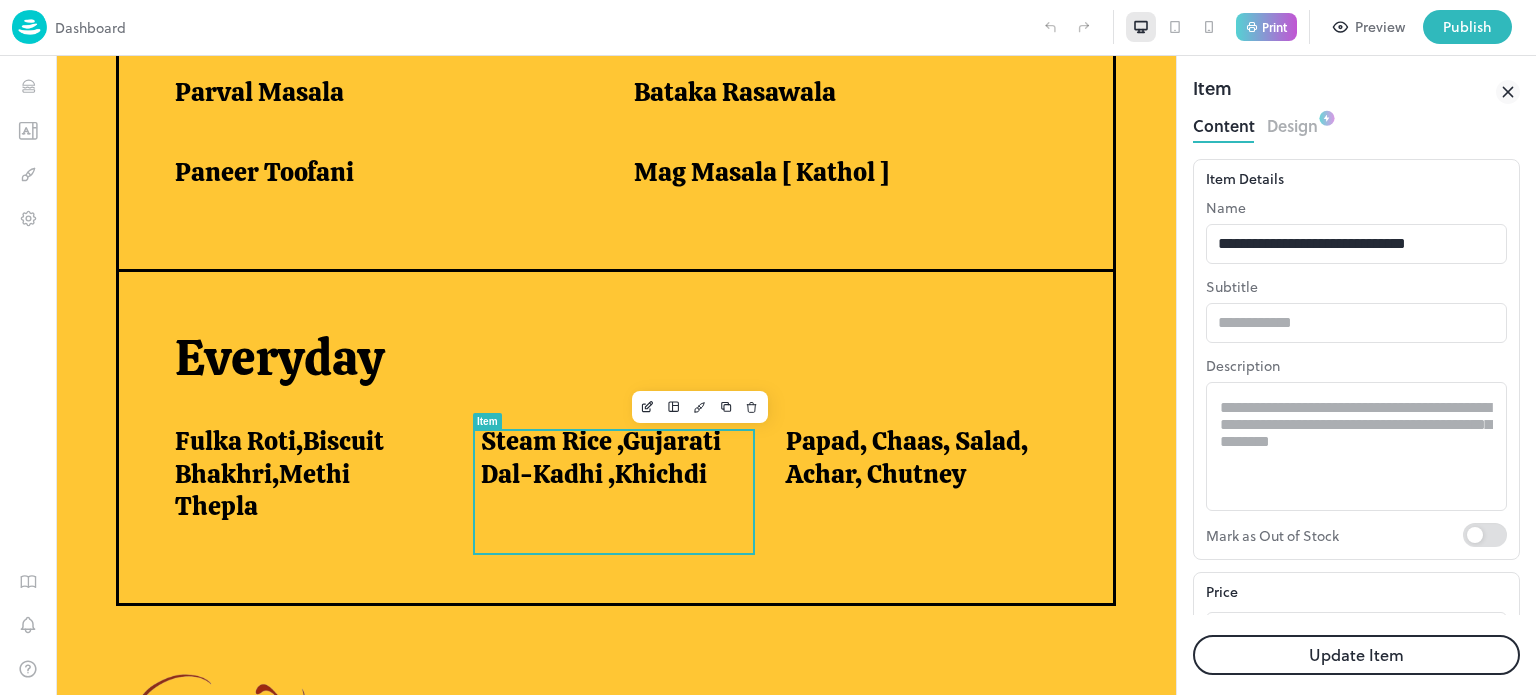 click on "Update Item" at bounding box center [1356, 655] 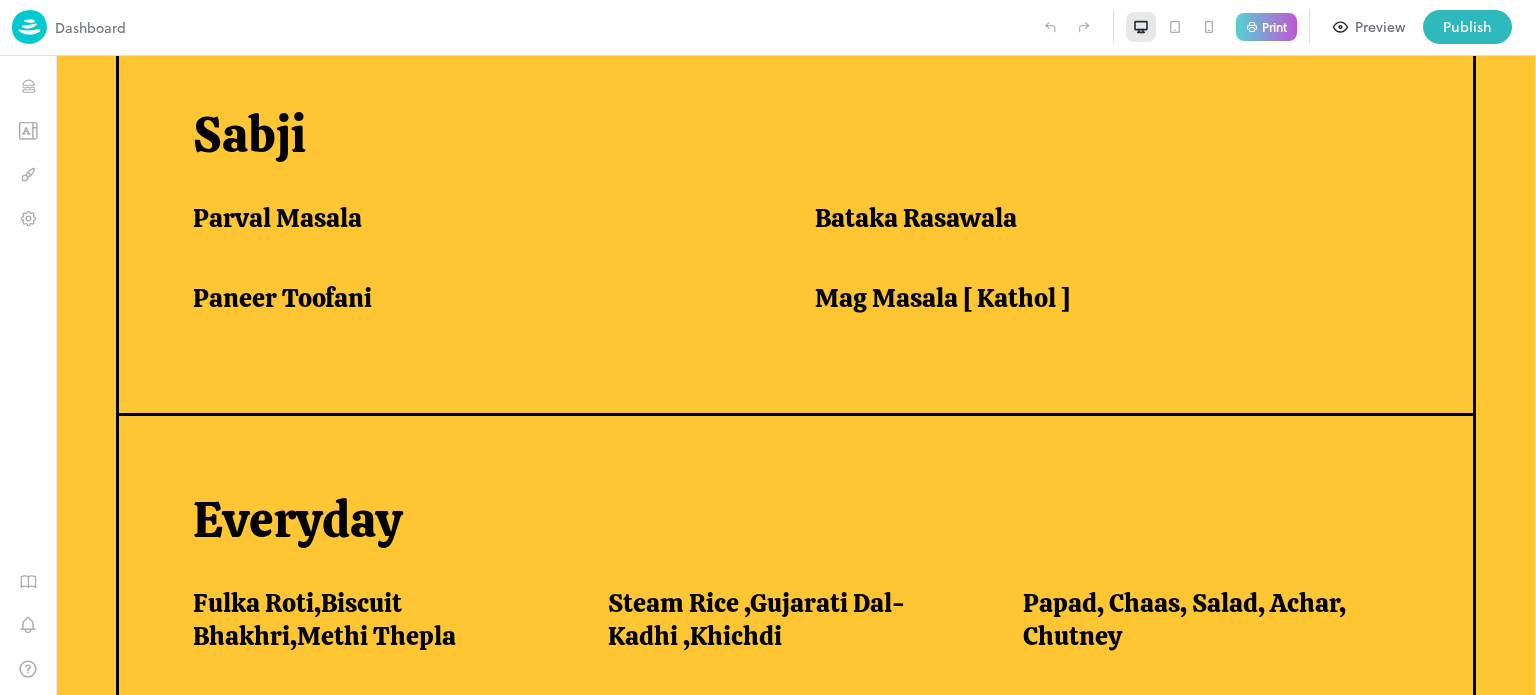 scroll, scrollTop: 1612, scrollLeft: 0, axis: vertical 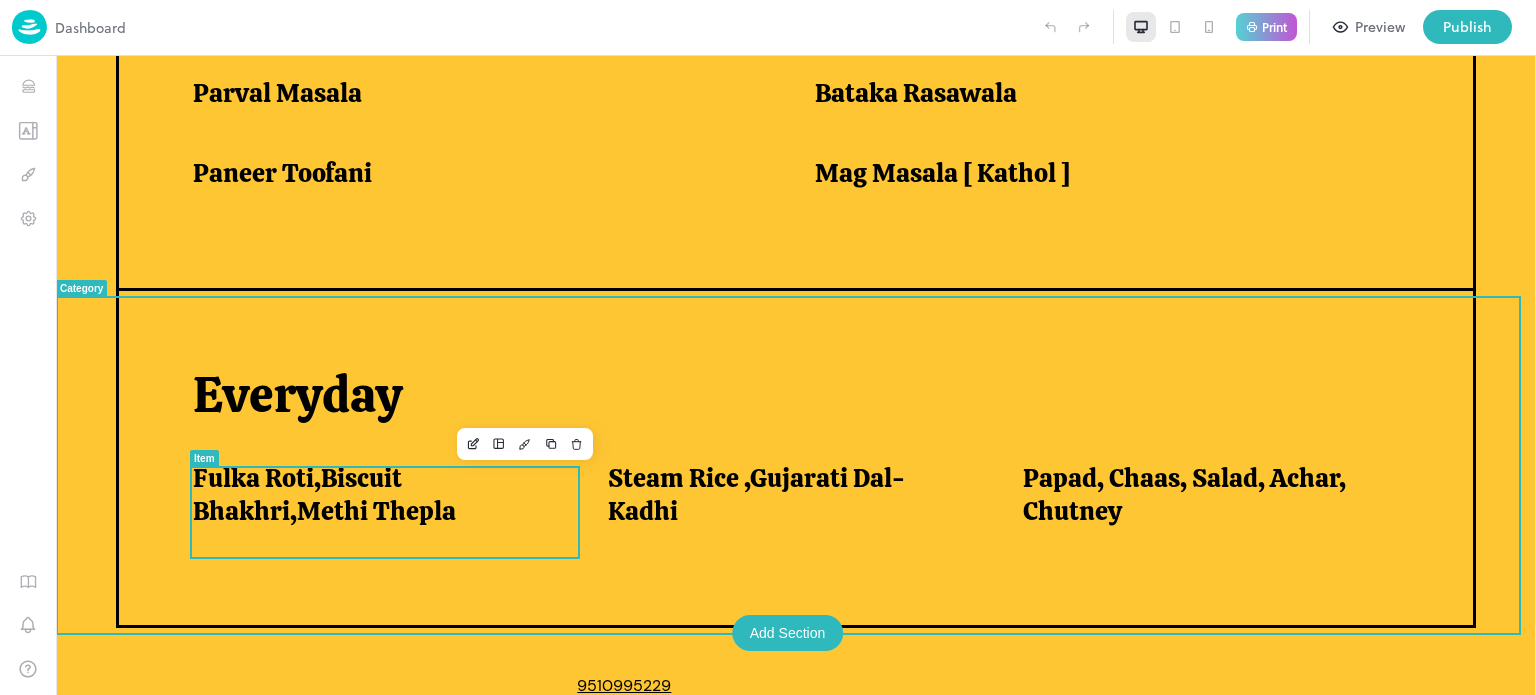 click on "Fulka Roti,Biscuit Bhakhri,Methi Thepla" at bounding box center [376, 494] 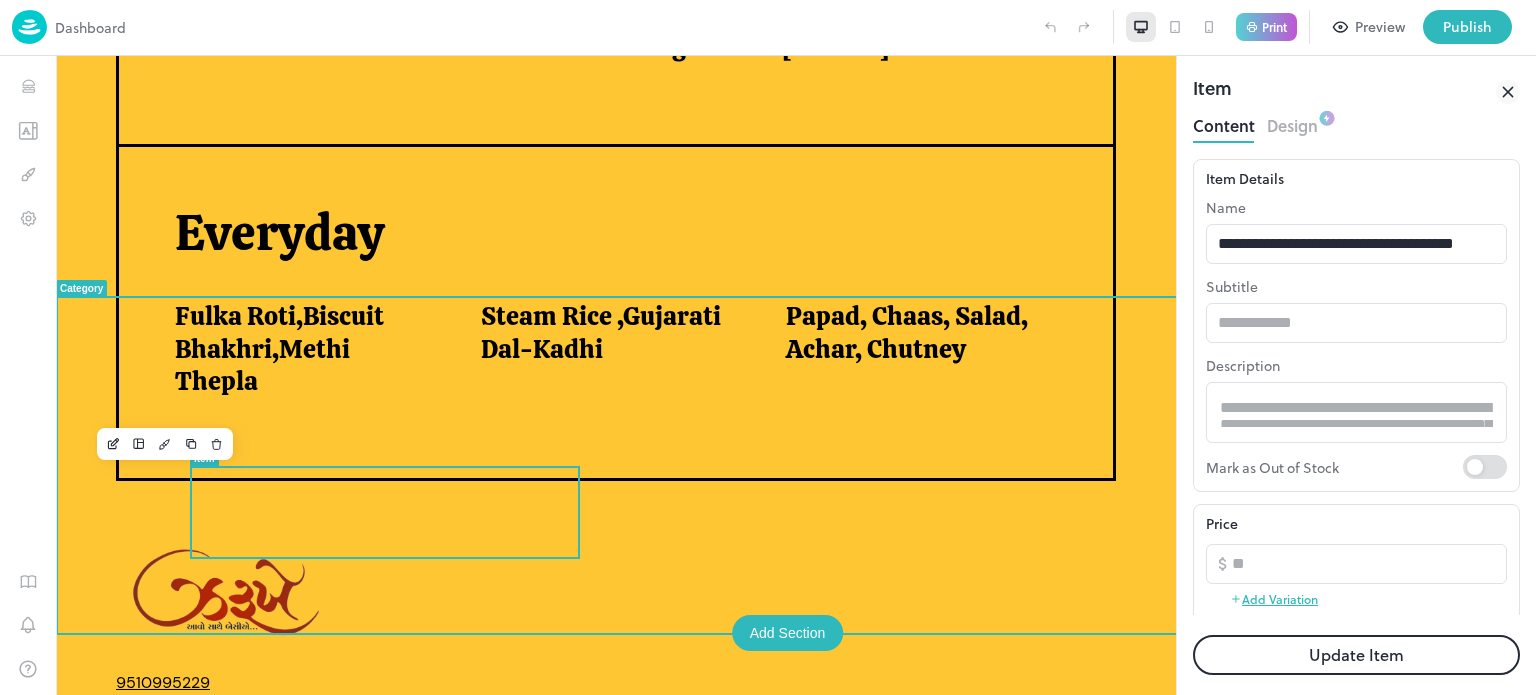 scroll, scrollTop: 1487, scrollLeft: 0, axis: vertical 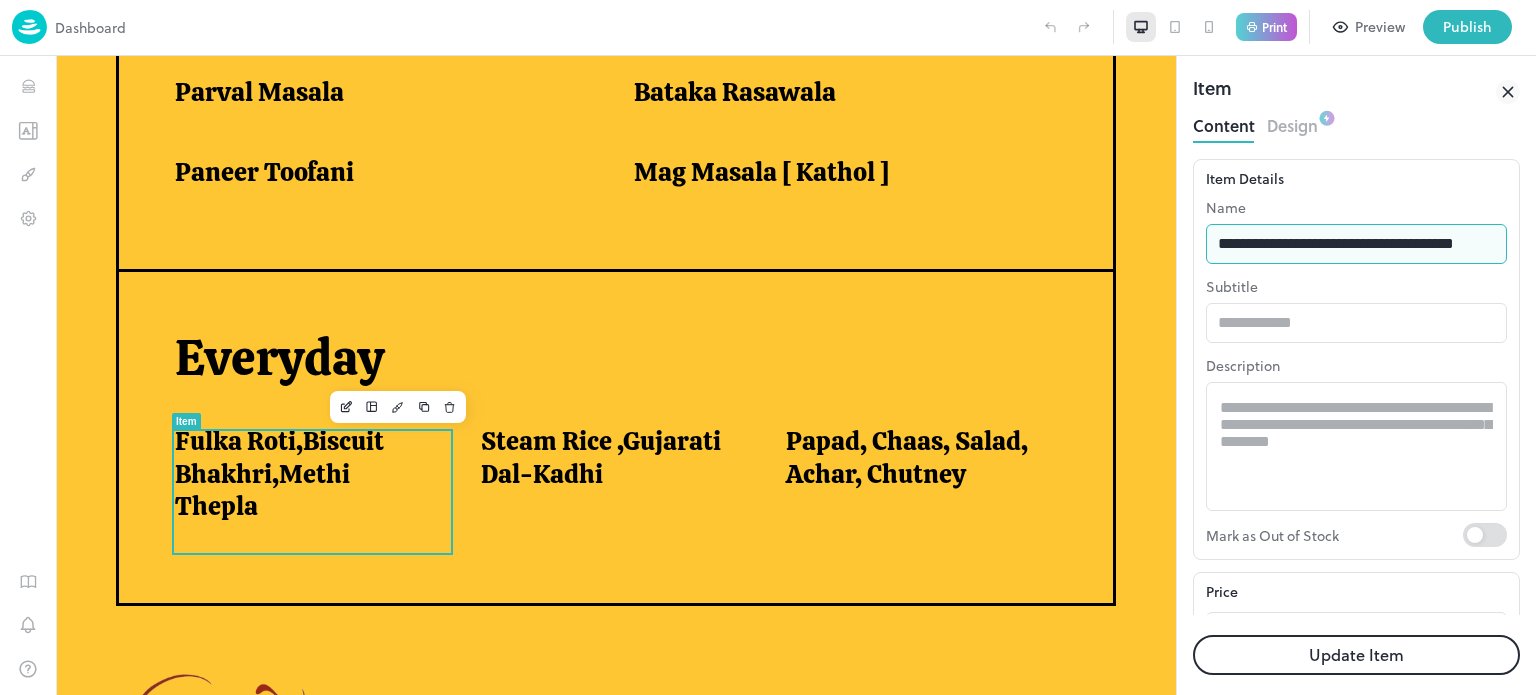 click on "**********" at bounding box center [1356, 244] 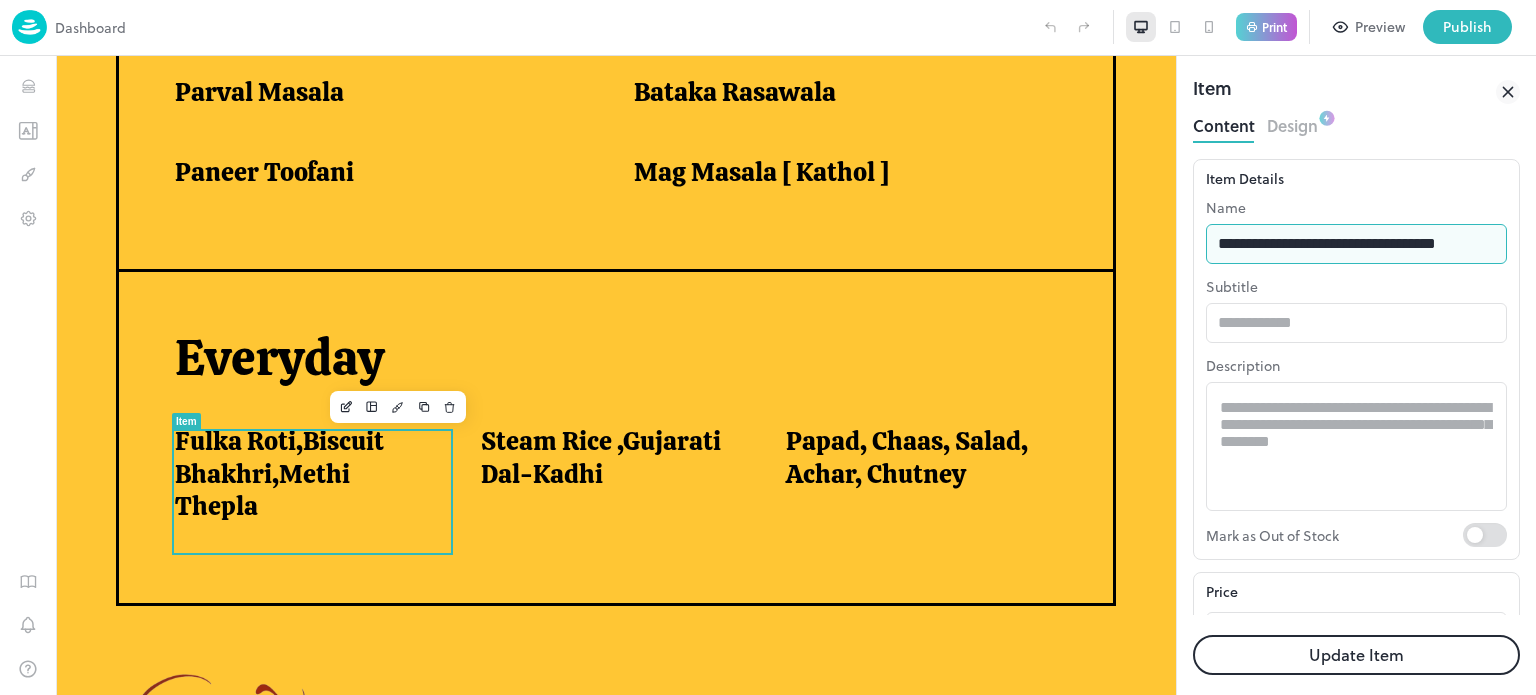 scroll, scrollTop: 0, scrollLeft: 0, axis: both 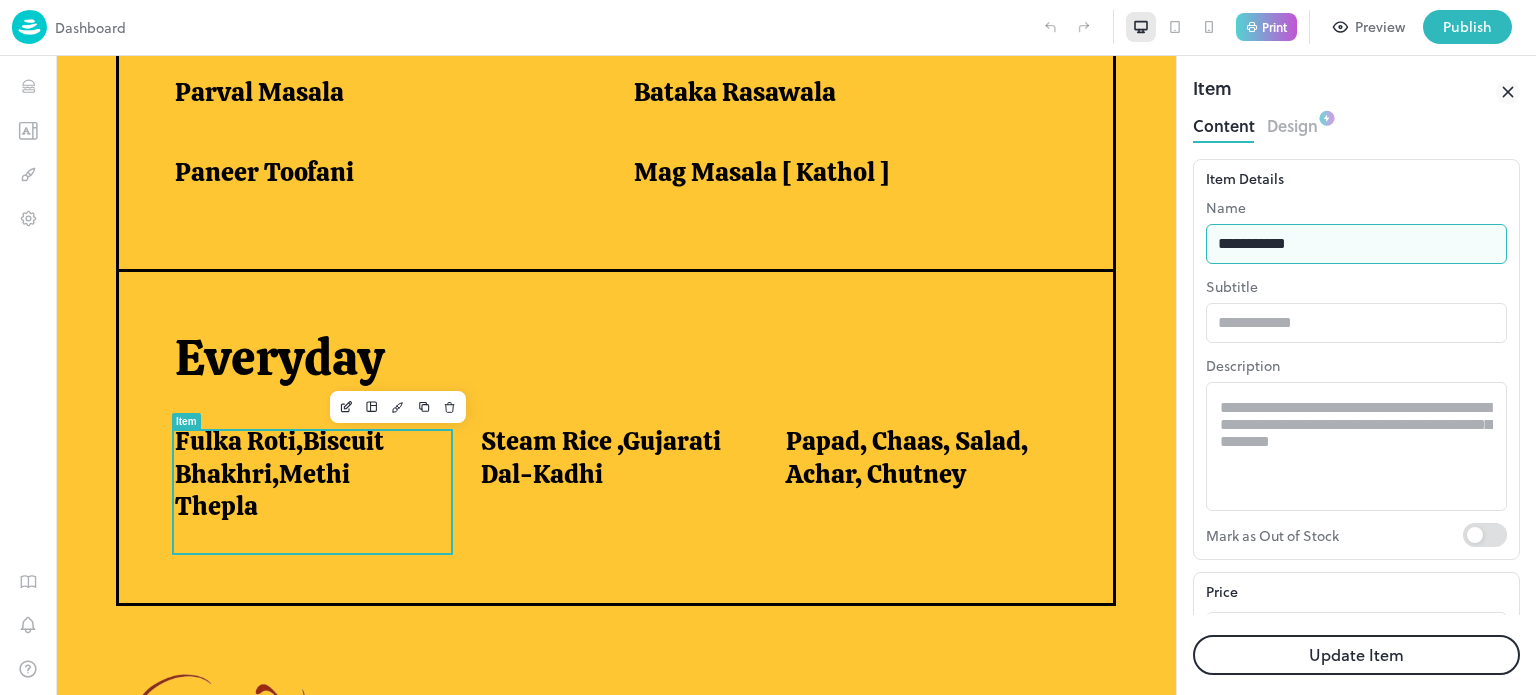 type on "**********" 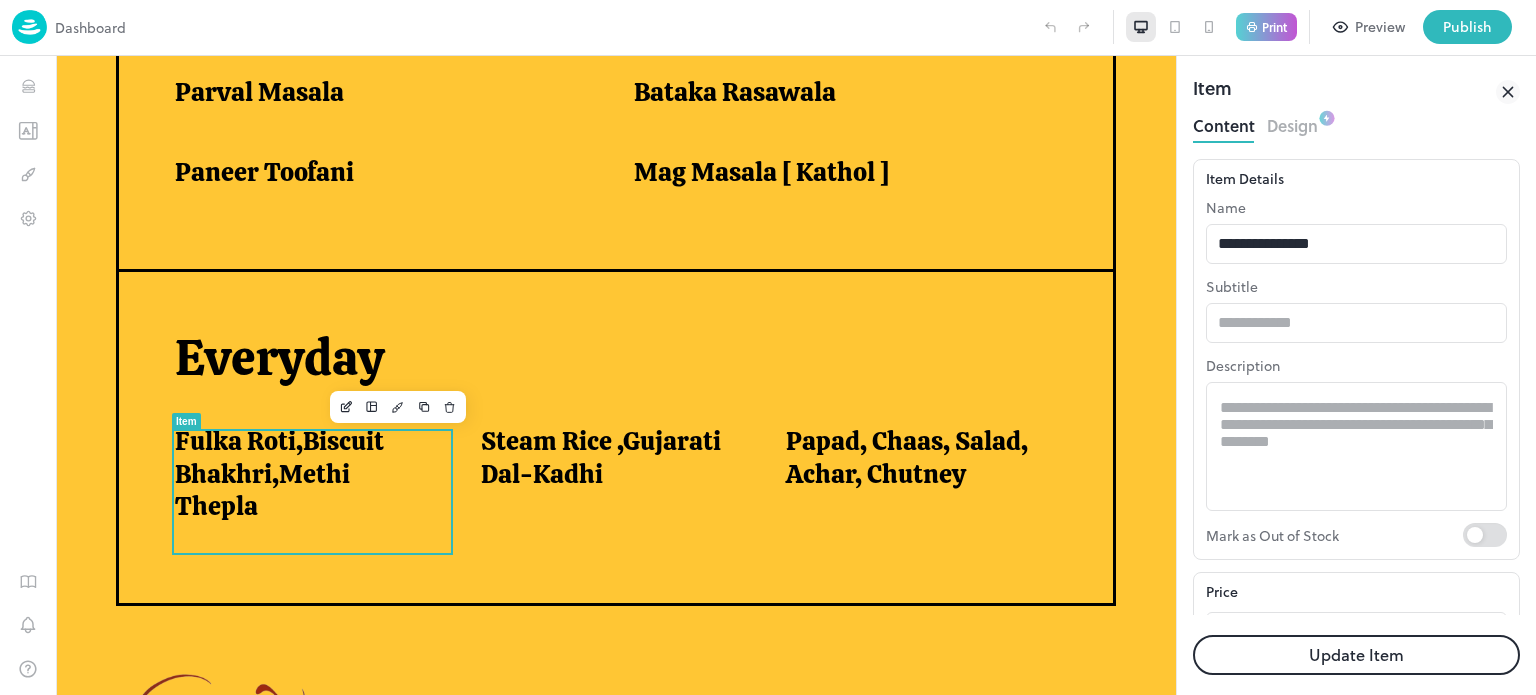 drag, startPoint x: 1355, startPoint y: 674, endPoint x: 1355, endPoint y: 660, distance: 14 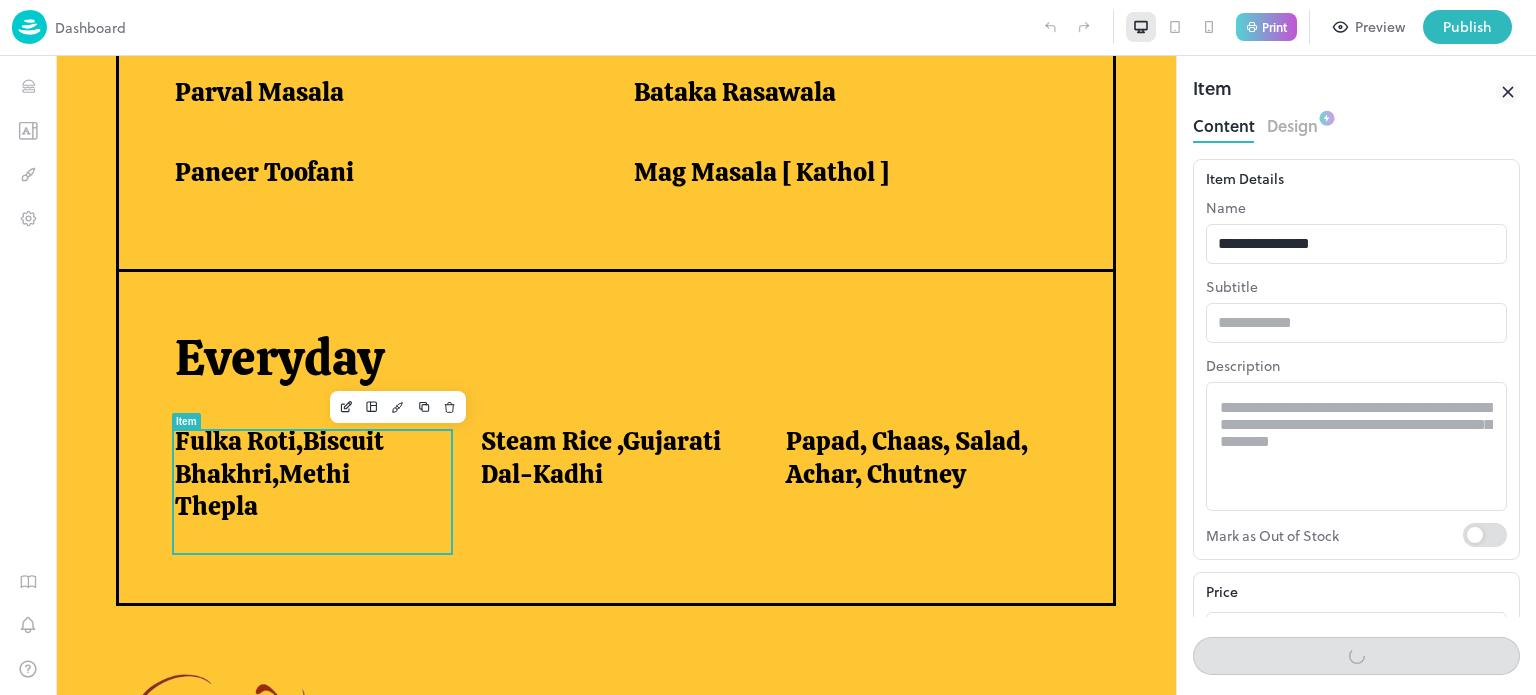 click on "Update Item" at bounding box center (1356, 656) 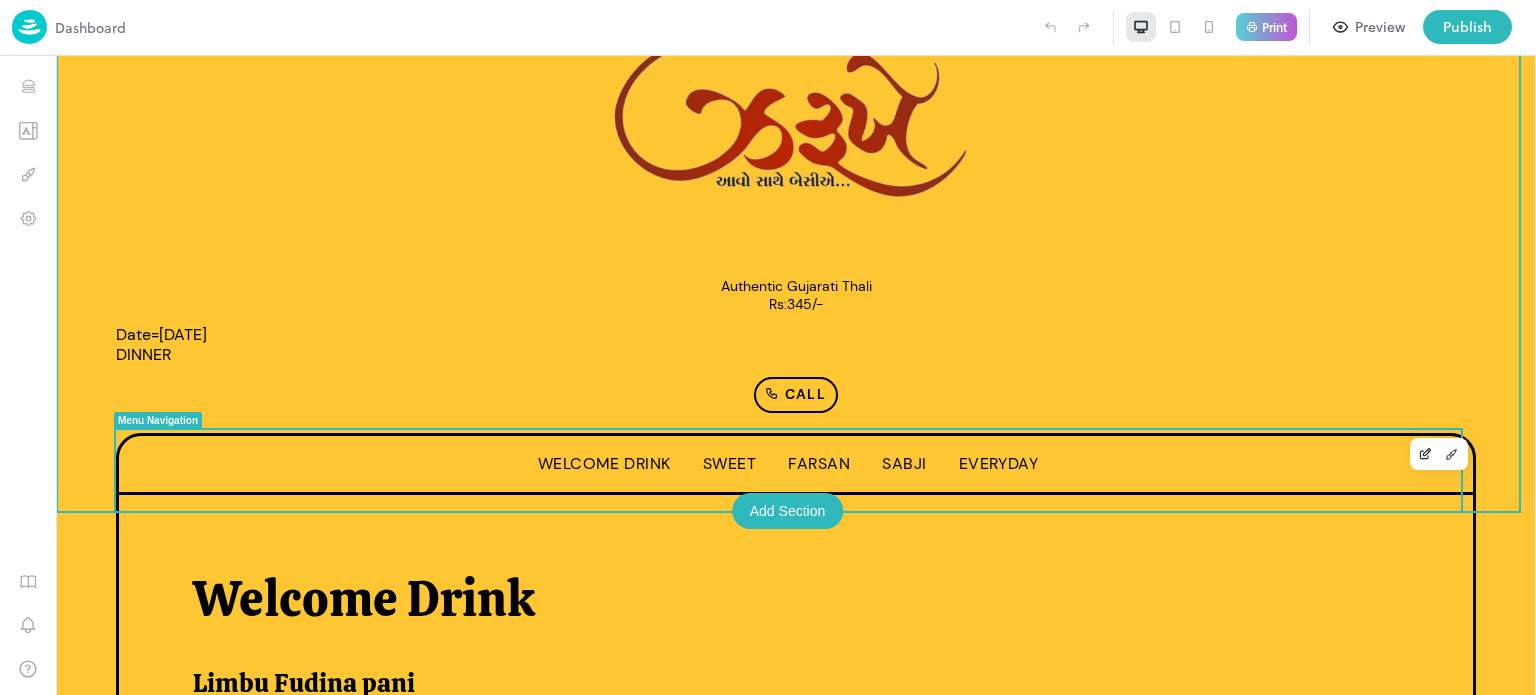 scroll, scrollTop: 39, scrollLeft: 0, axis: vertical 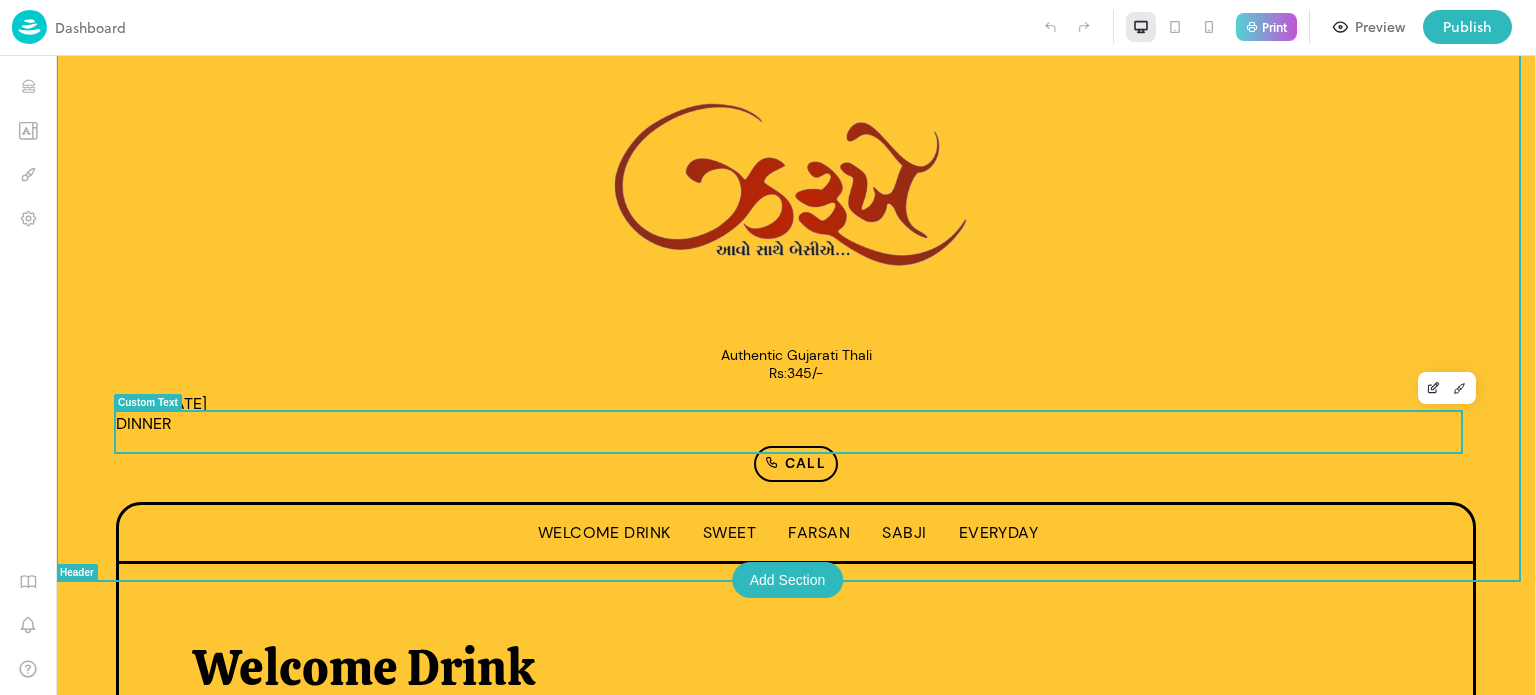 click on "Date=[DATE]
DINNER" at bounding box center [796, 414] 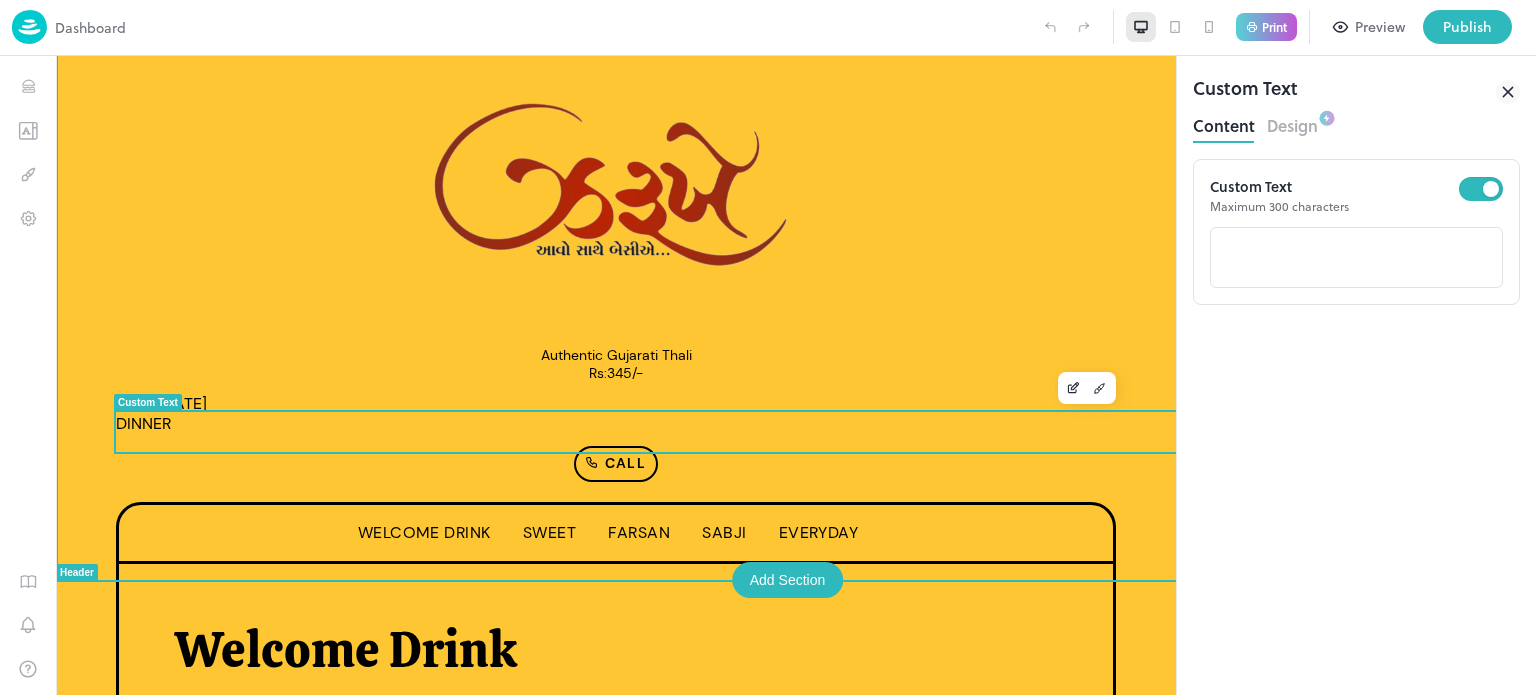 scroll, scrollTop: 0, scrollLeft: 0, axis: both 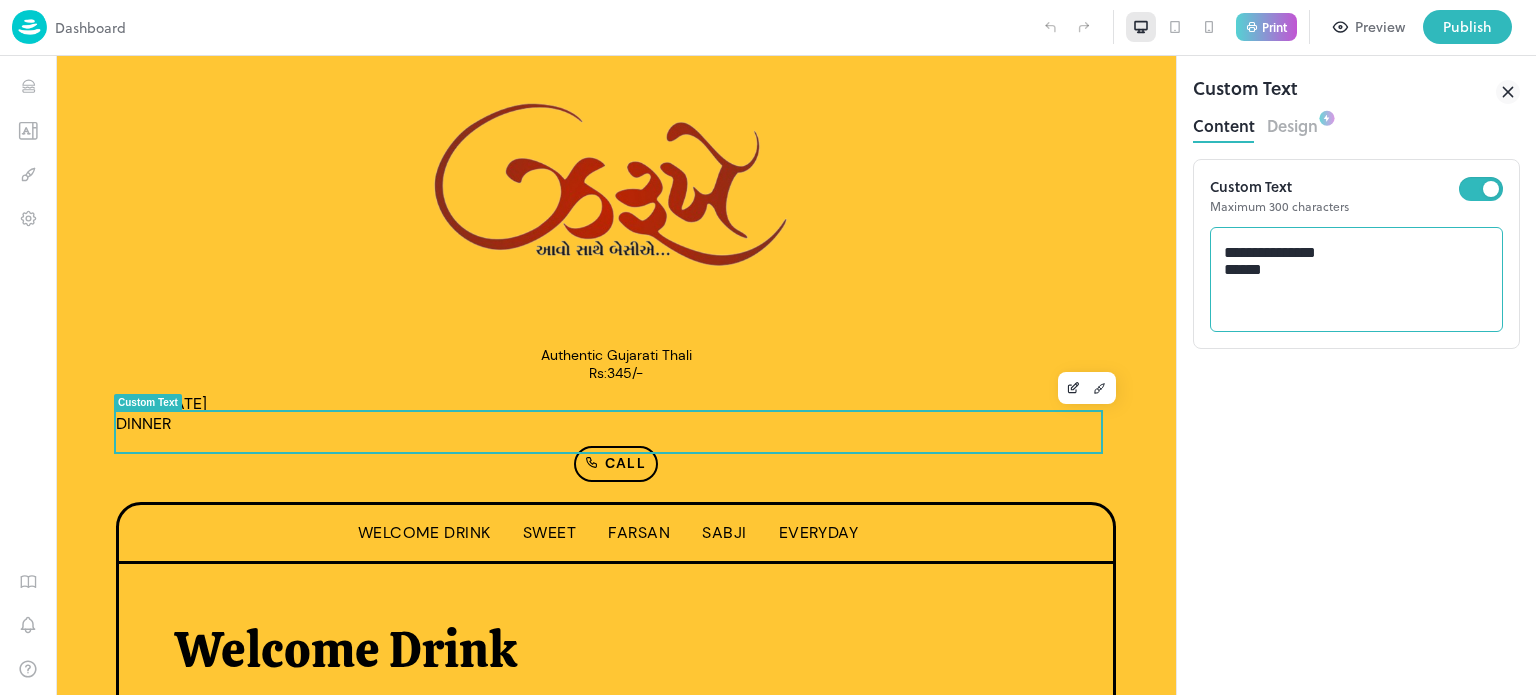 click on "**********" at bounding box center [1357, 280] 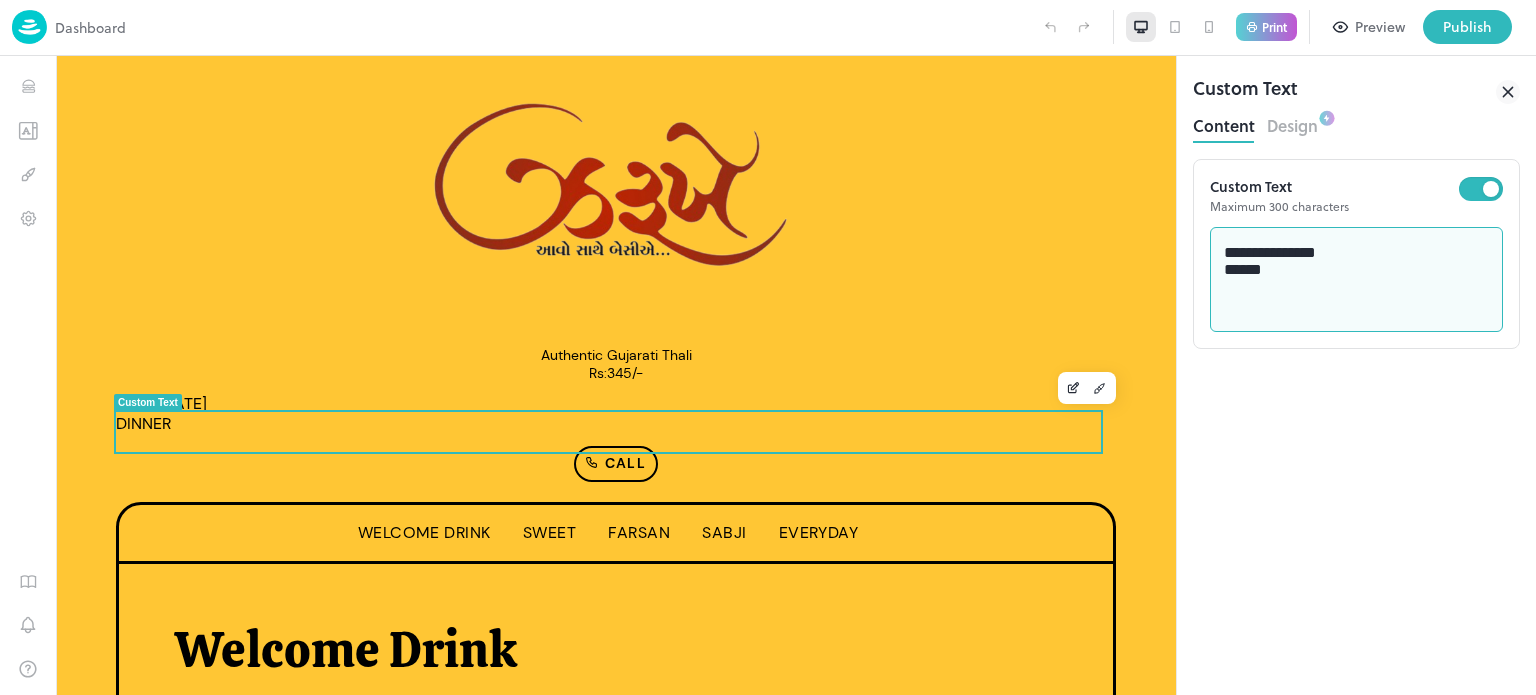 click on "**********" at bounding box center [1357, 280] 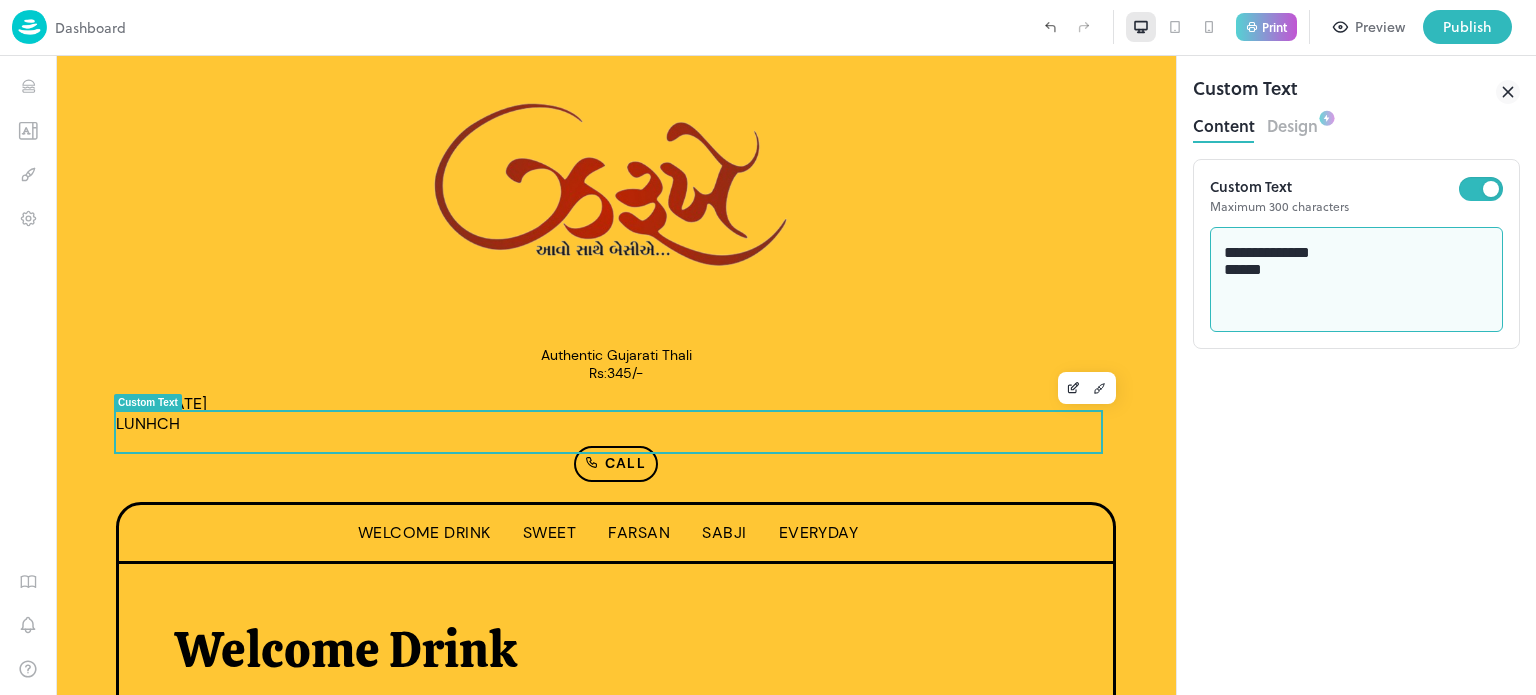 click on "**********" at bounding box center (1357, 280) 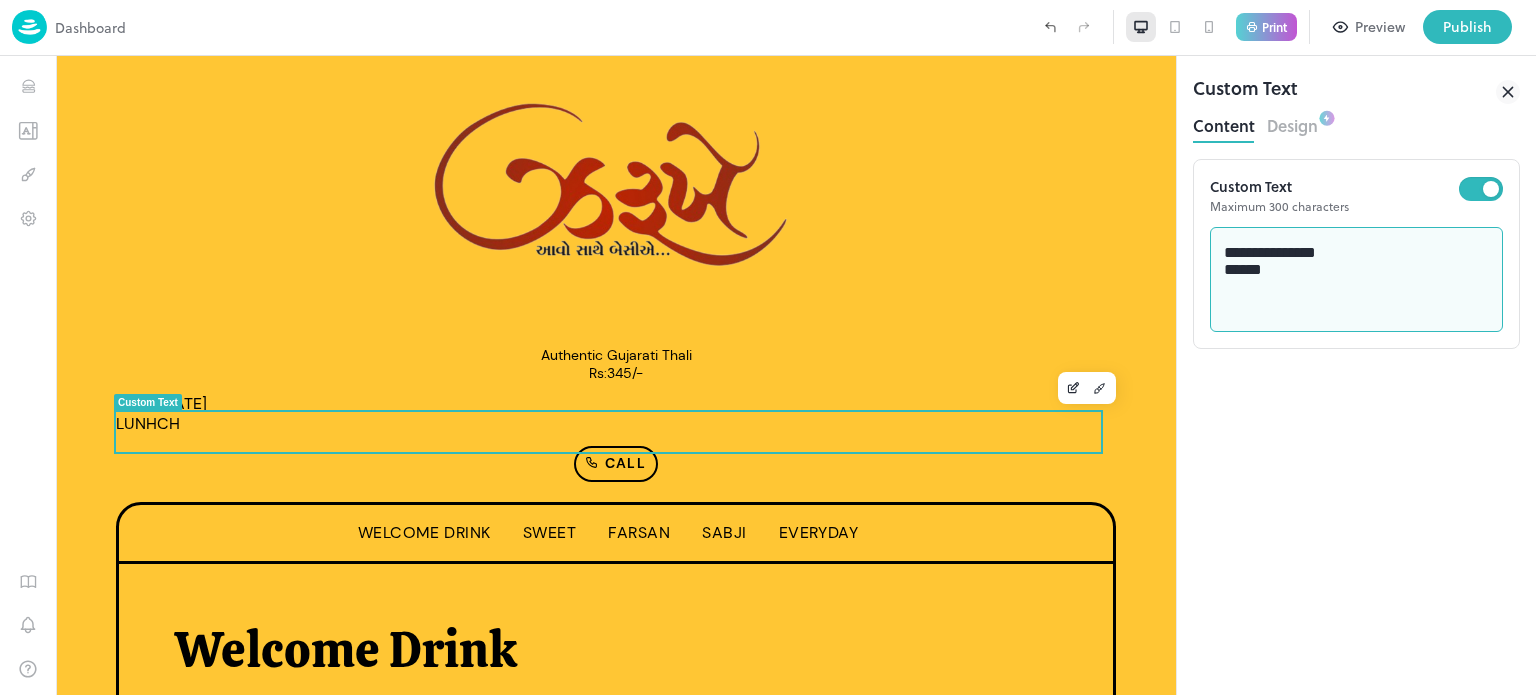click on "**********" at bounding box center [1357, 280] 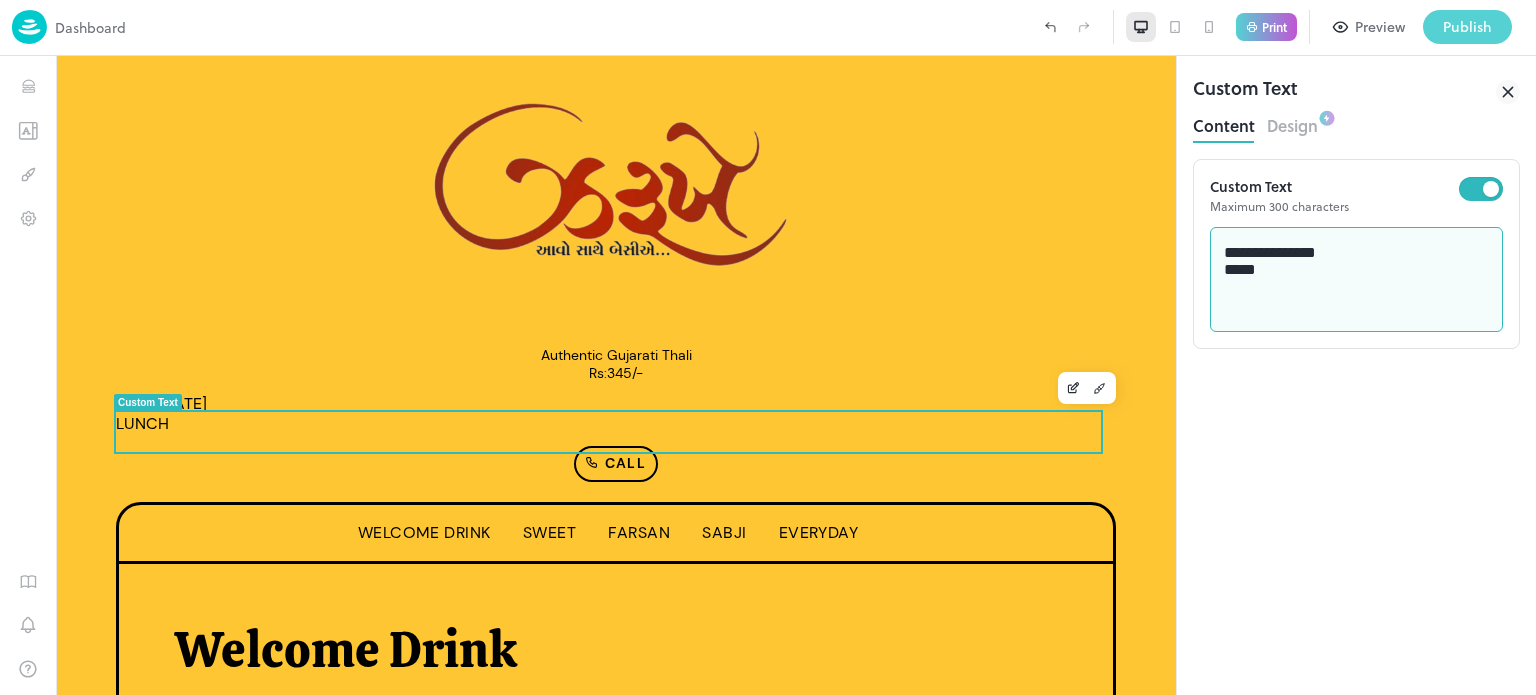 type on "**********" 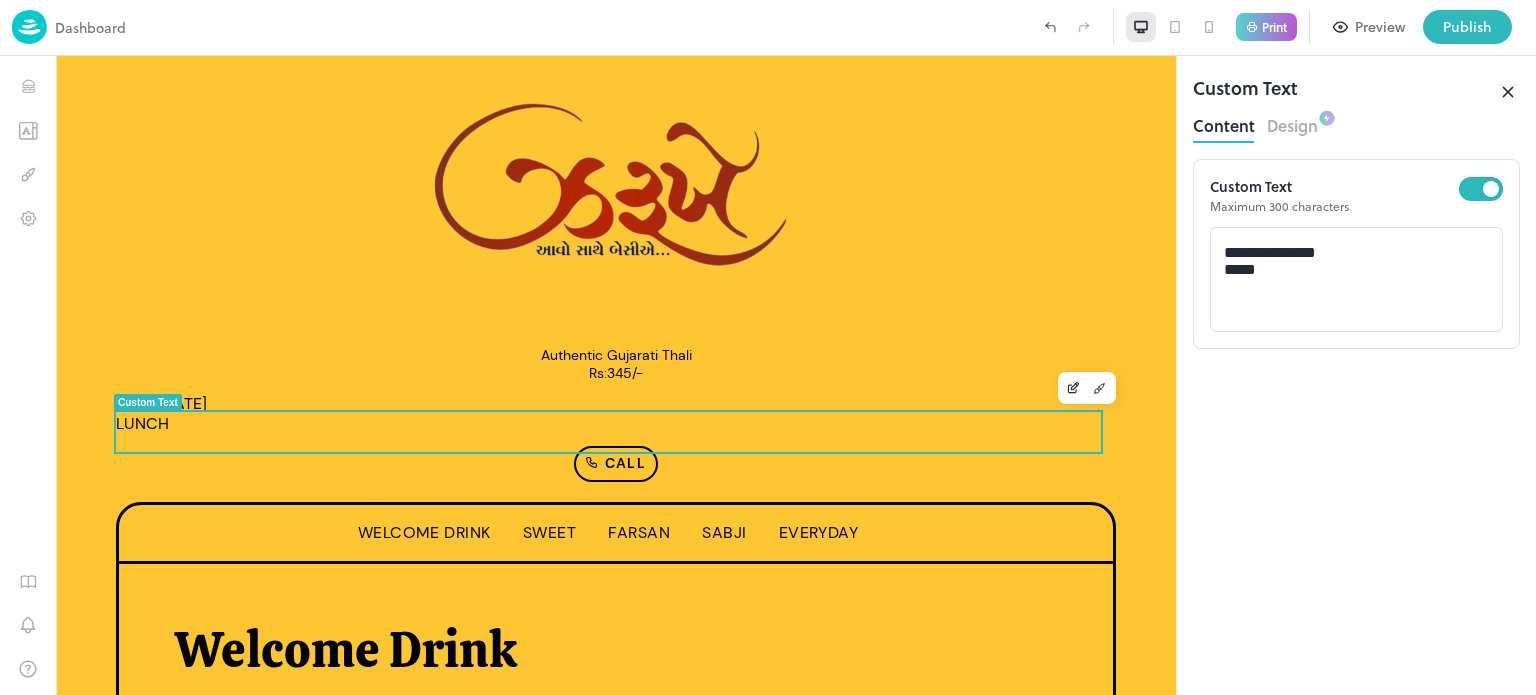 click at bounding box center (768, 695) 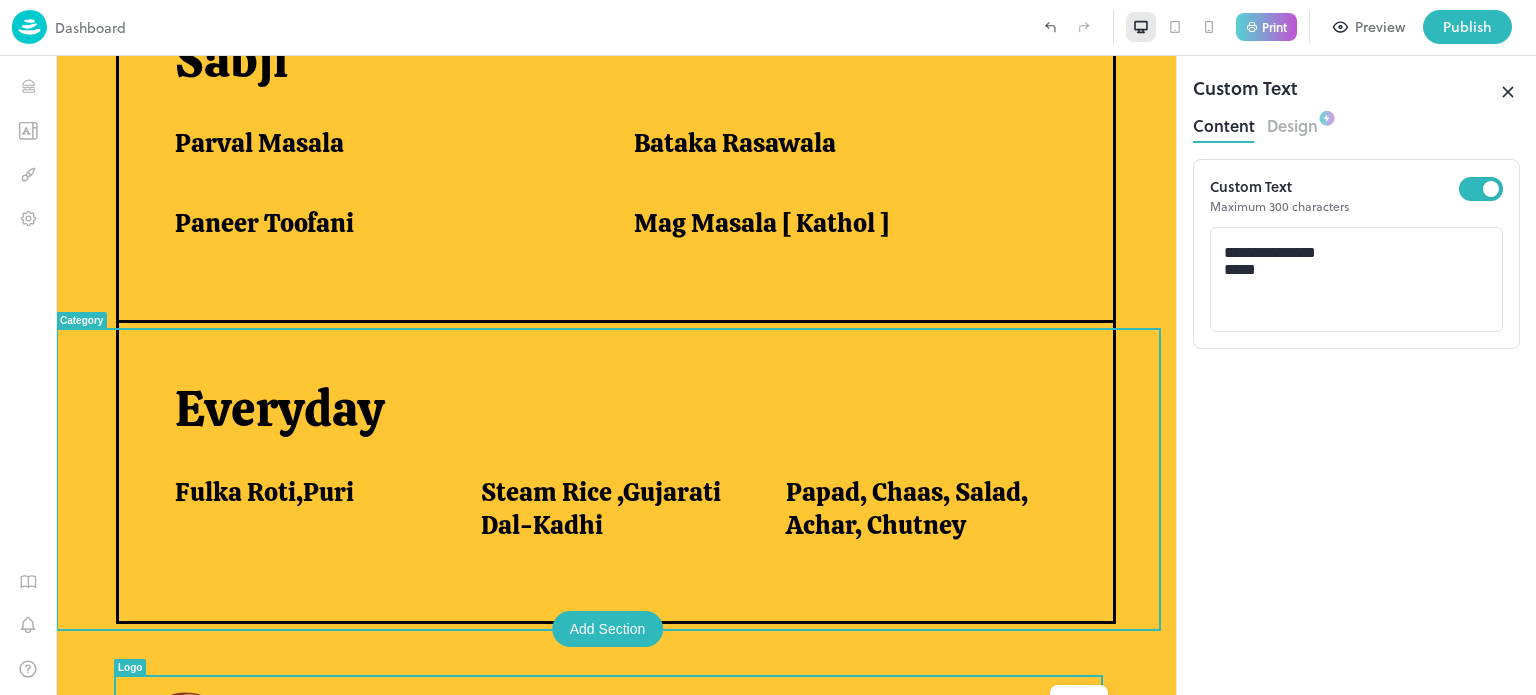 scroll, scrollTop: 1621, scrollLeft: 0, axis: vertical 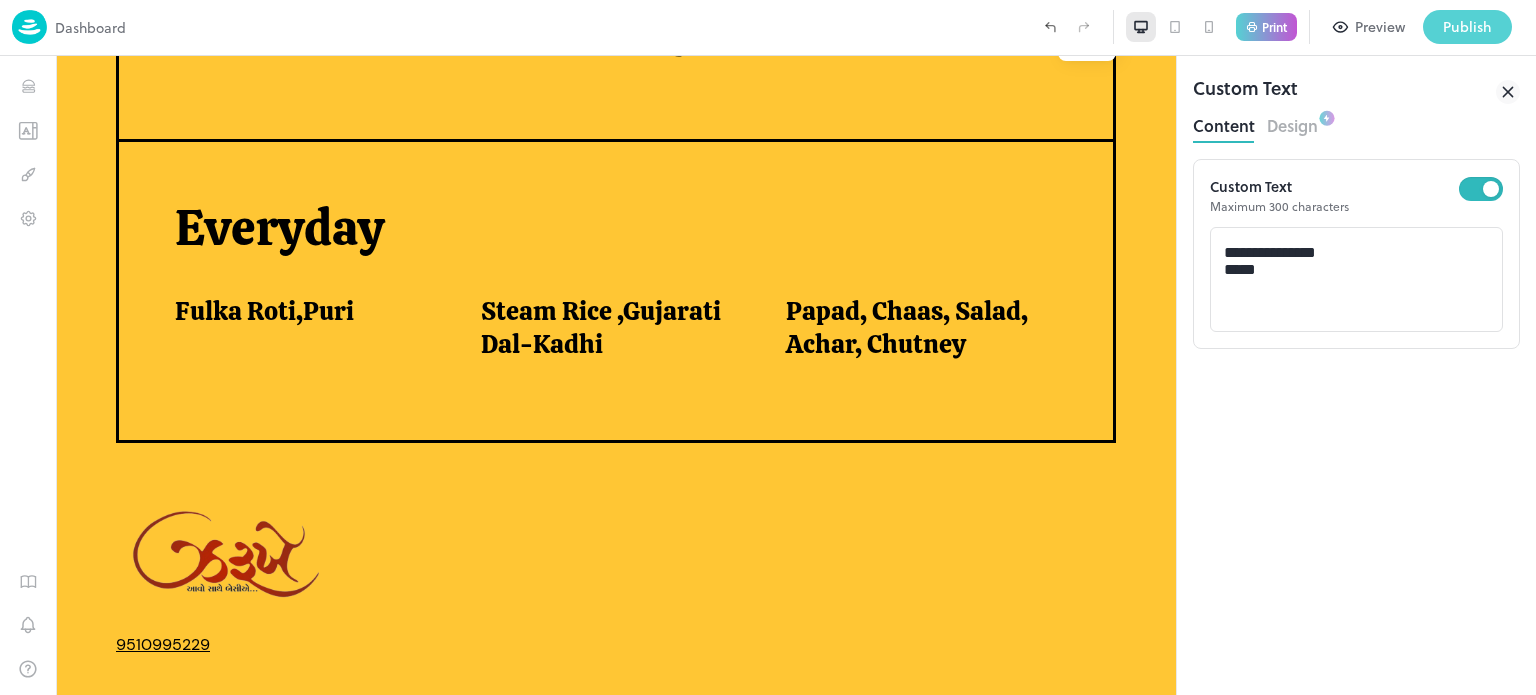 click on "Publish" at bounding box center (1467, 27) 